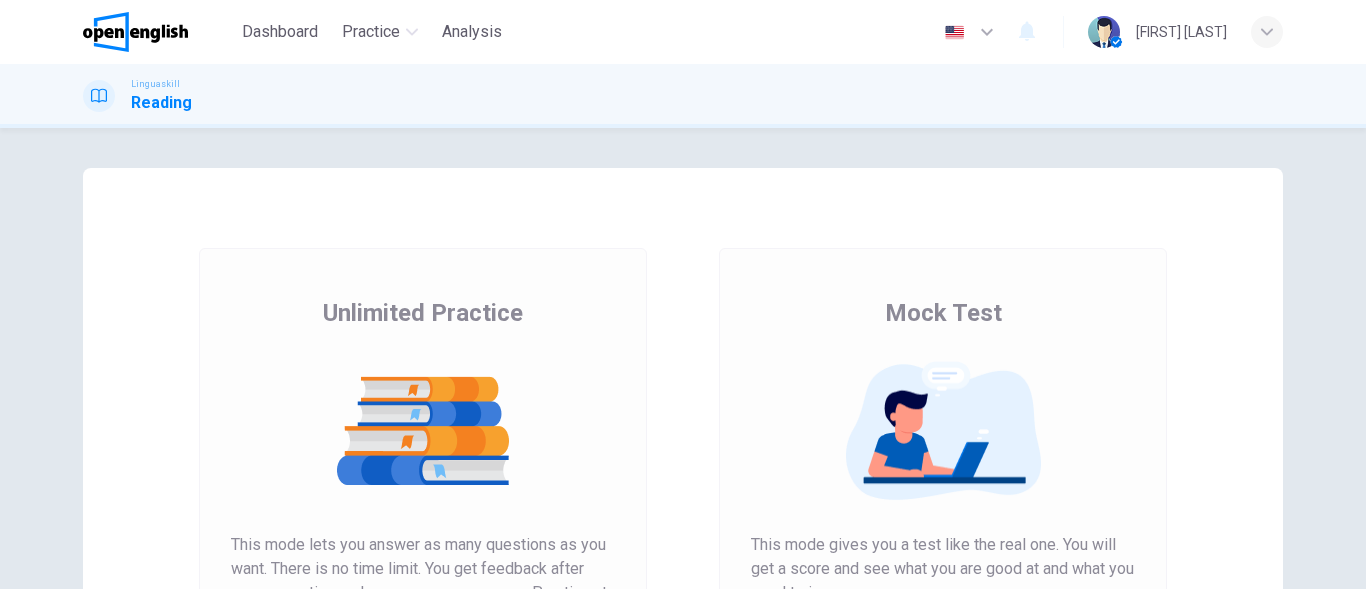 scroll, scrollTop: 0, scrollLeft: 0, axis: both 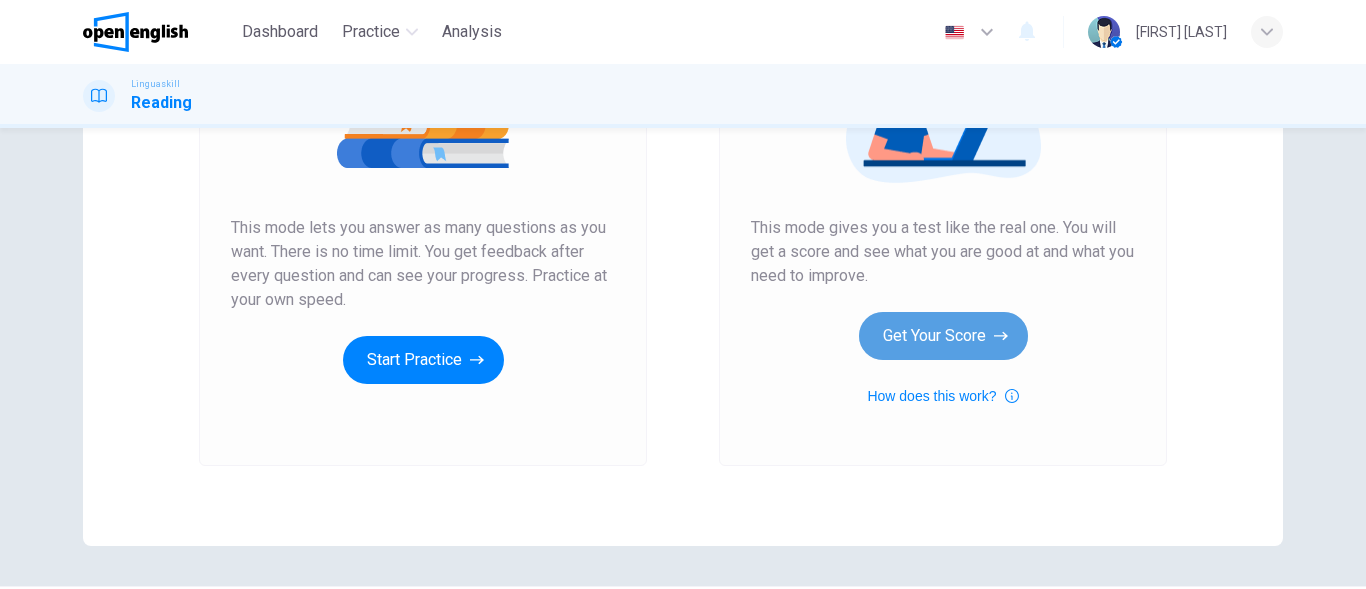 click on "Get Your Score" at bounding box center [943, 336] 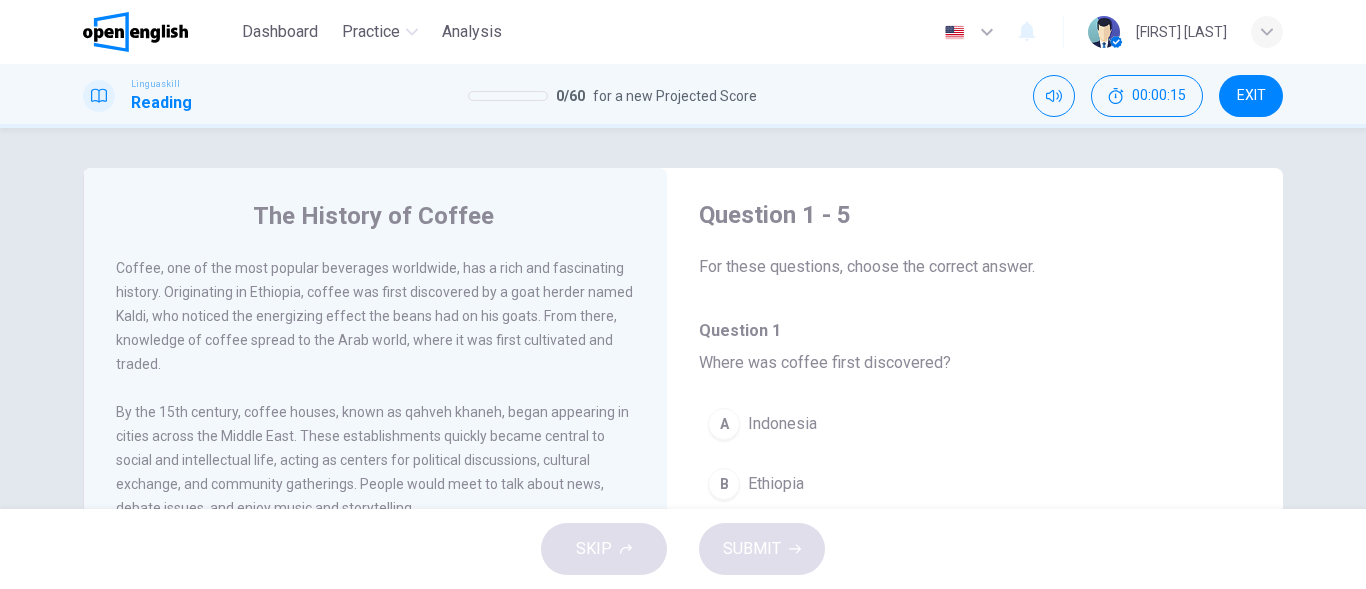 scroll, scrollTop: 0, scrollLeft: 0, axis: both 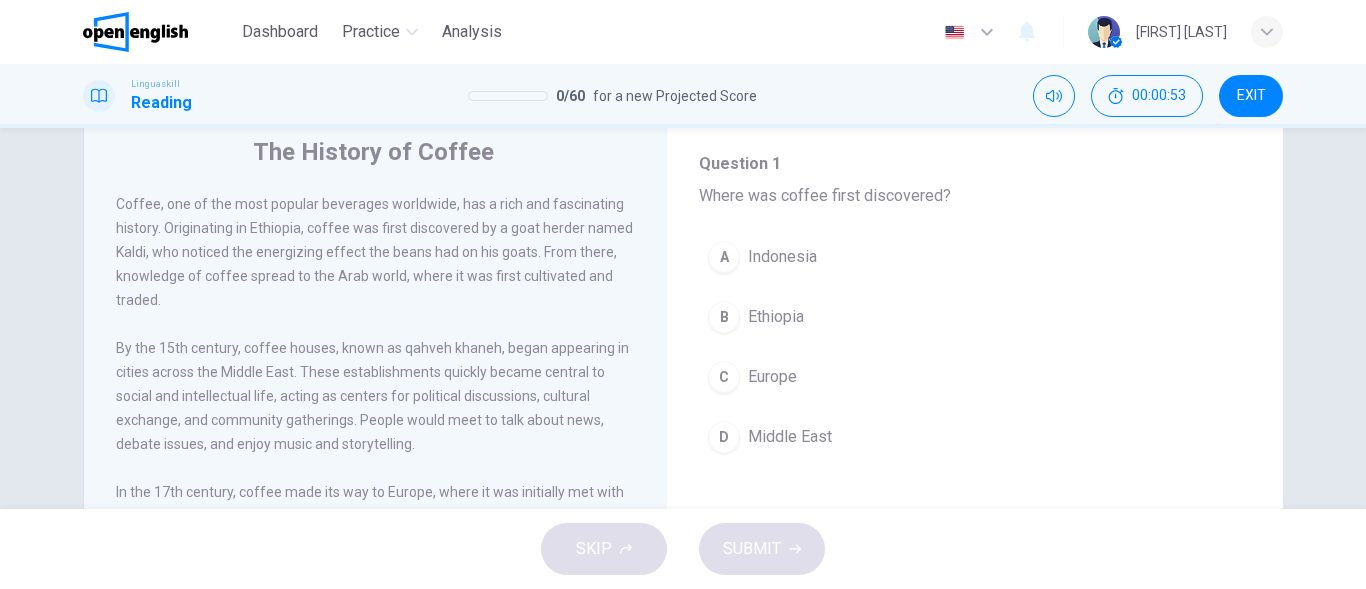 click on "B Ethiopia" at bounding box center [975, 317] 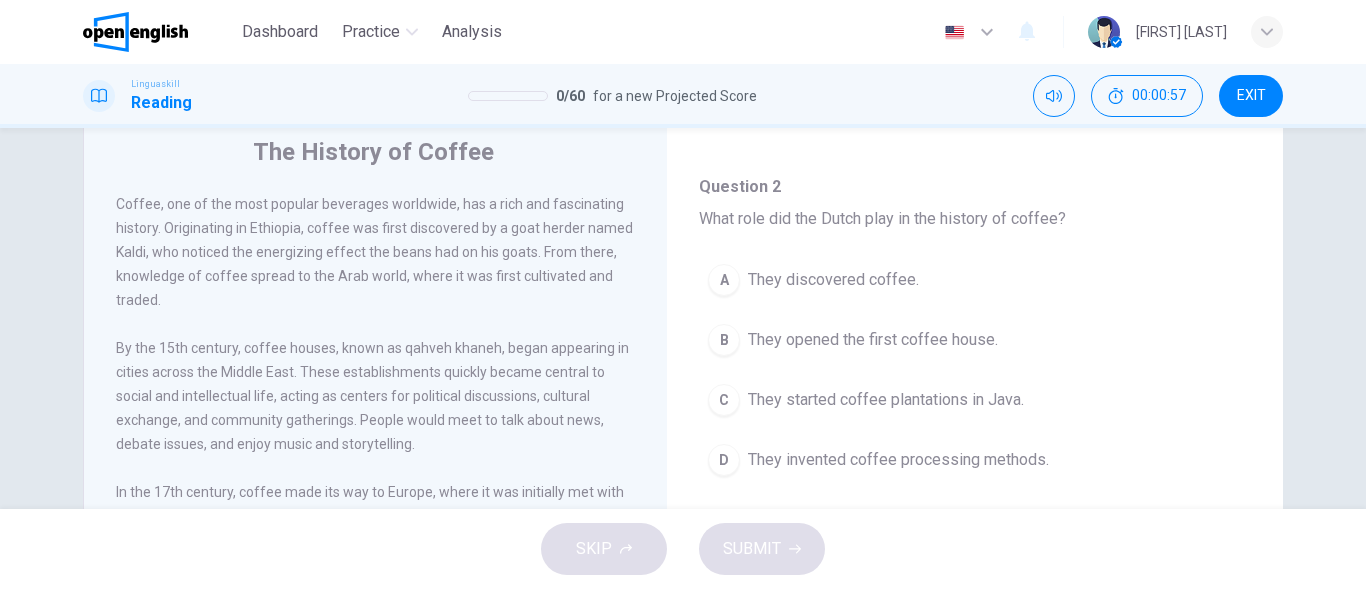 scroll, scrollTop: 448, scrollLeft: 0, axis: vertical 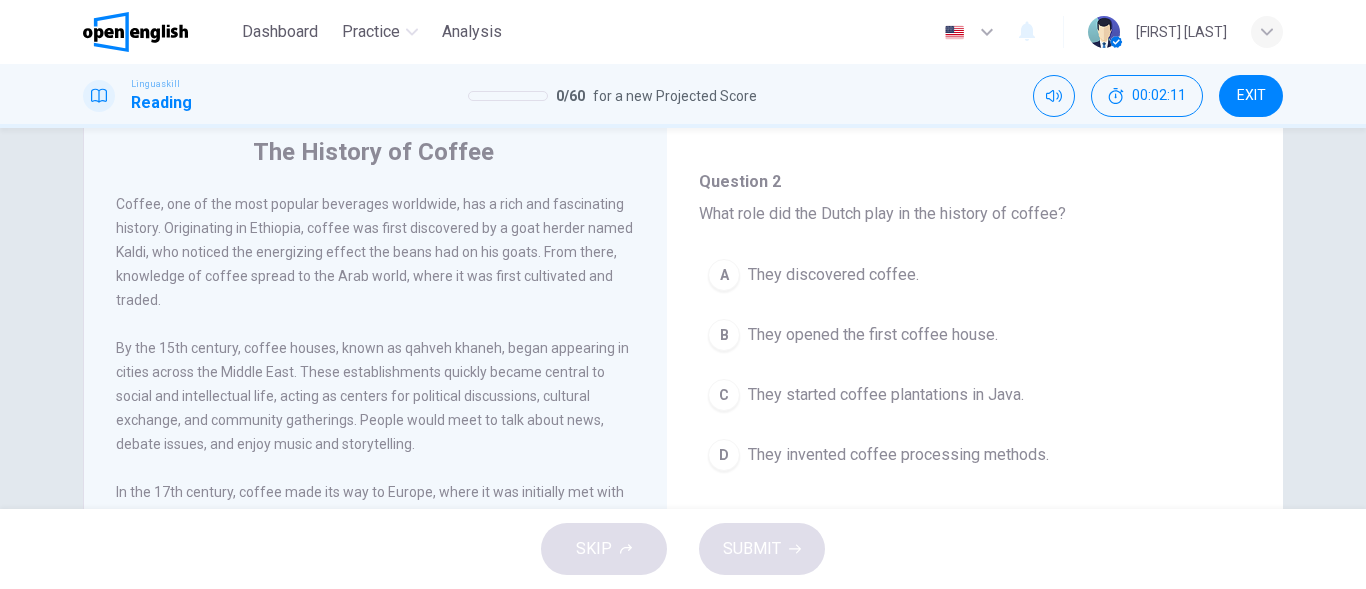 click on "B They opened the first coffee house." at bounding box center [975, 335] 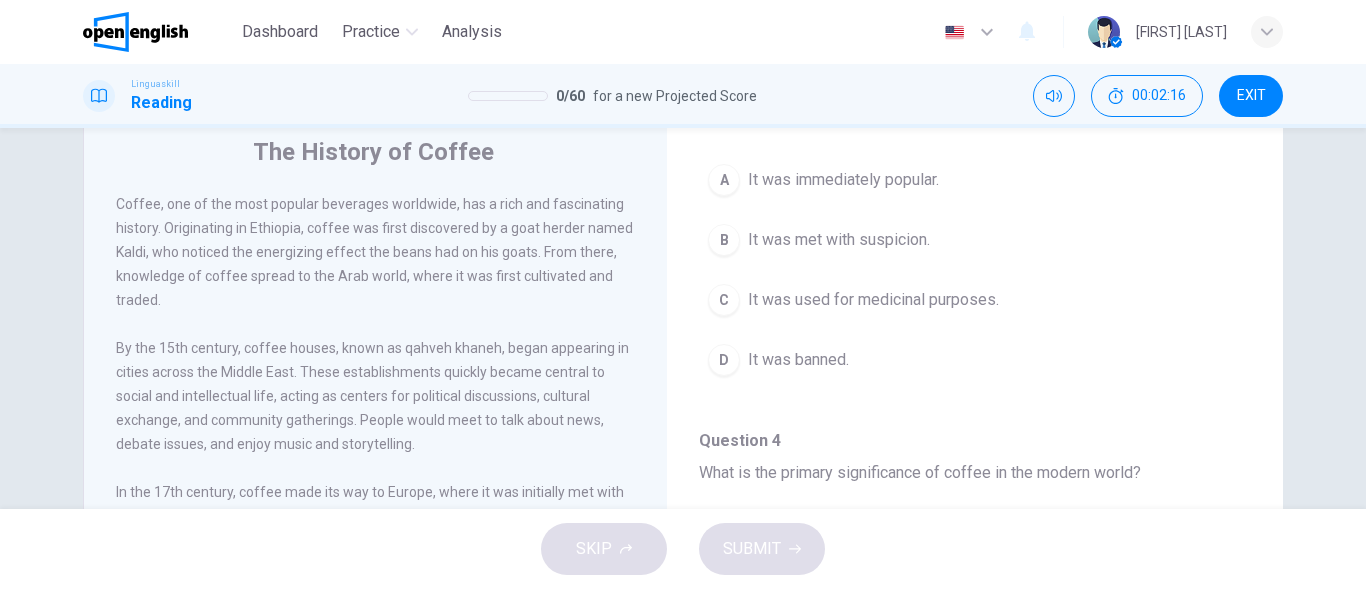 scroll, scrollTop: 920, scrollLeft: 0, axis: vertical 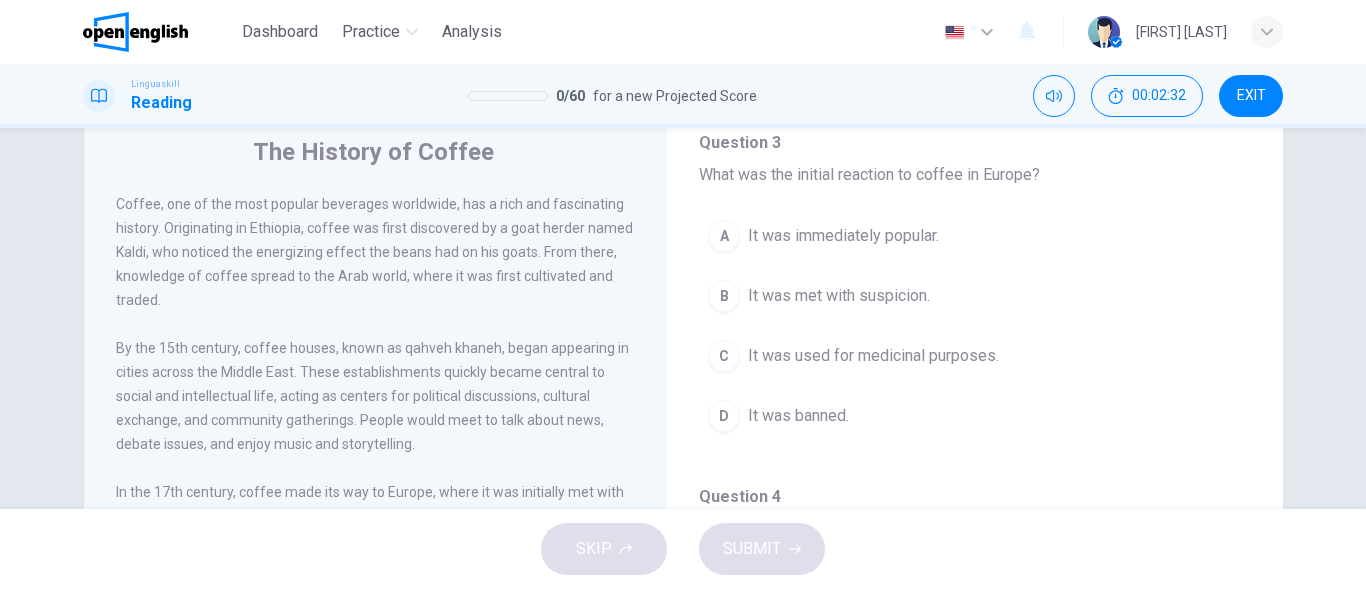click on "A It was immediately popular. B It was met with suspicion. C It was used for medicinal purposes. D It was banned." at bounding box center (975, 336) 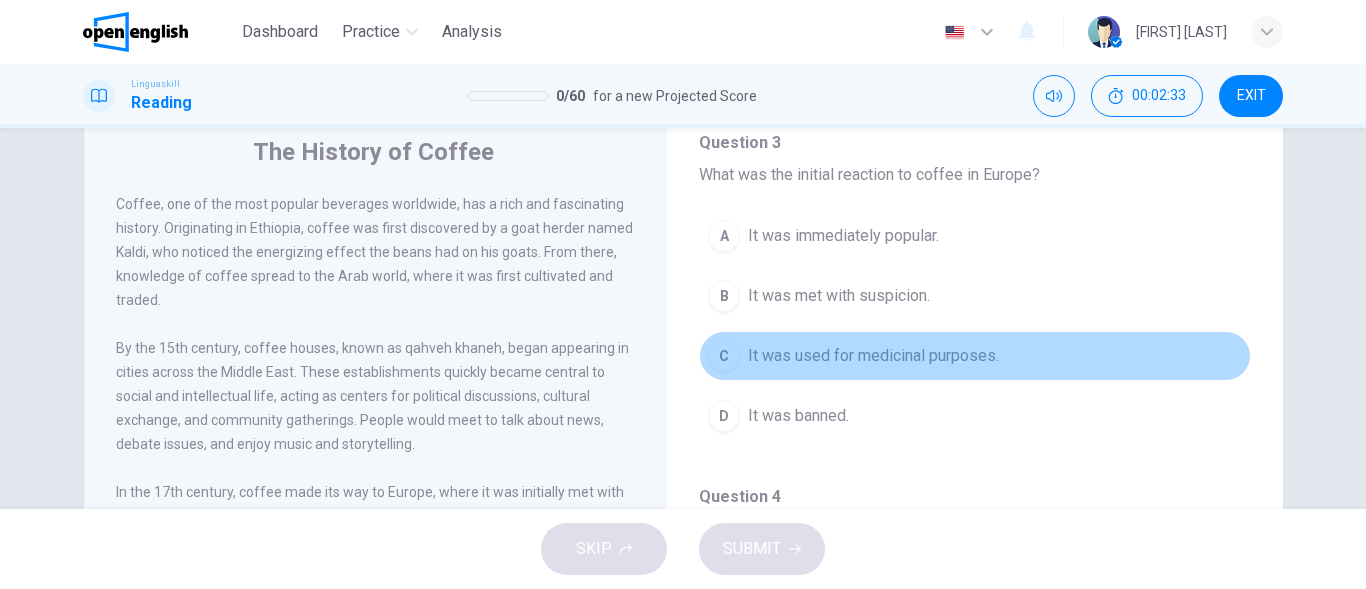 click on "C It was used for medicinal purposes." at bounding box center (975, 356) 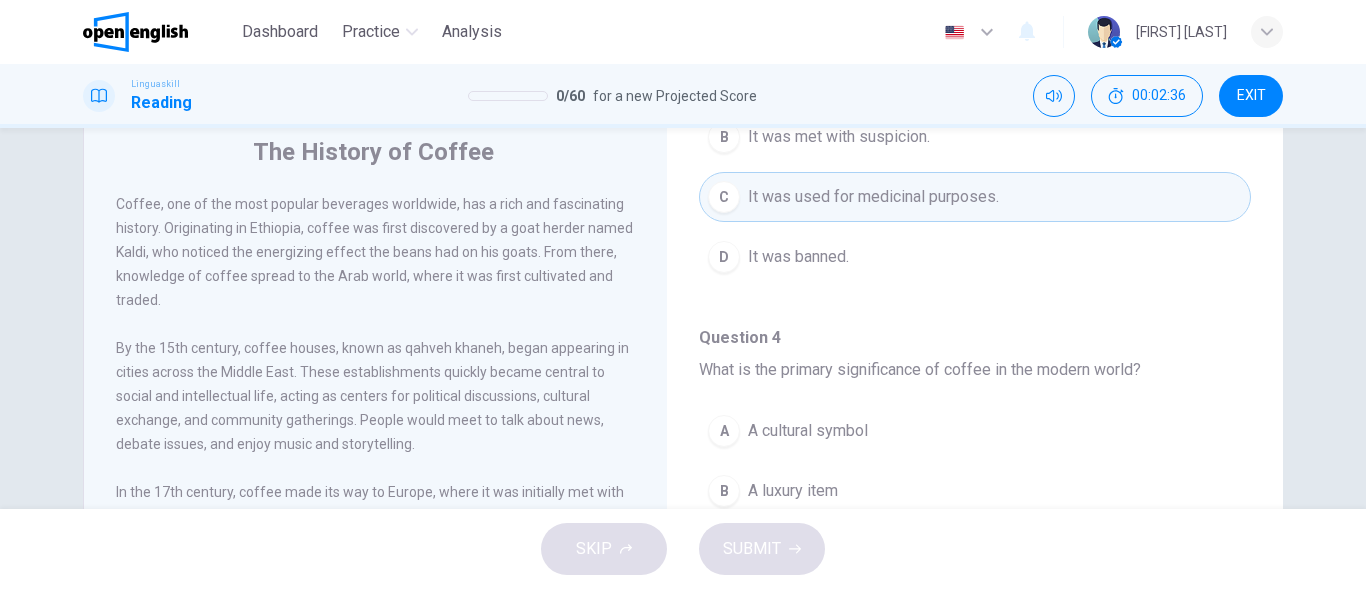 scroll, scrollTop: 1021, scrollLeft: 0, axis: vertical 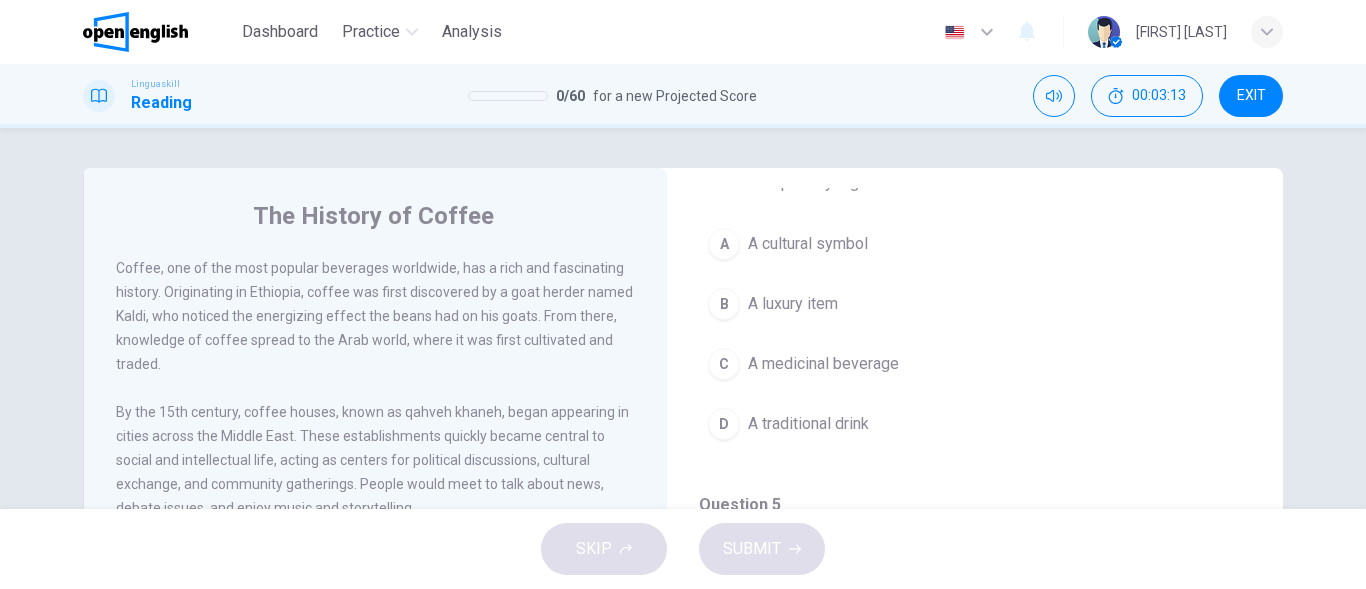 click on "The History of Coffee Coffee, one of the most popular beverages worldwide, has a rich and fascinating history. Originating in Ethiopia, coffee was first discovered by a goat herder named Kaldi, who noticed the energizing effect the beans had on his goats. From there, knowledge of coffee spread to the Arab world, where it was first cultivated and traded. By the 15th century, coffee houses, known as qahveh khaneh, began appearing in cities across the Middle East. These establishments quickly became central to social and intellectual life, acting as centers for political discussions, cultural exchange, and community gatherings. People would meet to talk about news, debate issues, and enjoy music and storytelling. Today, coffee is a global industry involving millions of people in its cultivation, processing, and distribution. It has evolved into much more than just a beverage—it is a cultural symbol, an economic force, and an essential part of daily routines for people around the world. Question 1 - 5 Question" at bounding box center [683, 515] 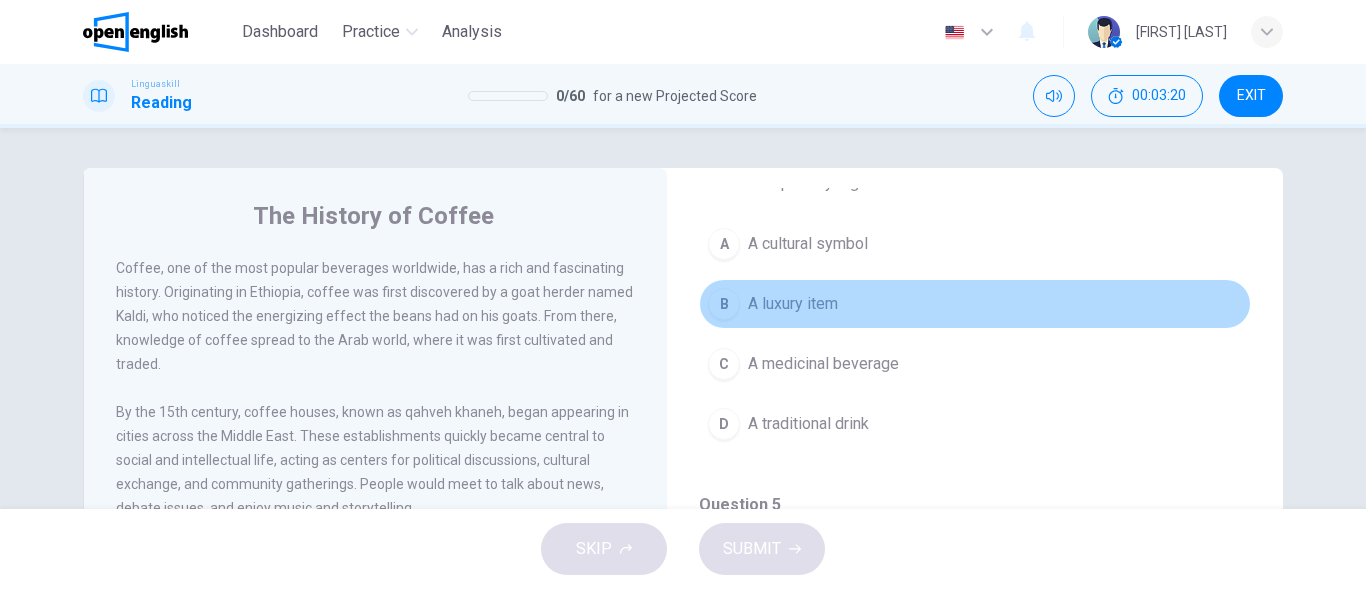 click on "B A luxury item" at bounding box center (975, 304) 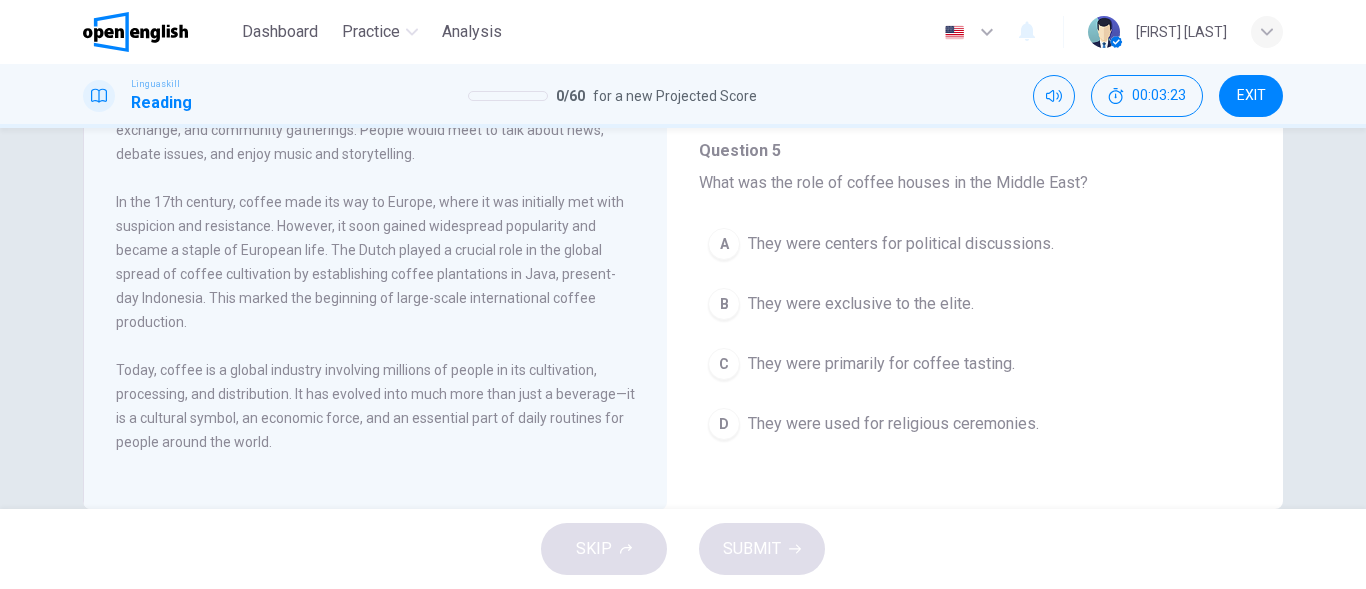 scroll, scrollTop: 394, scrollLeft: 0, axis: vertical 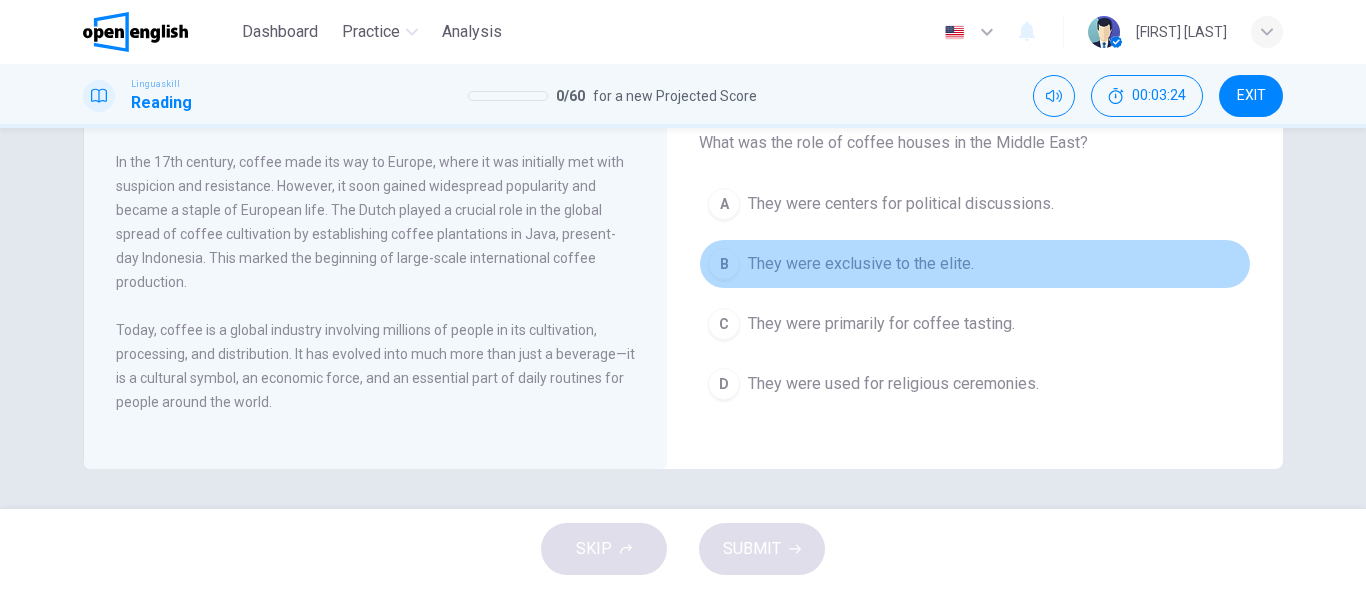 click on "B They were exclusive to the elite." at bounding box center [975, 264] 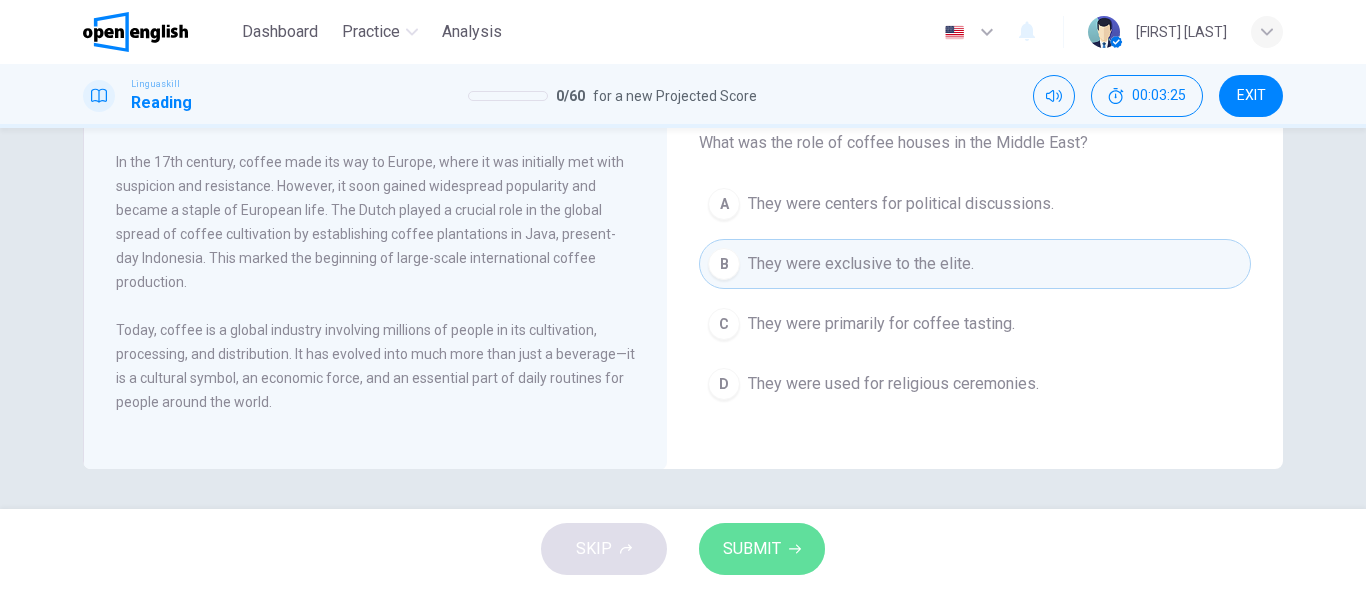 click on "SUBMIT" at bounding box center (762, 549) 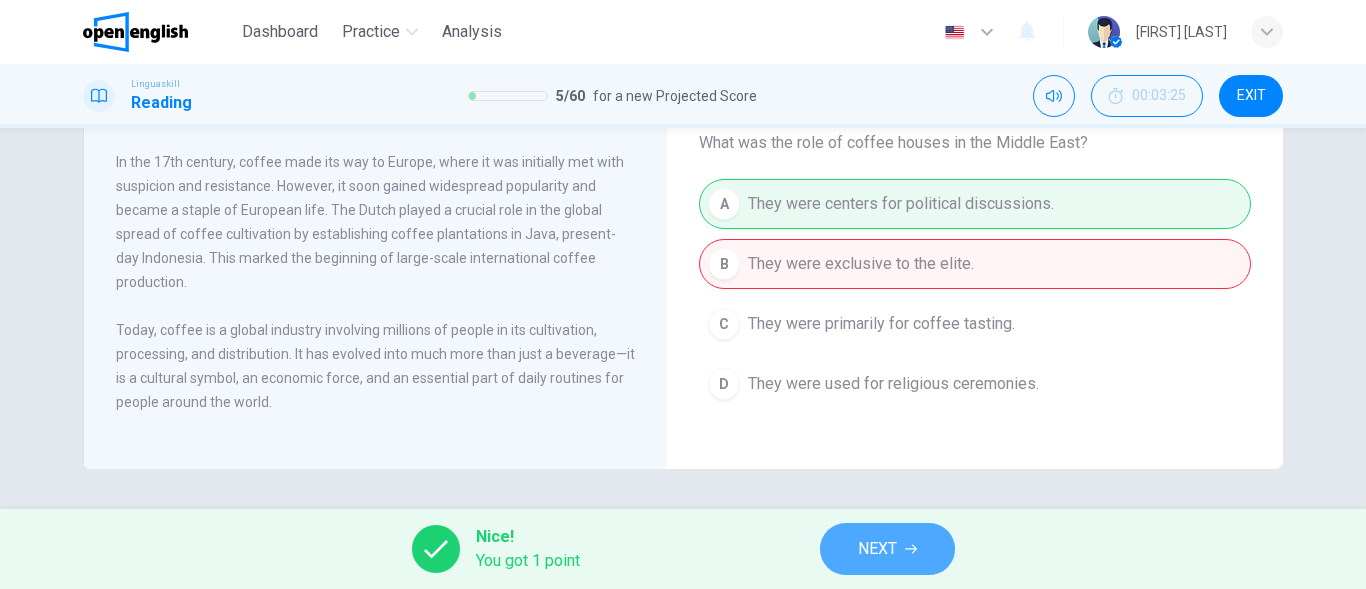 click on "NEXT" at bounding box center [887, 549] 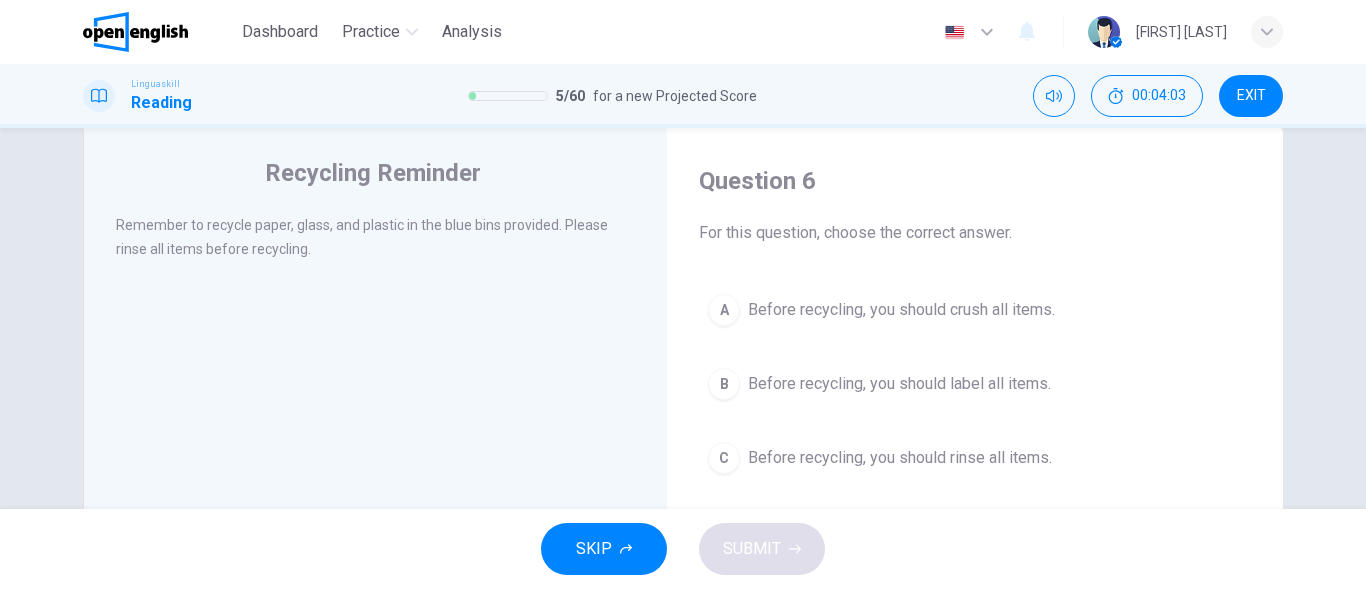 scroll, scrollTop: 47, scrollLeft: 0, axis: vertical 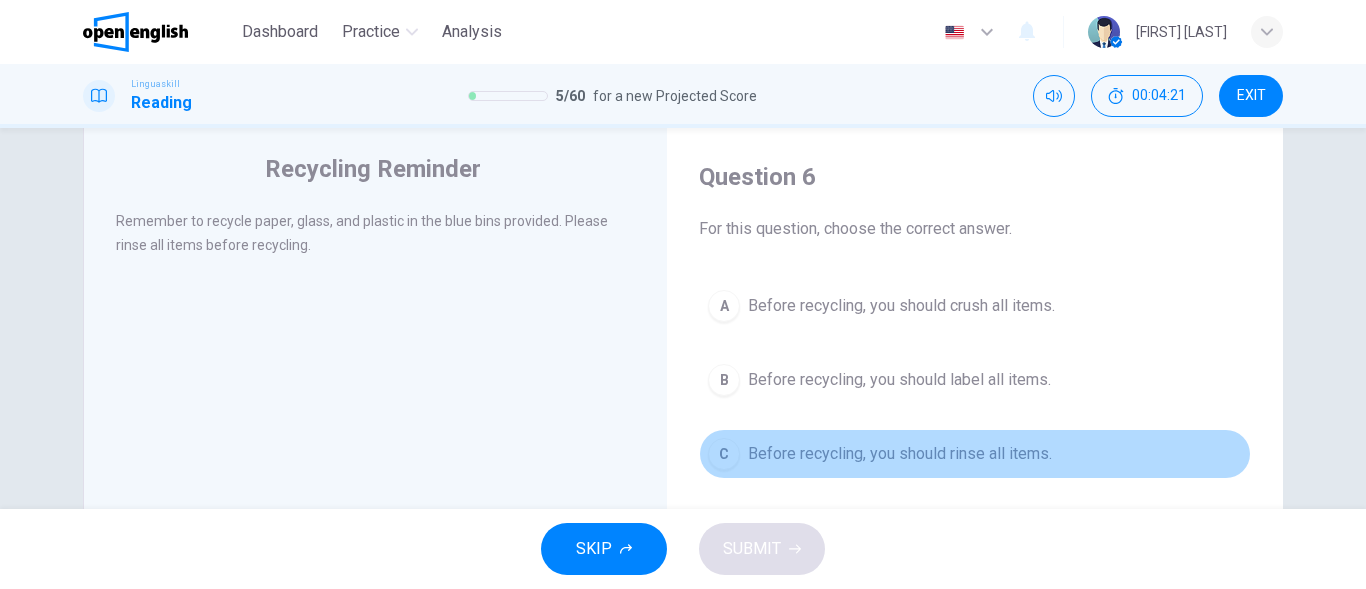 click on "C Before recycling, you should rinse all items." at bounding box center (975, 454) 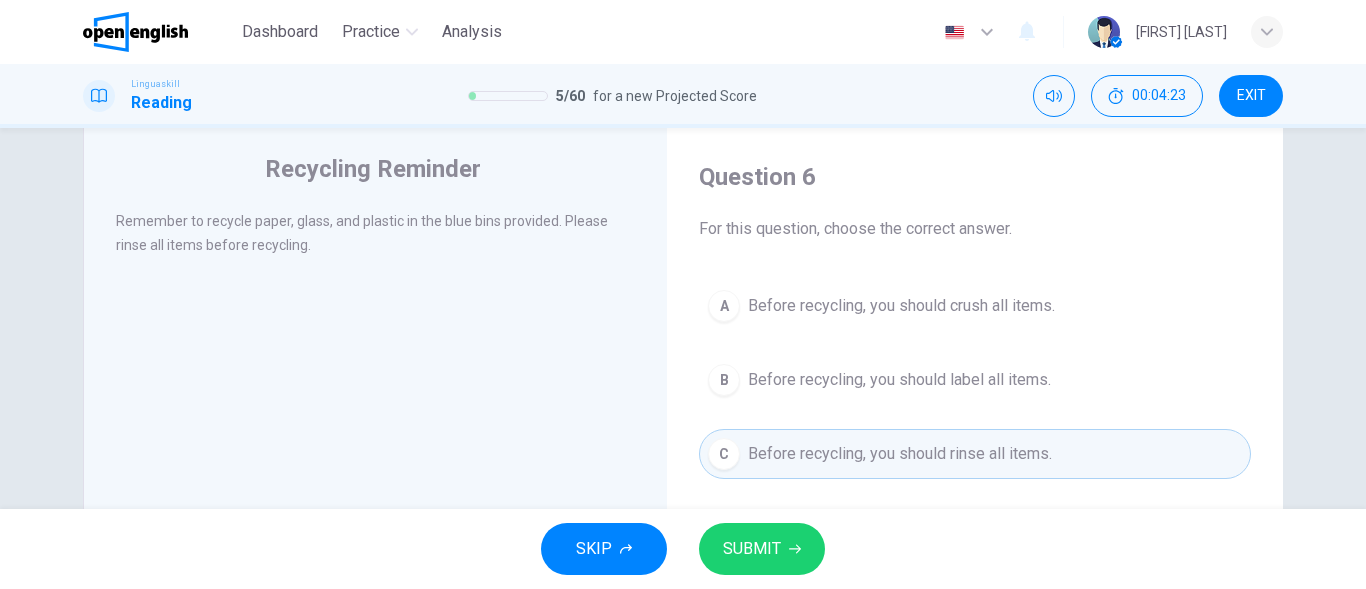 click on "SUBMIT" at bounding box center (762, 549) 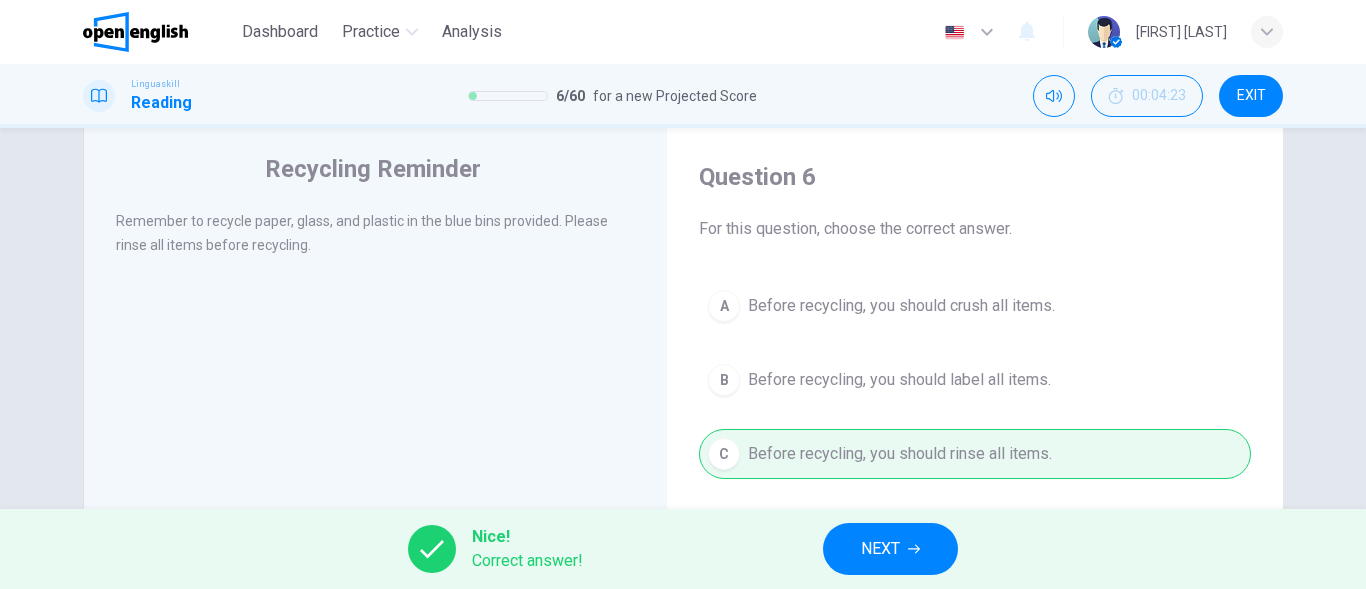 click on "NEXT" at bounding box center [880, 549] 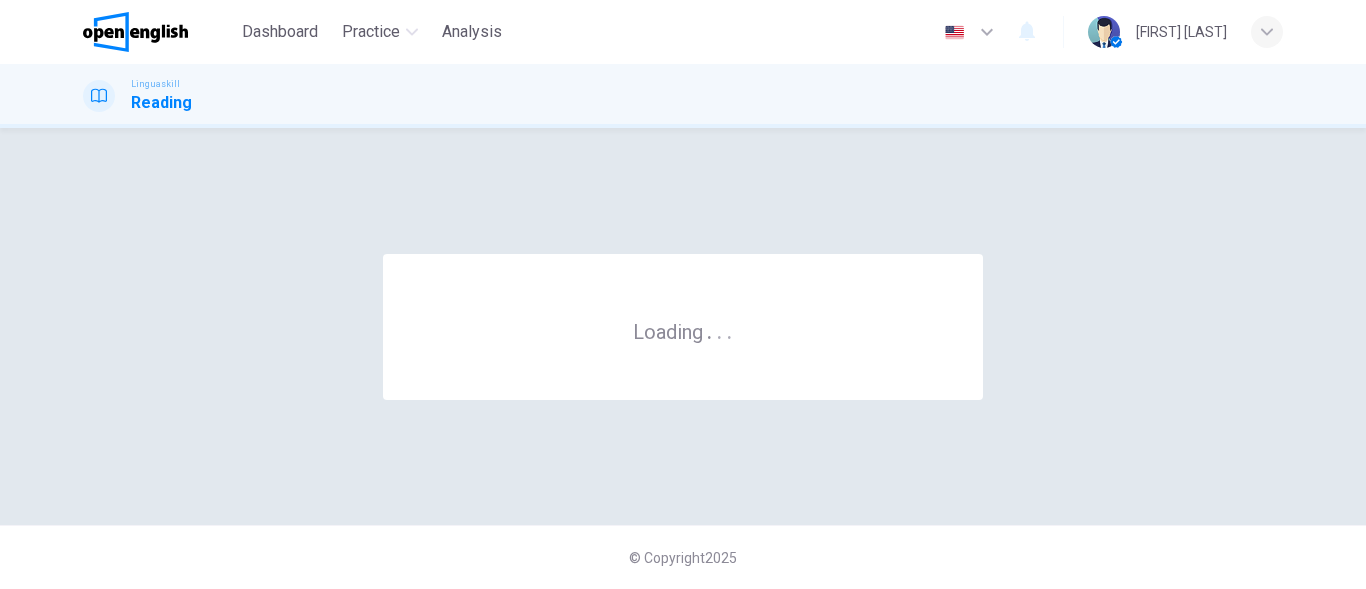 scroll, scrollTop: 0, scrollLeft: 0, axis: both 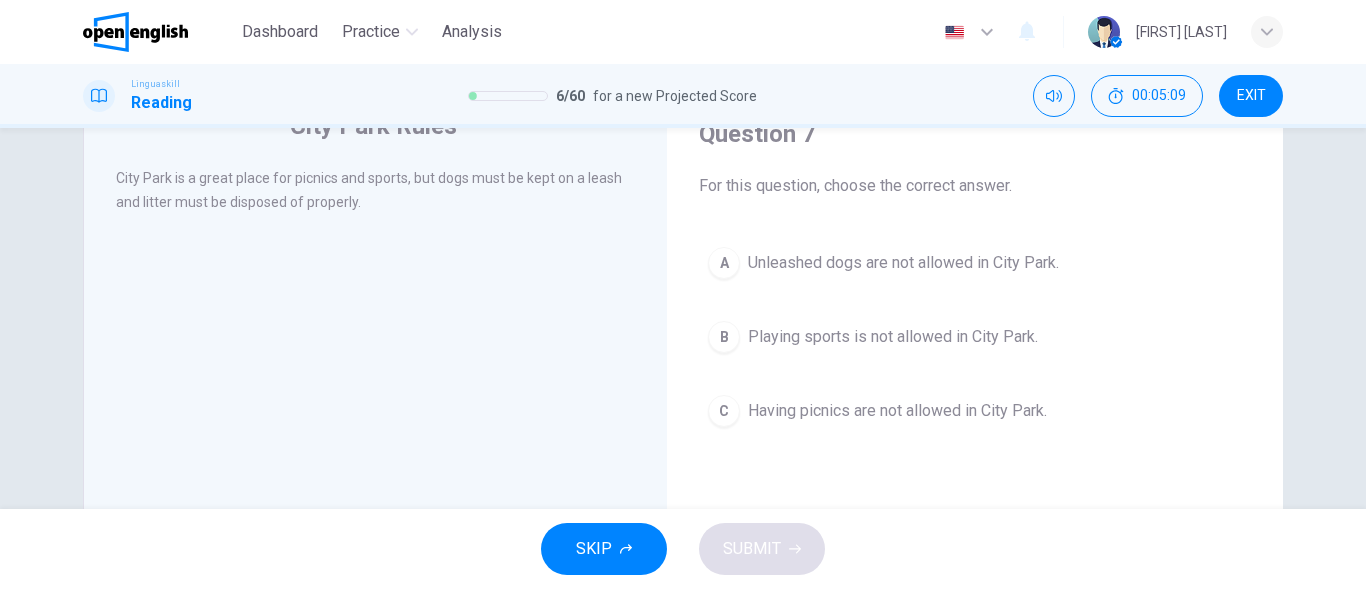 click on "A Unleashed dogs are not allowed in City Park." at bounding box center (975, 263) 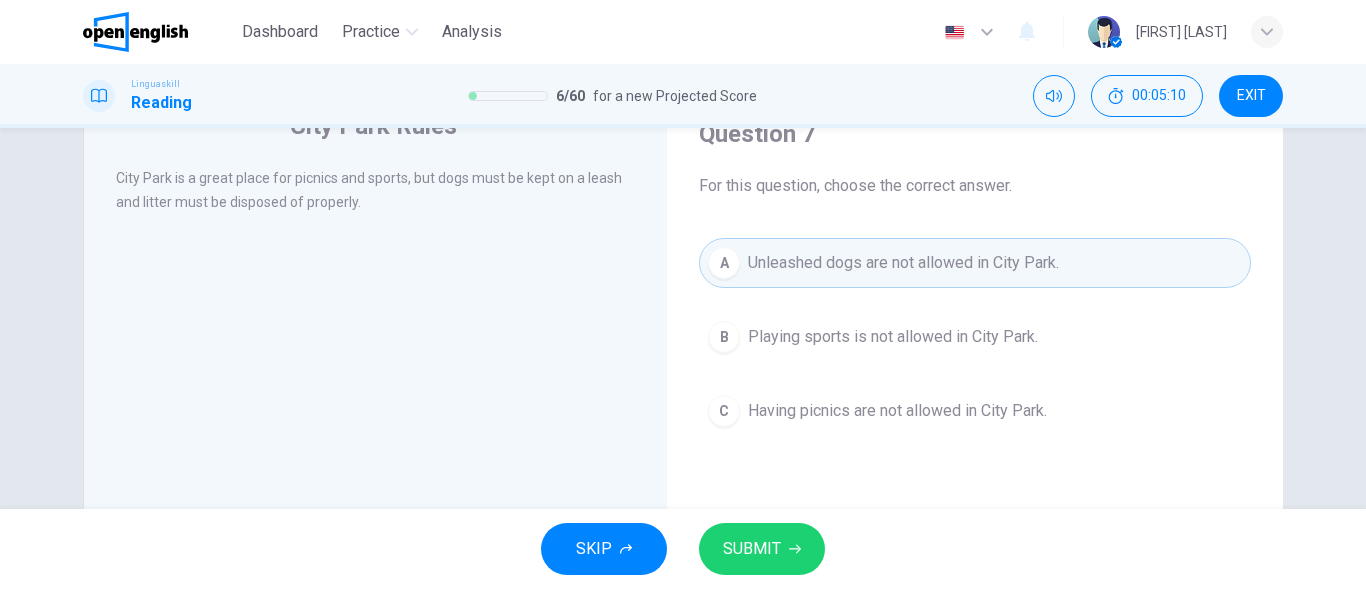 click on "SUBMIT" at bounding box center (762, 549) 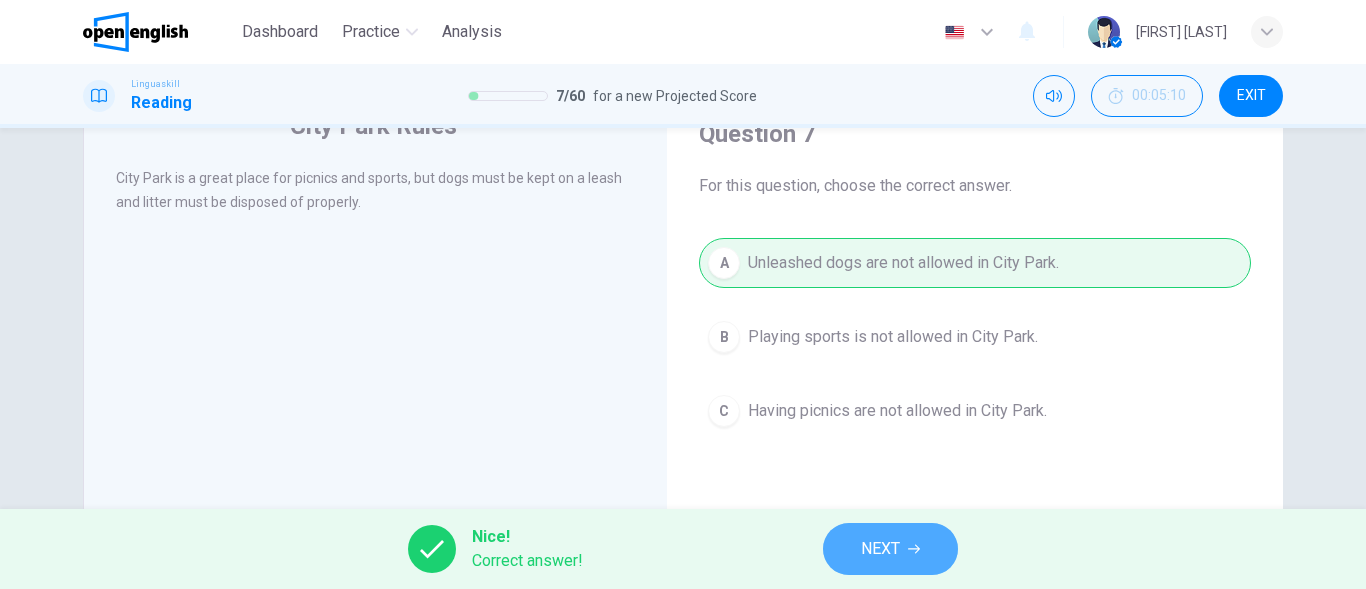 click on "NEXT" at bounding box center [890, 549] 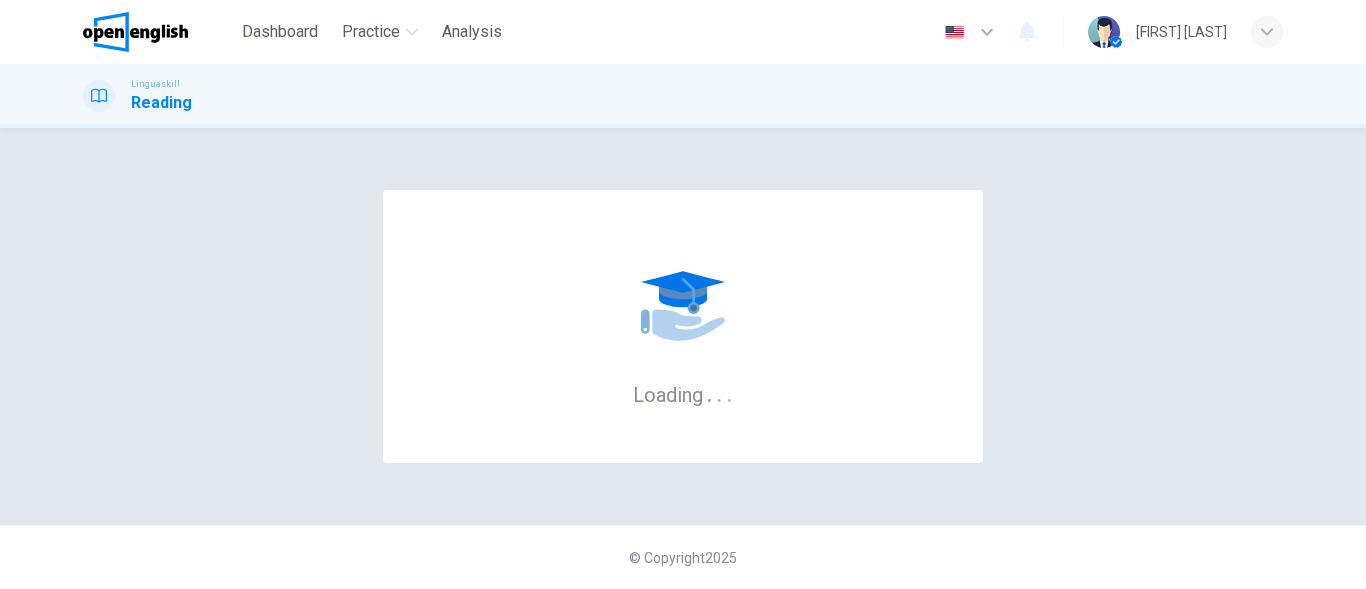 scroll, scrollTop: 0, scrollLeft: 0, axis: both 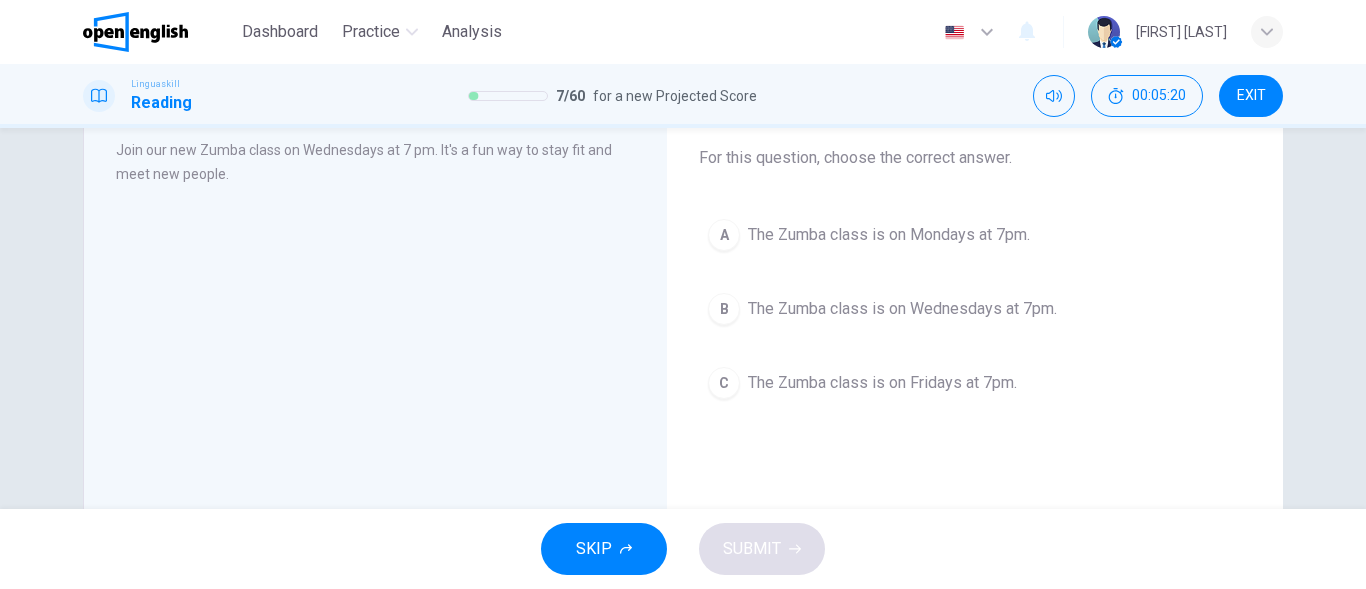 click on "B The Zumba class is on Wednesdays at 7pm." at bounding box center (975, 309) 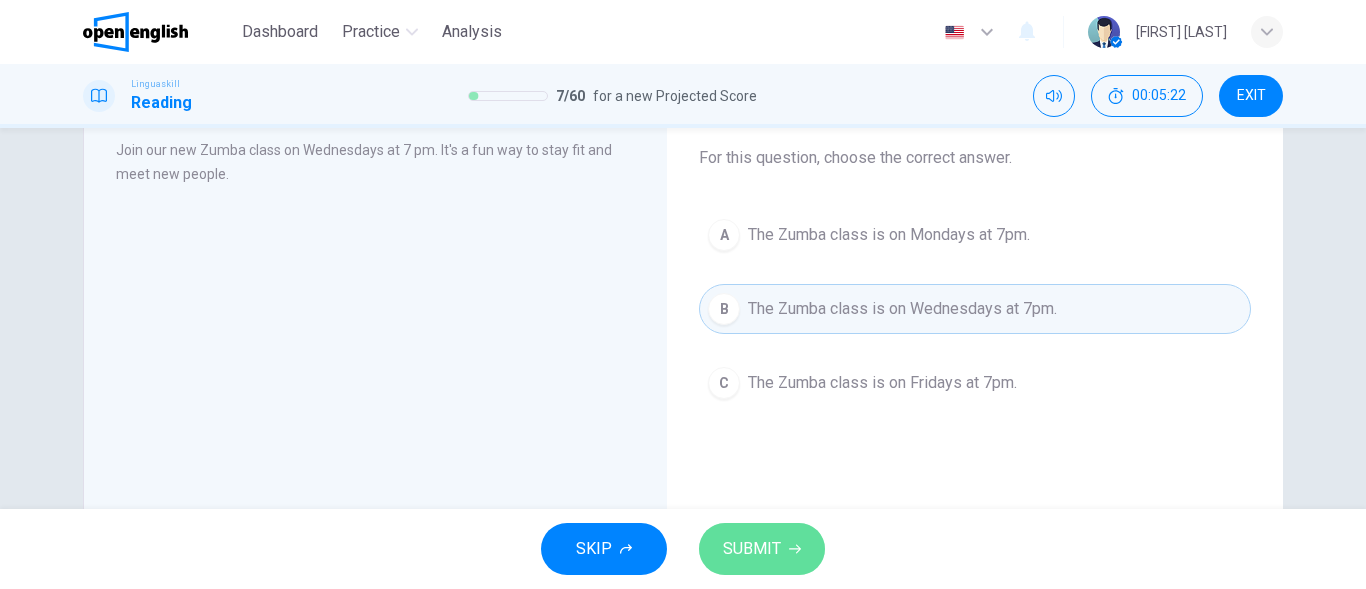 click on "SUBMIT" at bounding box center (752, 549) 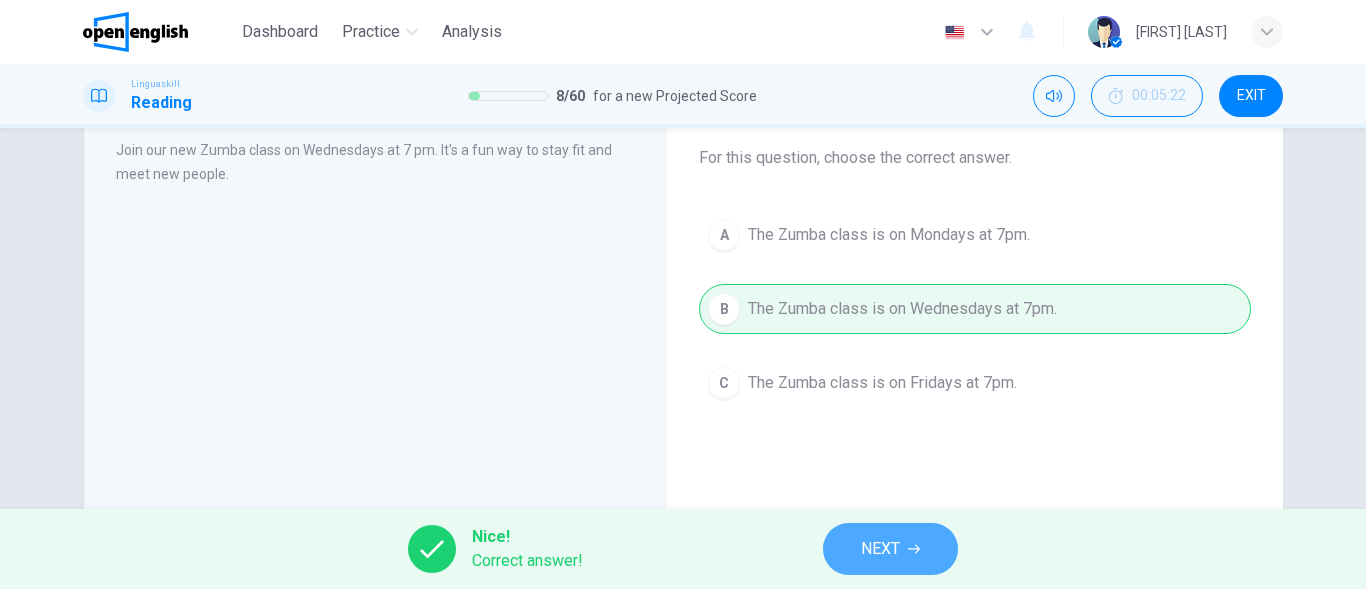 click on "NEXT" at bounding box center [890, 549] 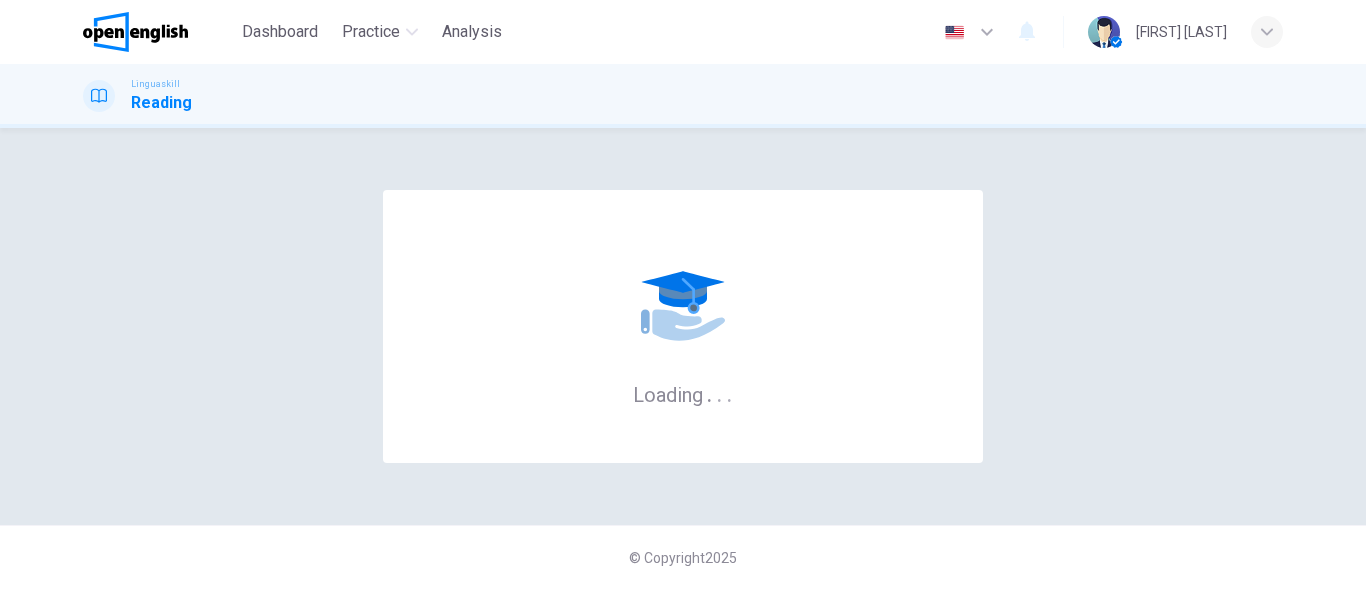 scroll, scrollTop: 0, scrollLeft: 0, axis: both 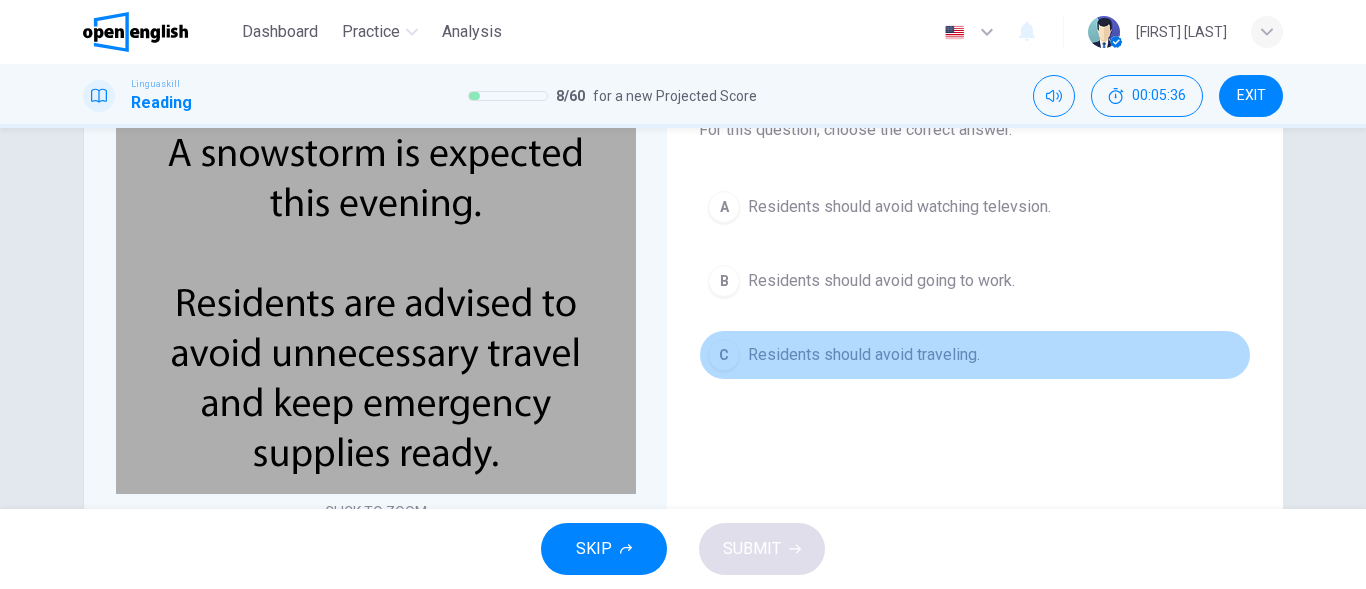 click on "C Residents should avoid traveling." at bounding box center [975, 355] 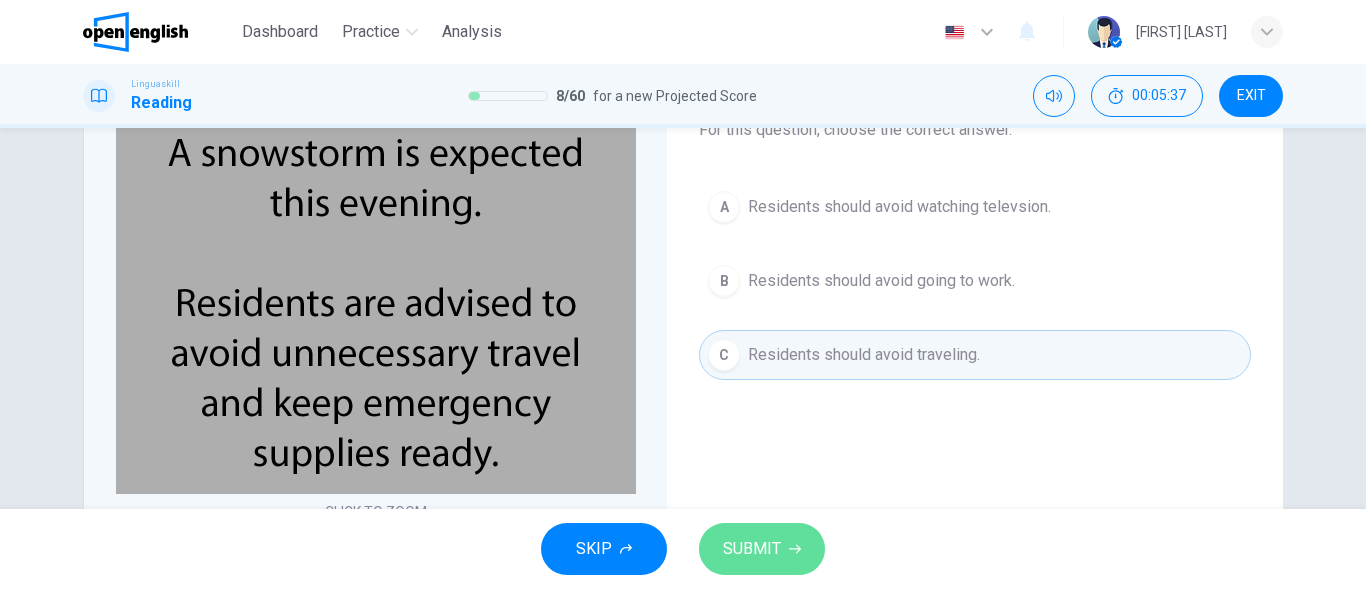 click on "SUBMIT" at bounding box center [762, 549] 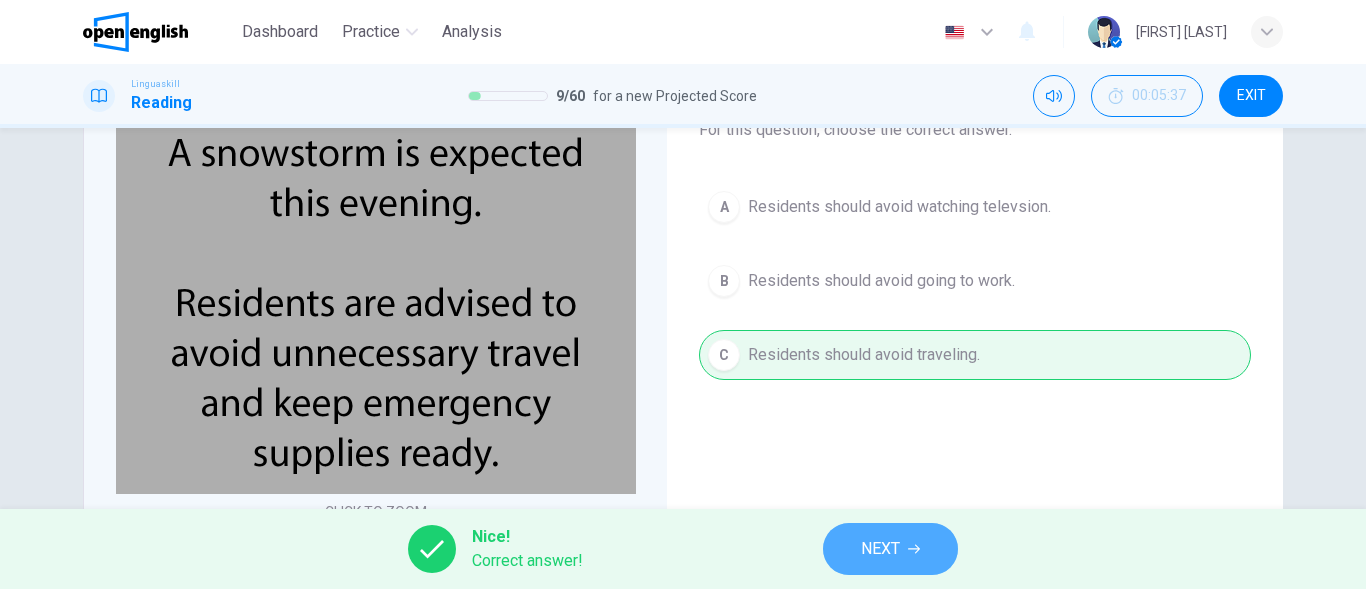 click on "NEXT" at bounding box center (880, 549) 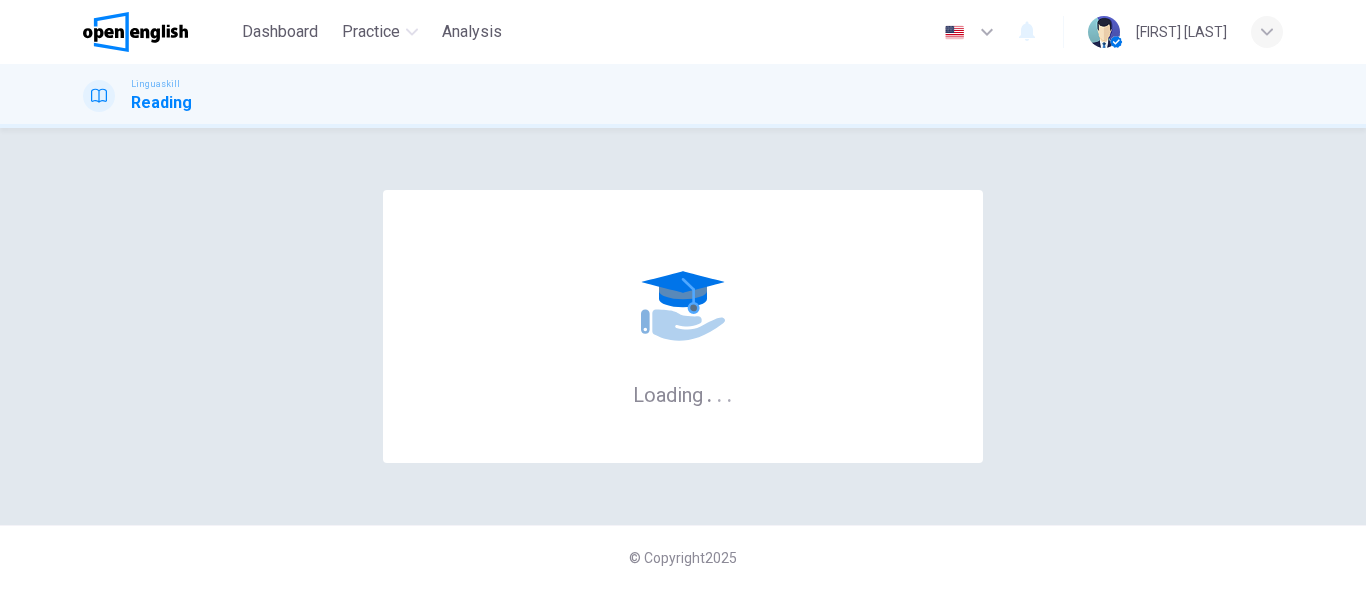 scroll, scrollTop: 0, scrollLeft: 0, axis: both 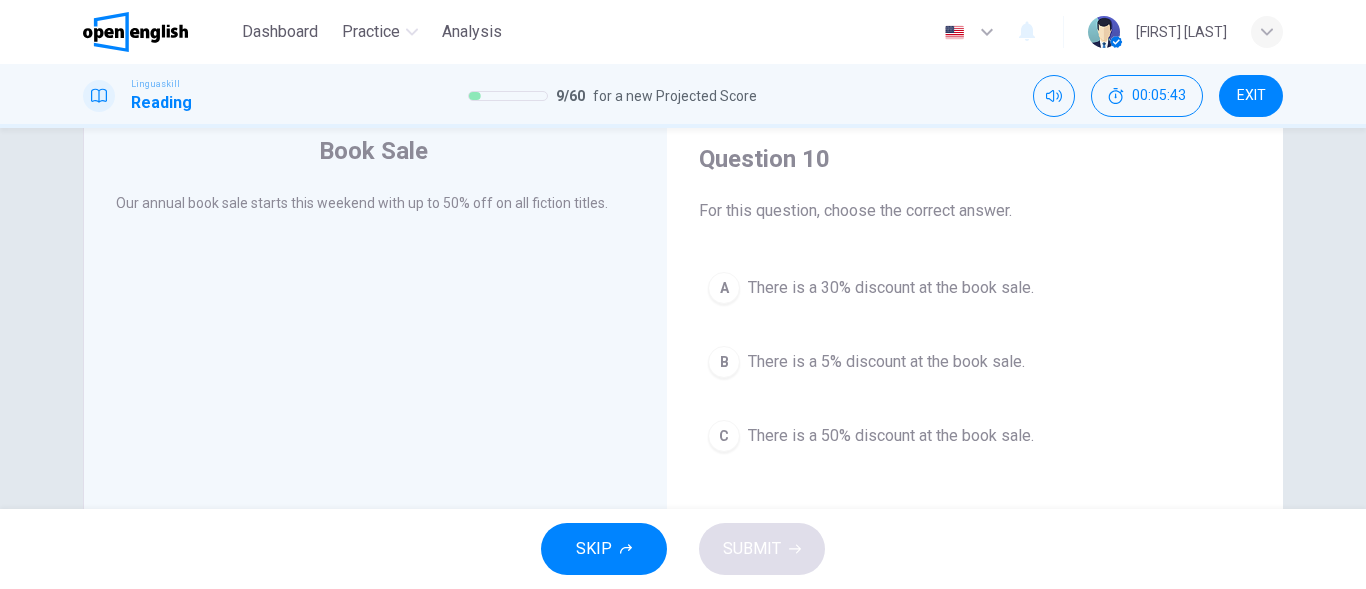 click on "C There is a 50% discount at the book sale." at bounding box center (975, 436) 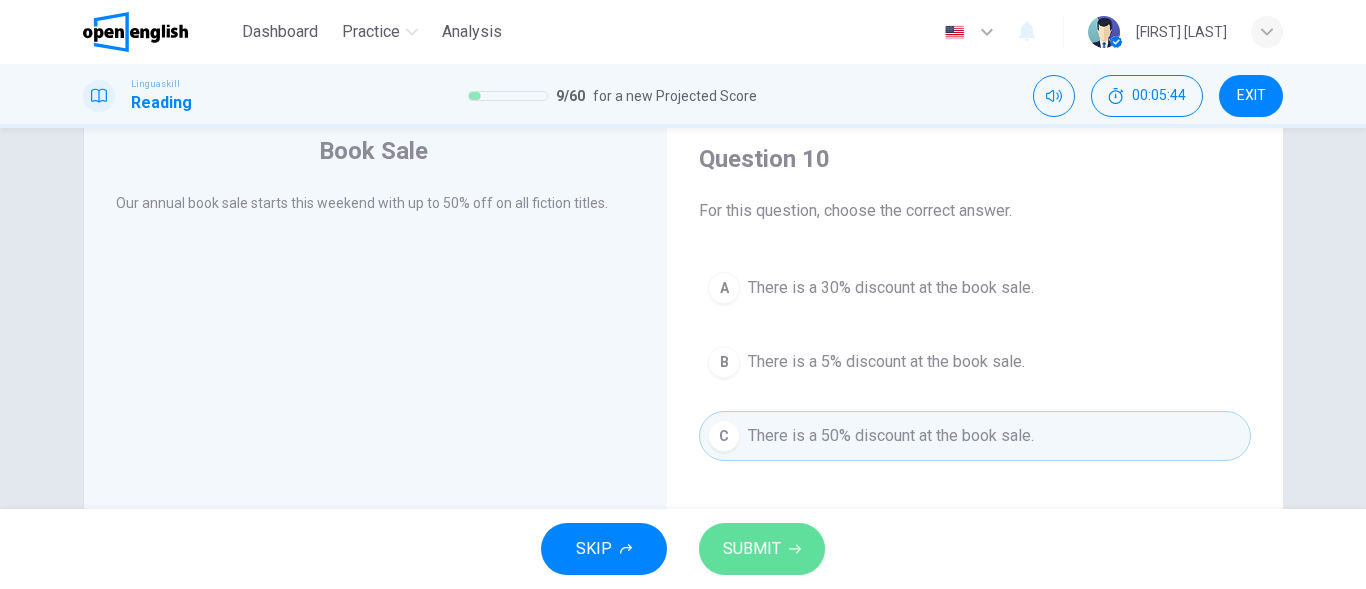 click on "SUBMIT" at bounding box center [762, 549] 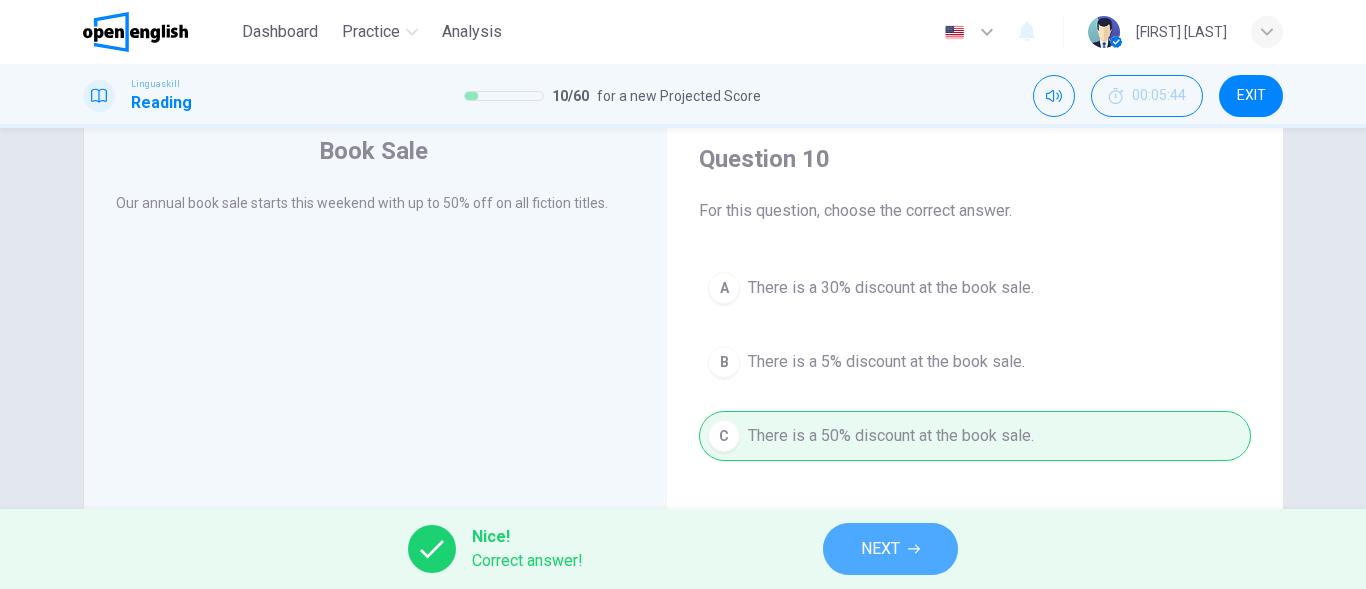 click on "NEXT" at bounding box center [880, 549] 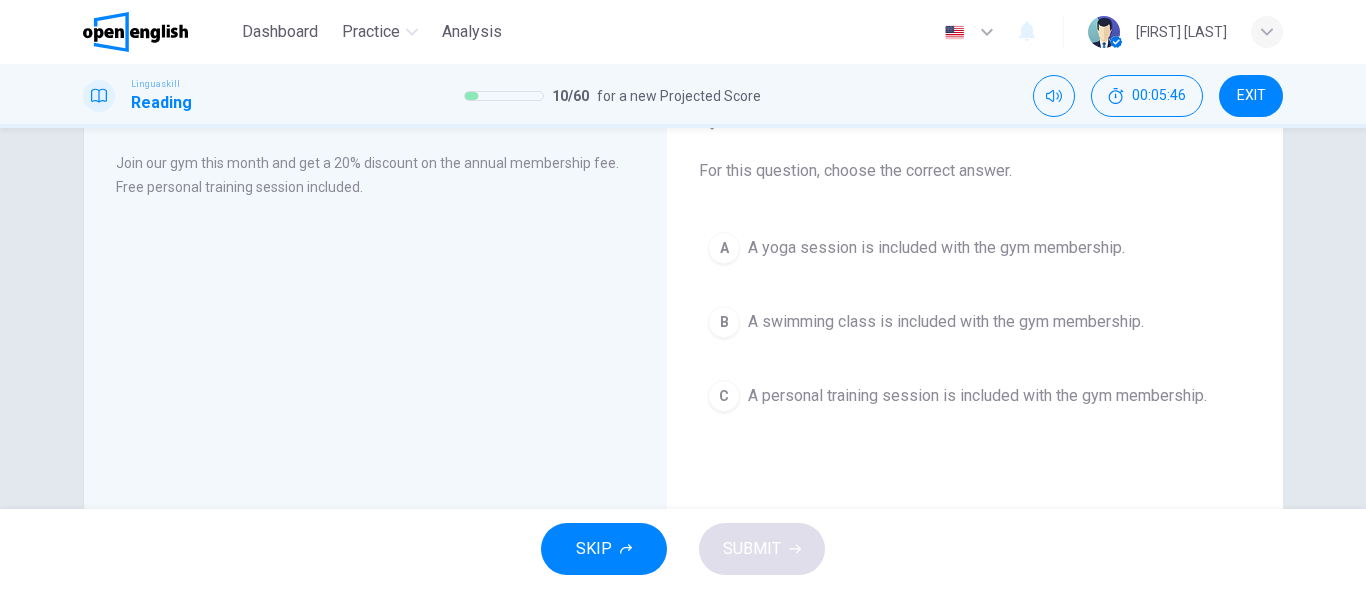 scroll, scrollTop: 116, scrollLeft: 0, axis: vertical 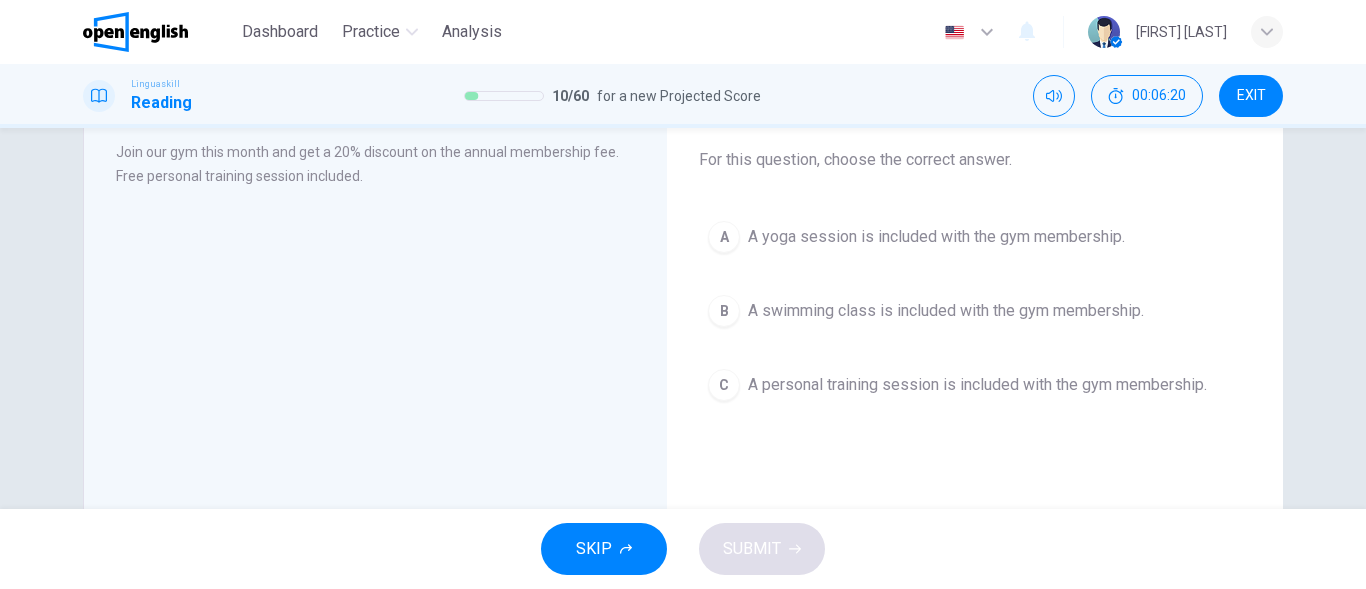 click on "A A yoga session is included with the gym membership." at bounding box center [975, 237] 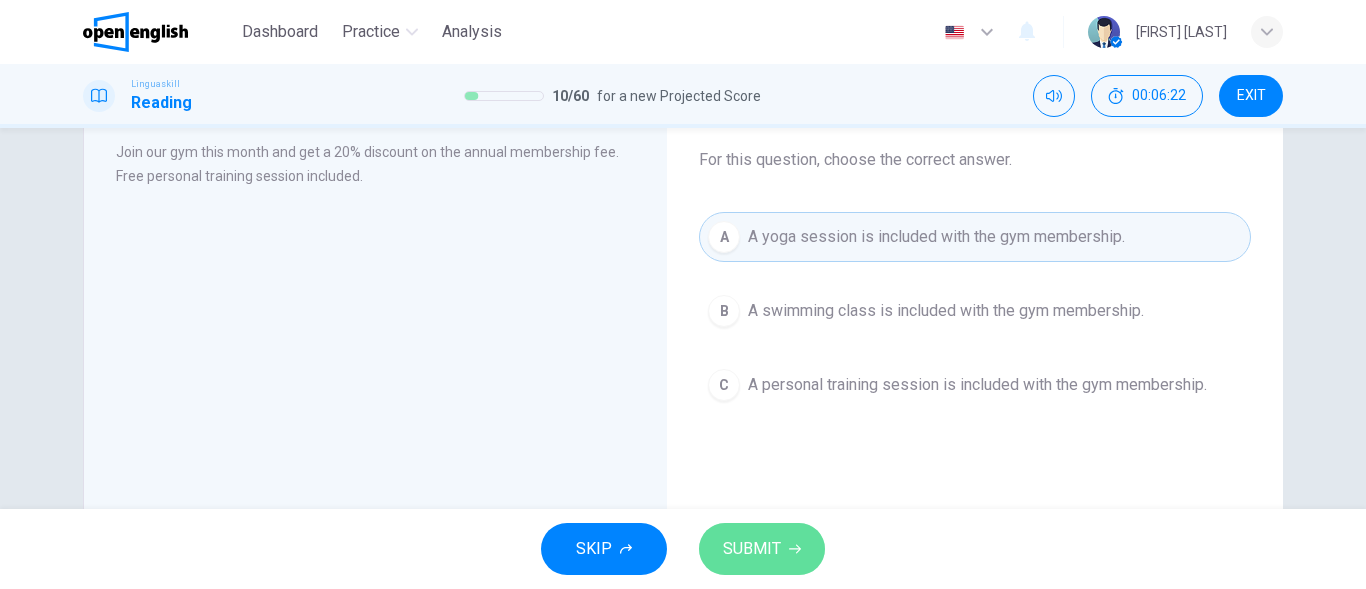 click on "SUBMIT" at bounding box center (762, 549) 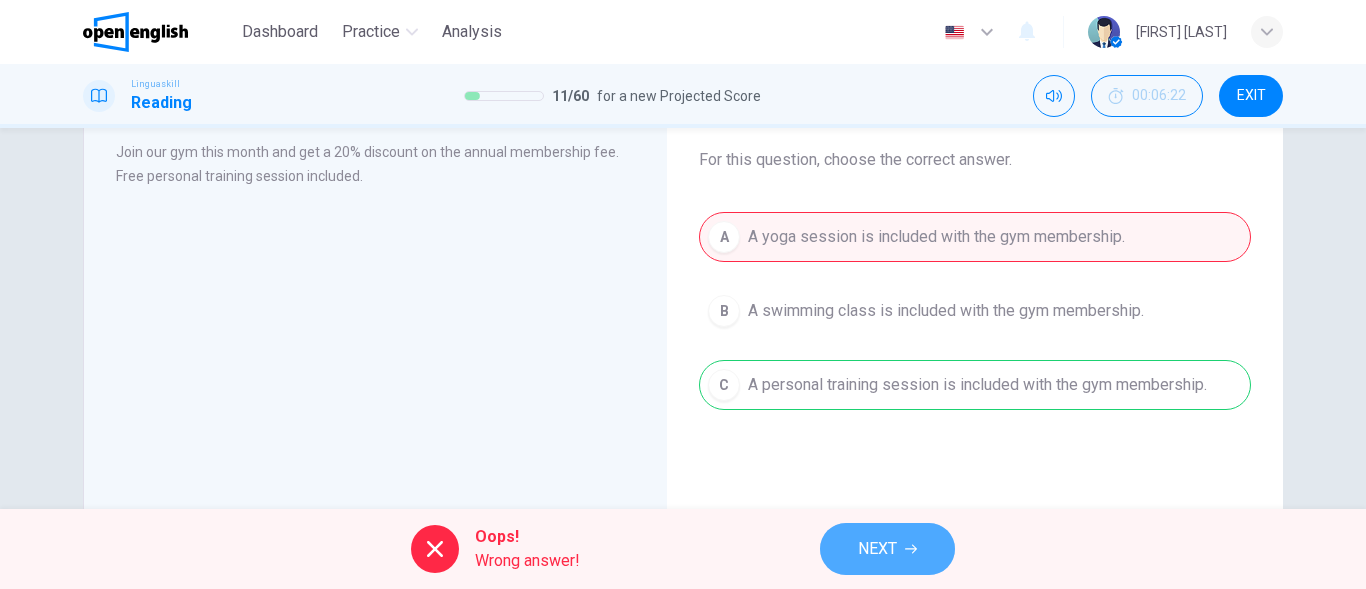 click on "NEXT" at bounding box center [877, 549] 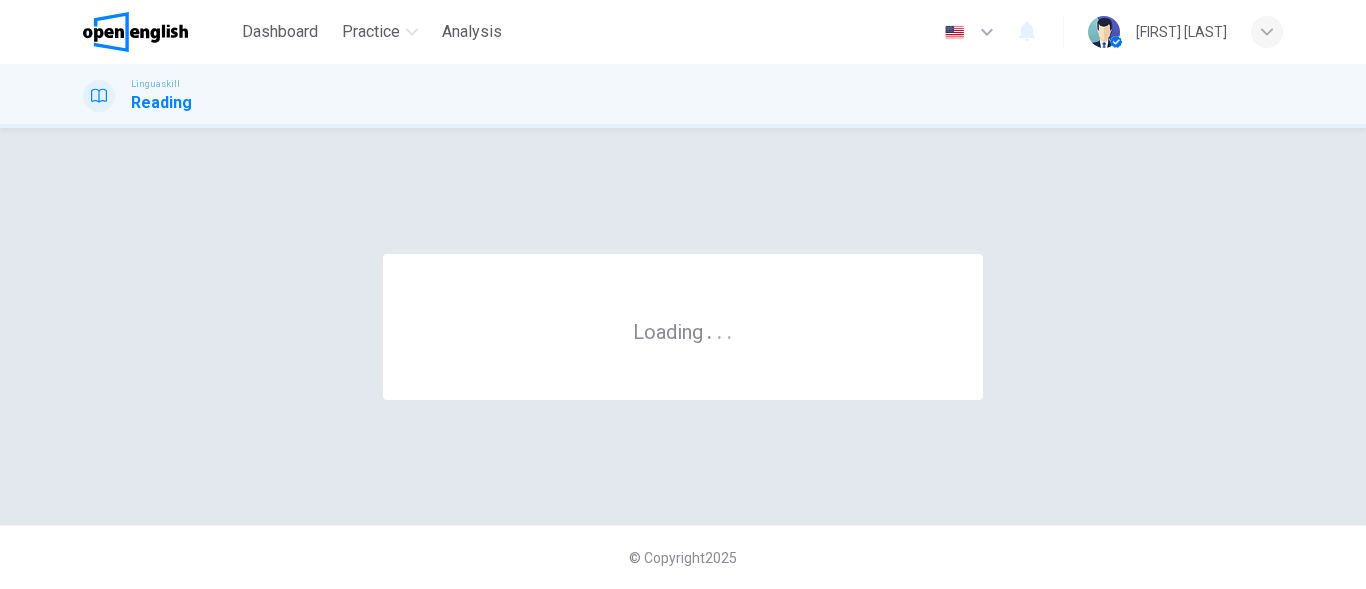 scroll, scrollTop: 0, scrollLeft: 0, axis: both 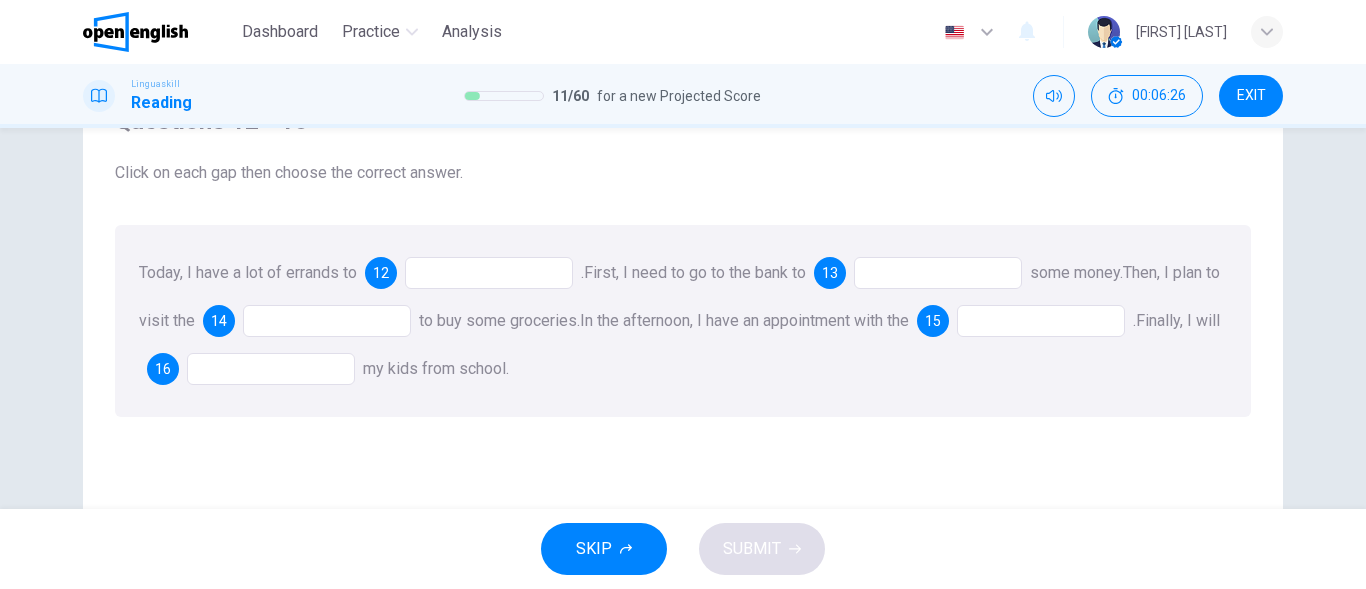 click at bounding box center [489, 273] 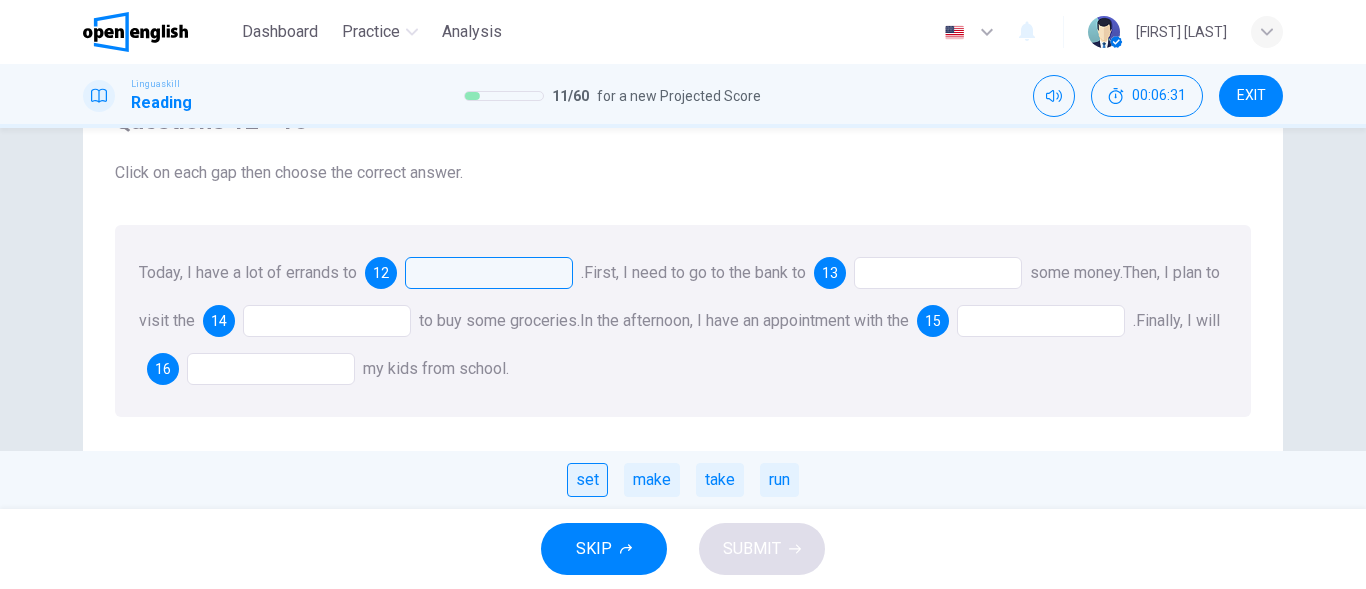 click on "set" at bounding box center [587, 480] 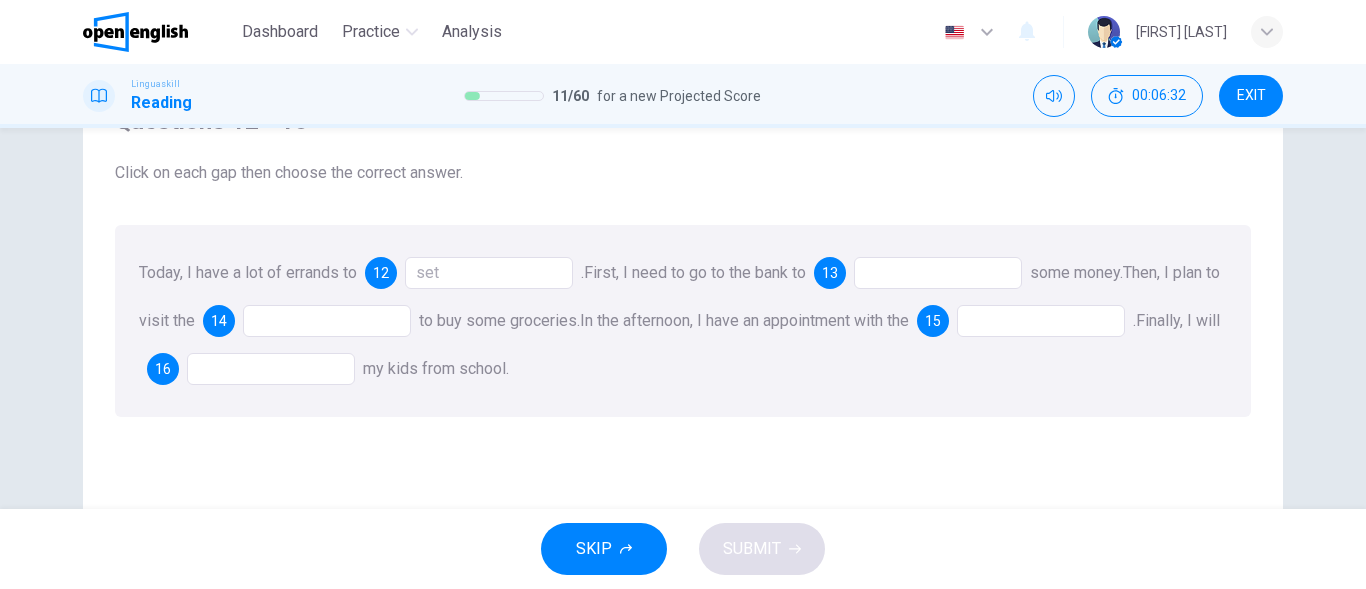 click at bounding box center [938, 273] 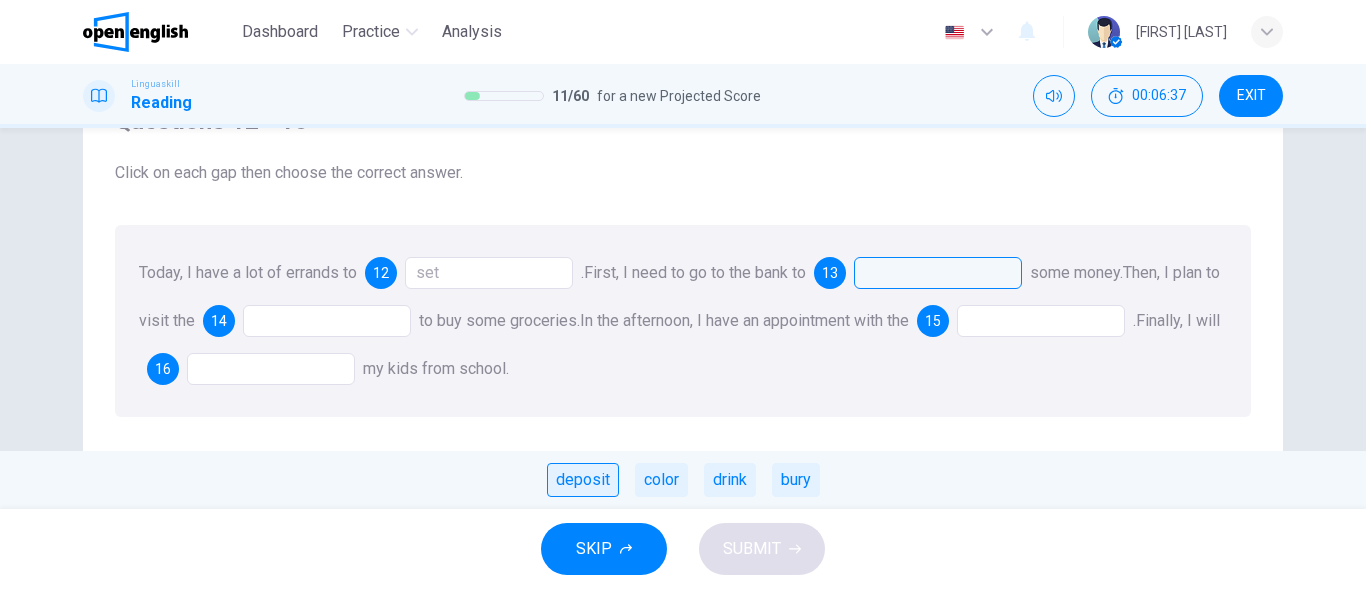 click on "deposit" at bounding box center [583, 480] 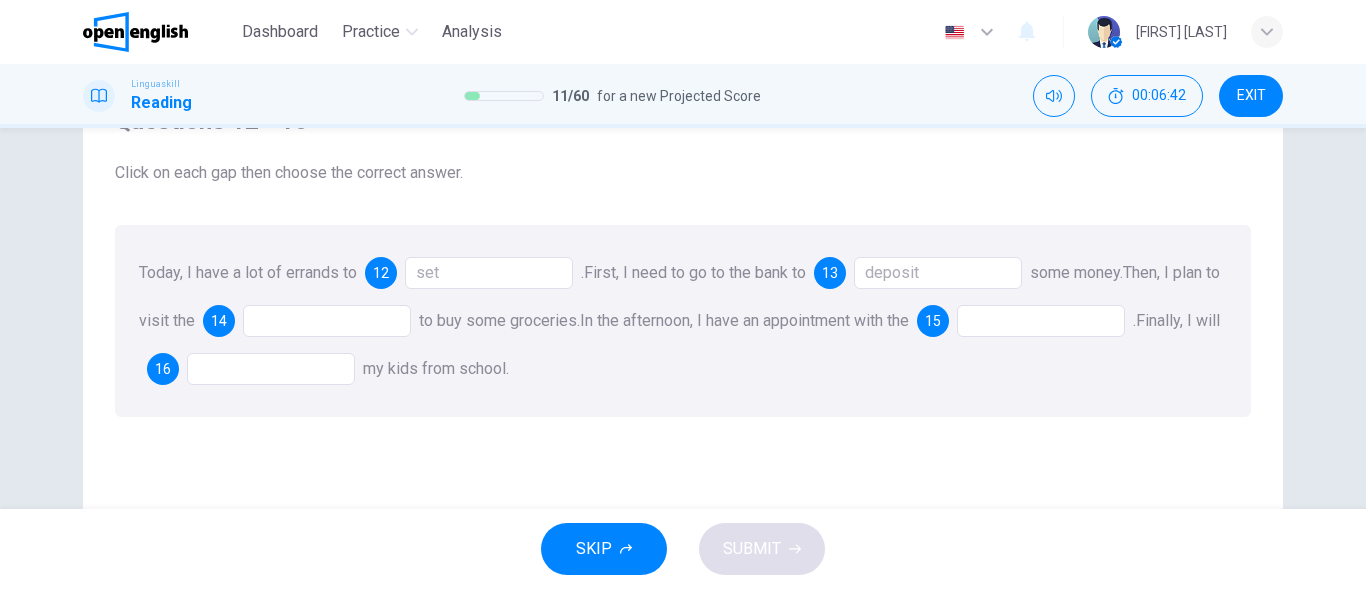 click at bounding box center [327, 321] 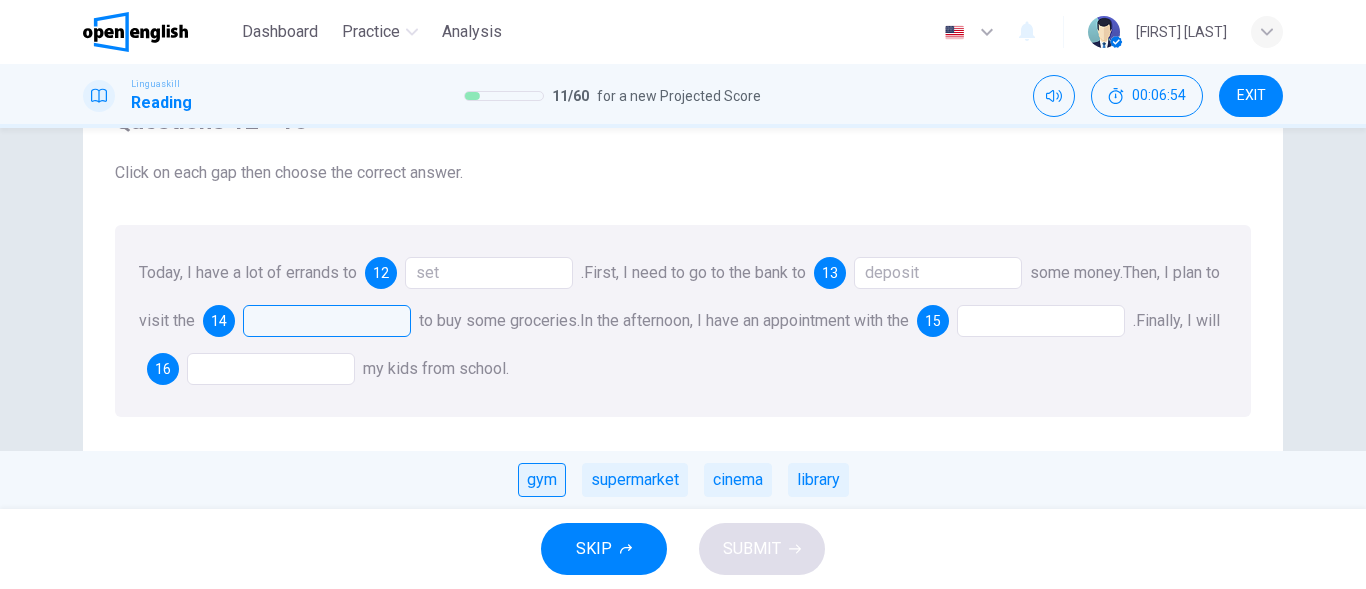 click on "gym" at bounding box center (542, 480) 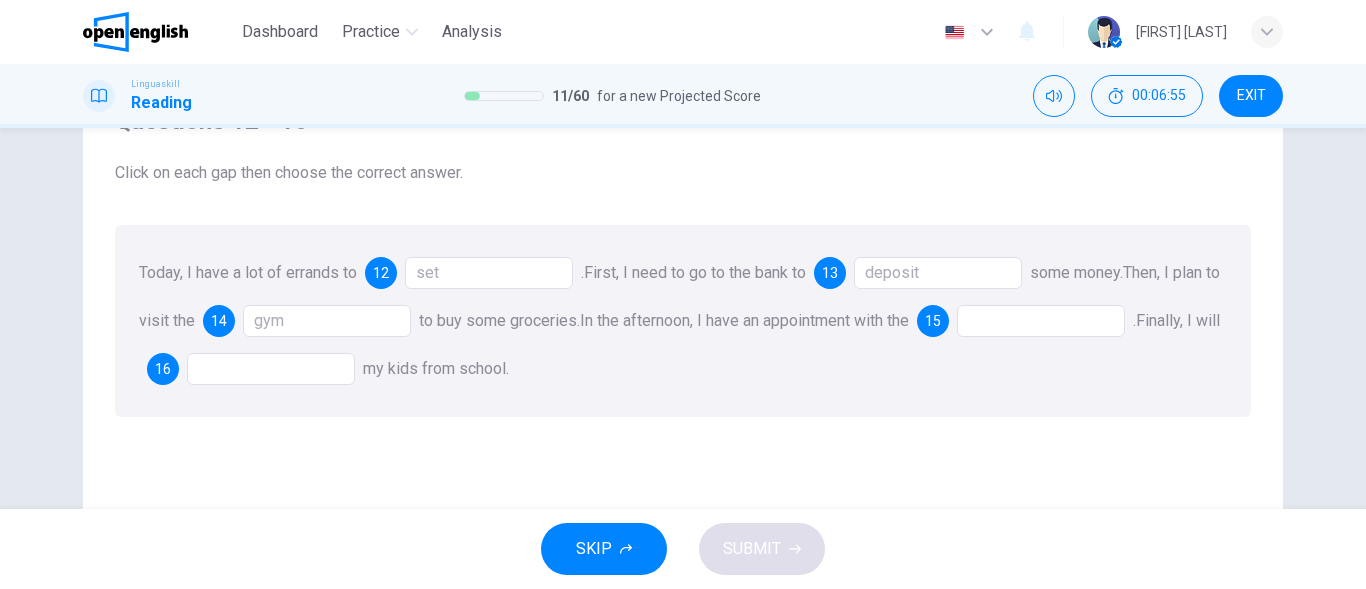 click on "15" at bounding box center [1021, 321] 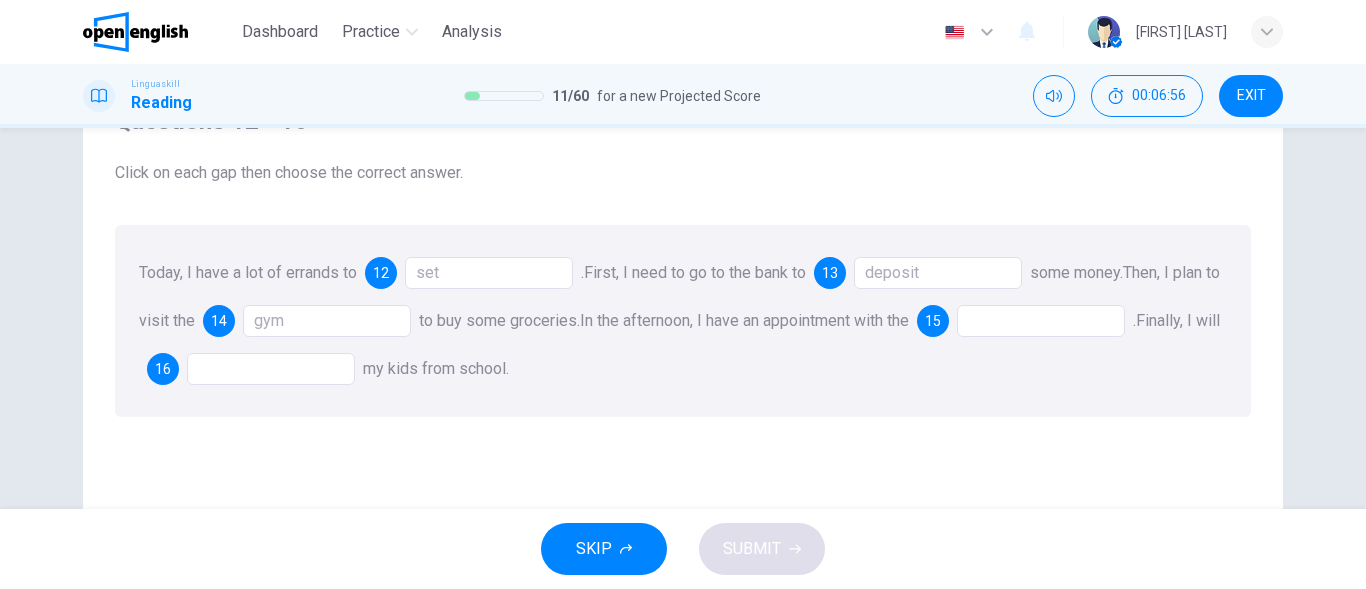 click at bounding box center [1041, 321] 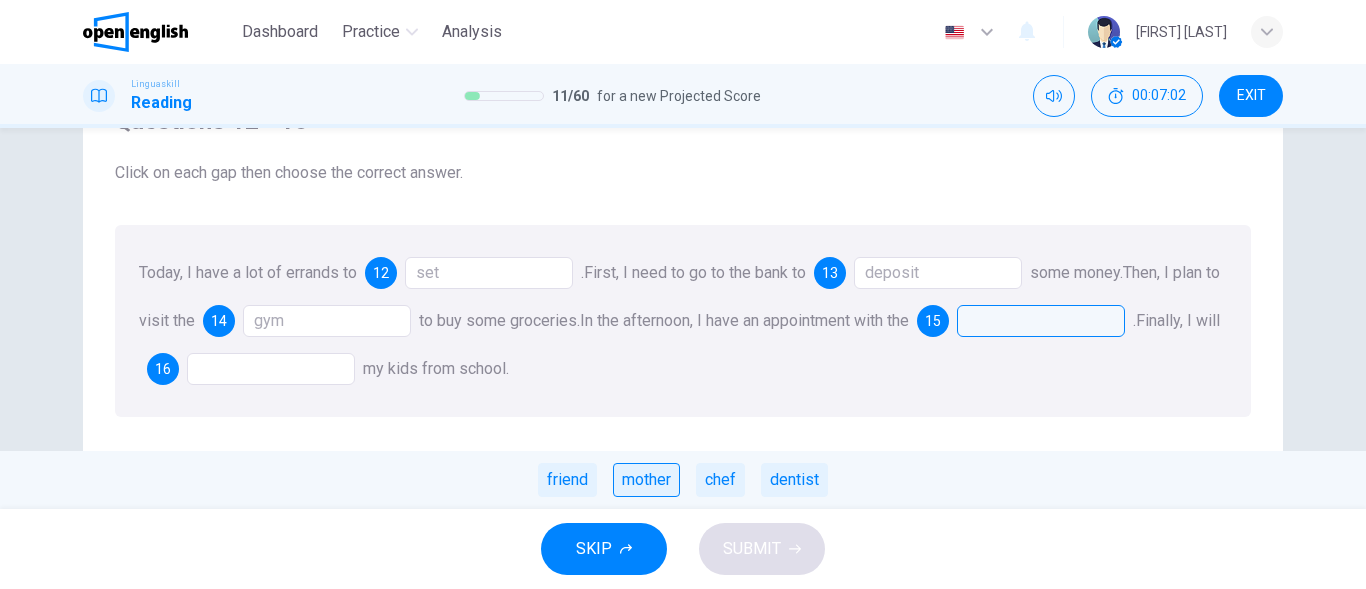 click on "mother" at bounding box center (646, 480) 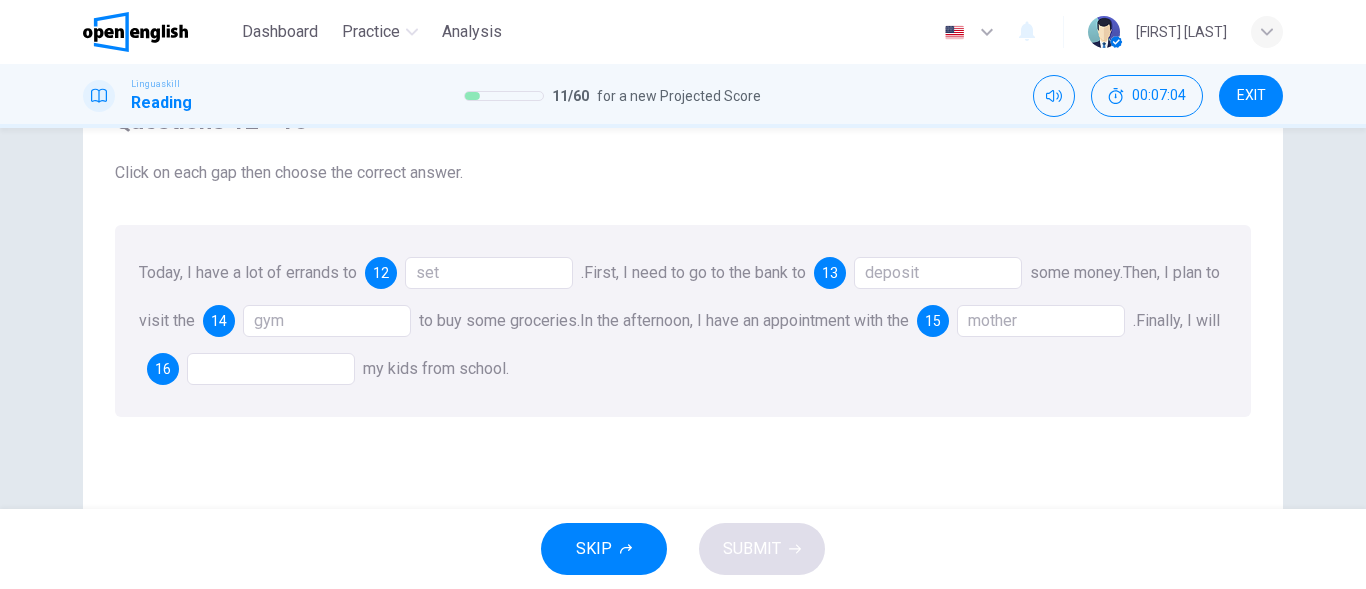 click at bounding box center (271, 369) 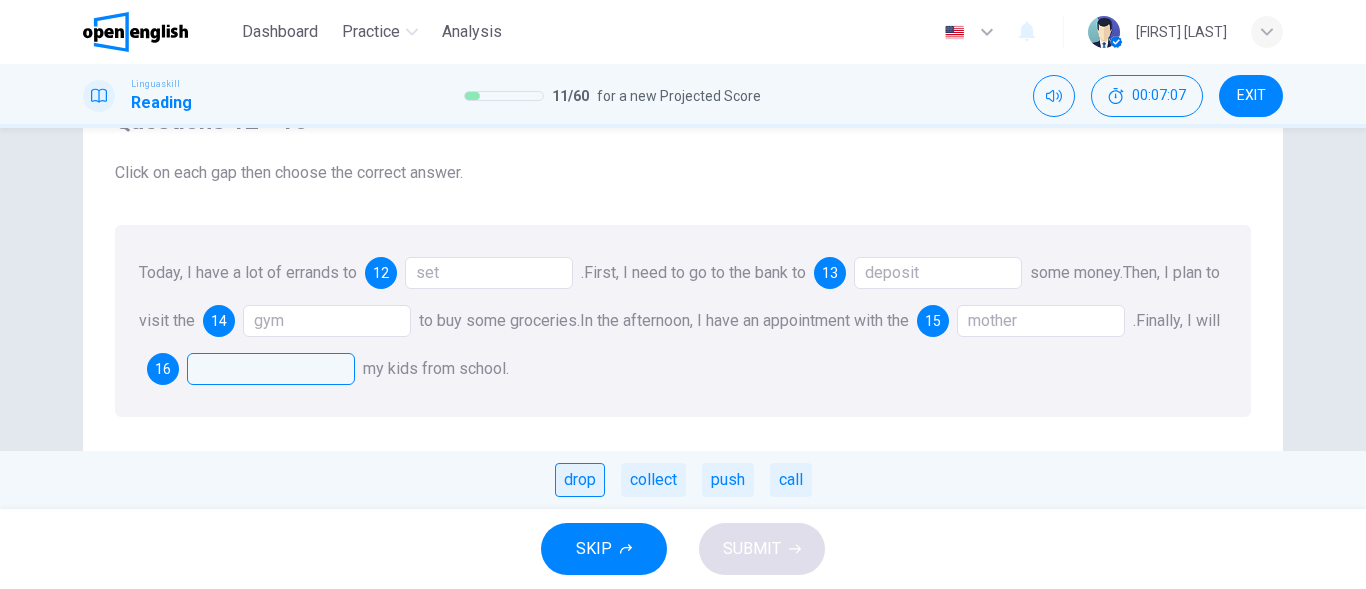 click on "drop" at bounding box center [580, 480] 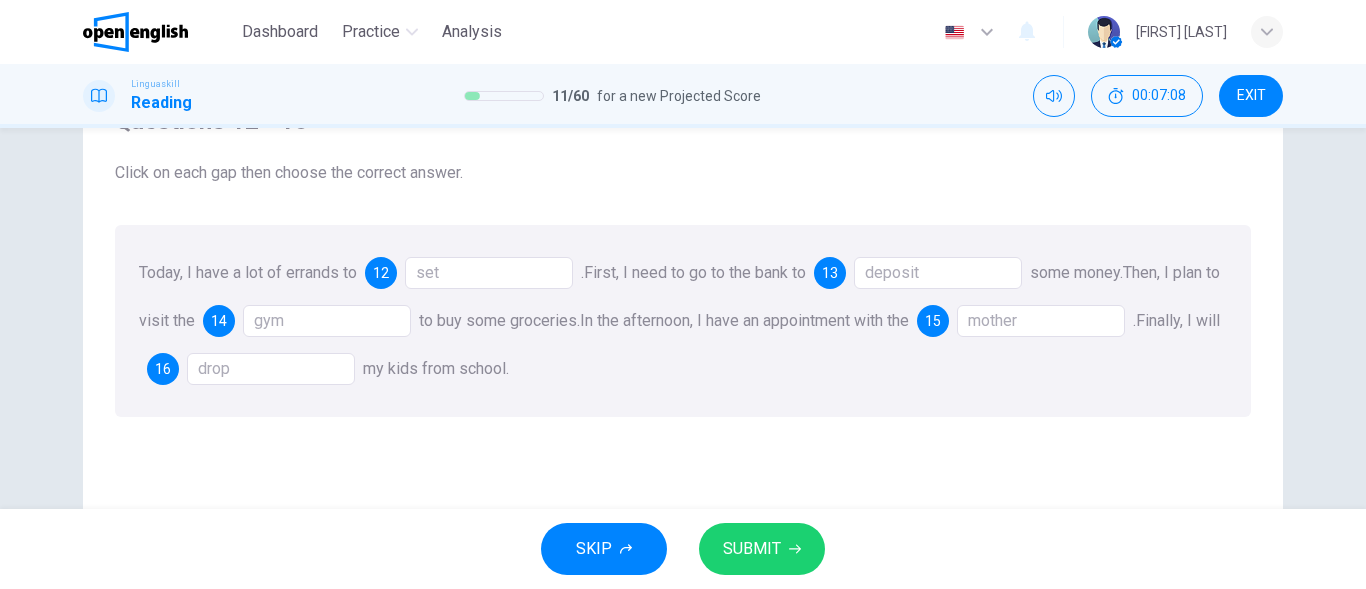 click on "SUBMIT" at bounding box center (752, 549) 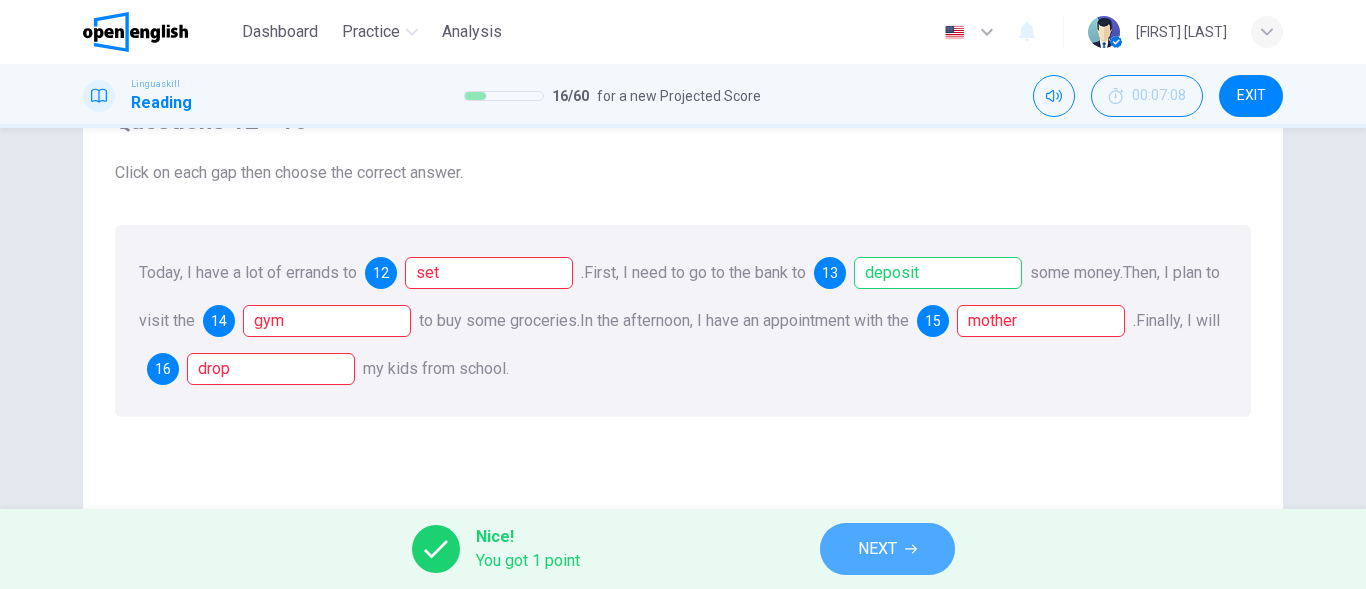 click on "NEXT" at bounding box center (887, 549) 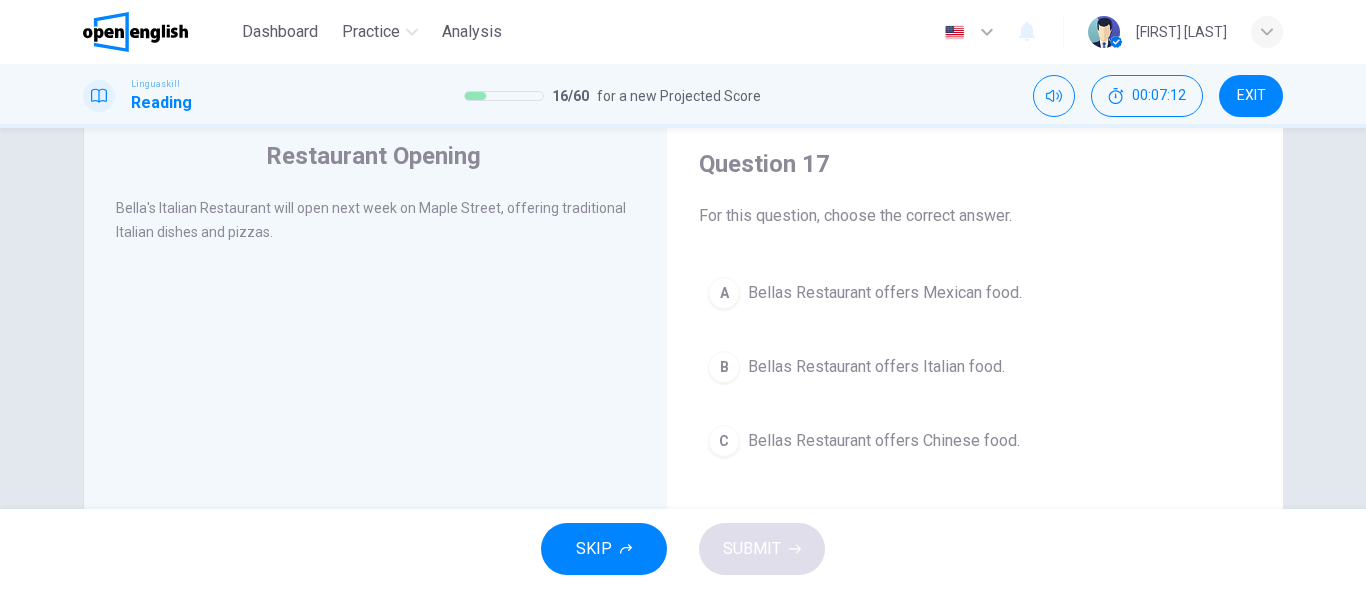 scroll, scrollTop: 63, scrollLeft: 0, axis: vertical 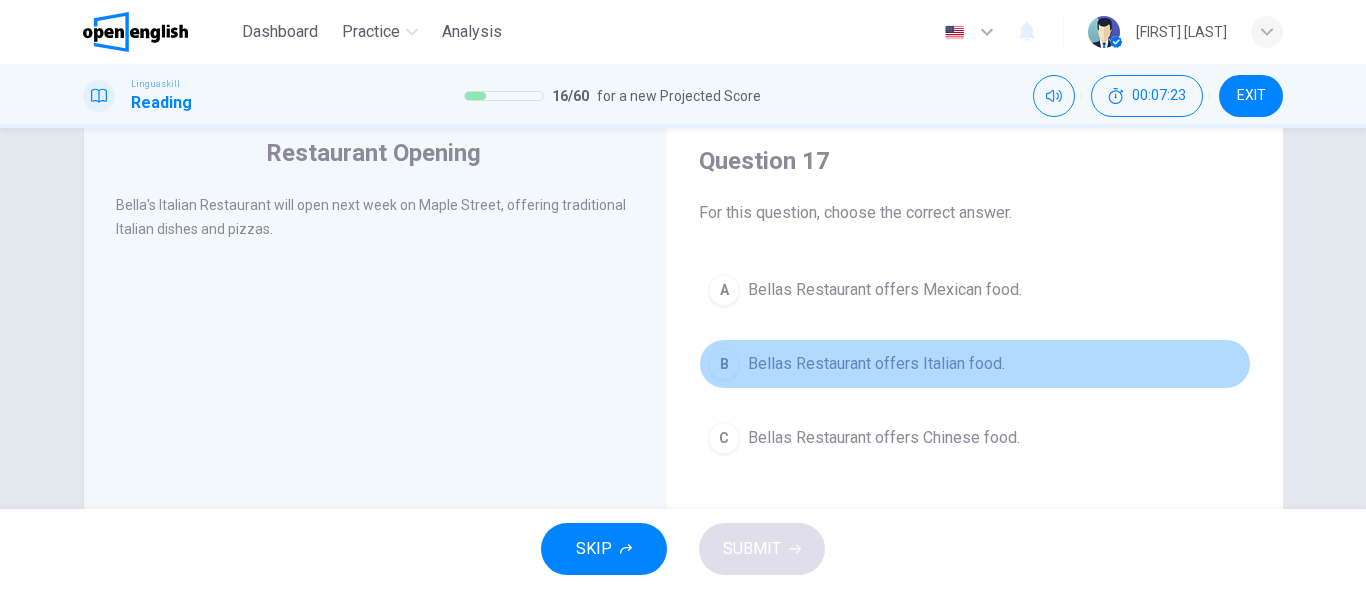 click on "B Bellas Restaurant offers Italian food." at bounding box center [975, 364] 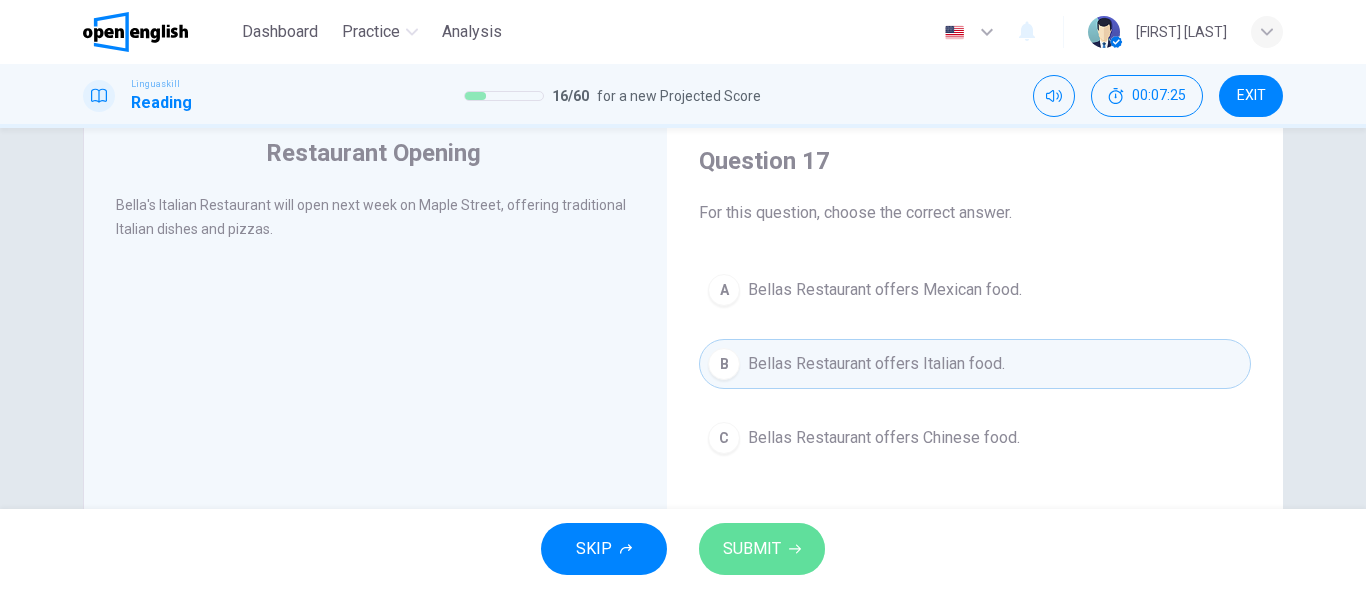click on "SUBMIT" at bounding box center (762, 549) 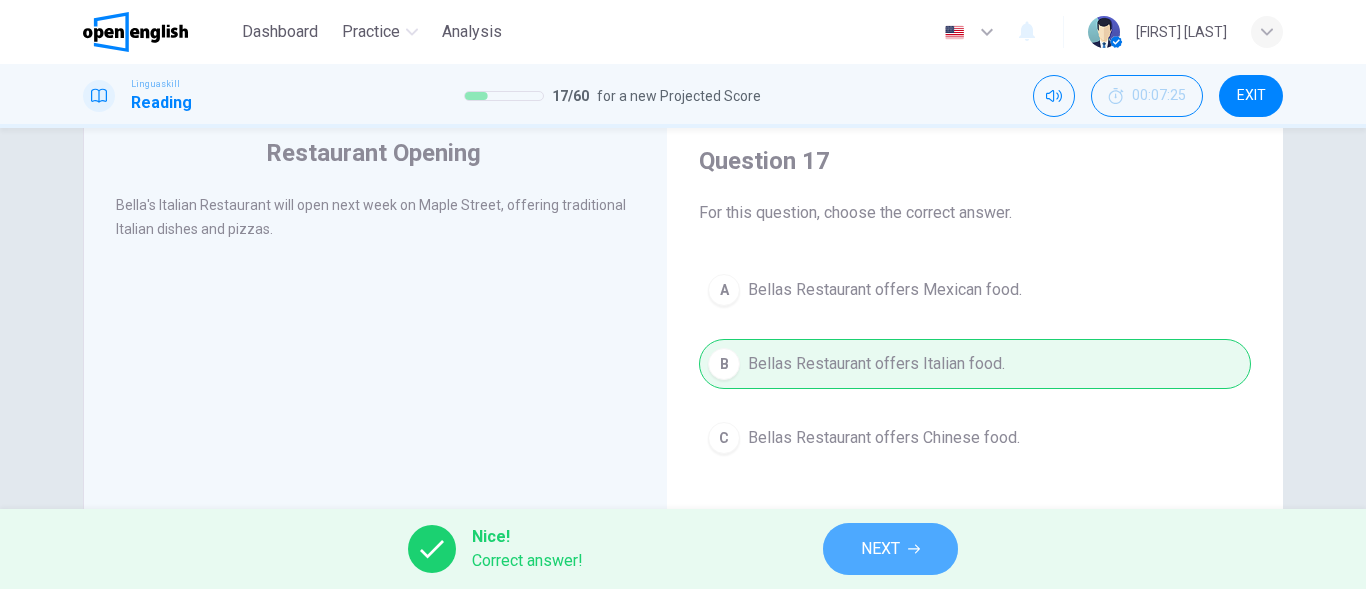 click on "NEXT" at bounding box center (890, 549) 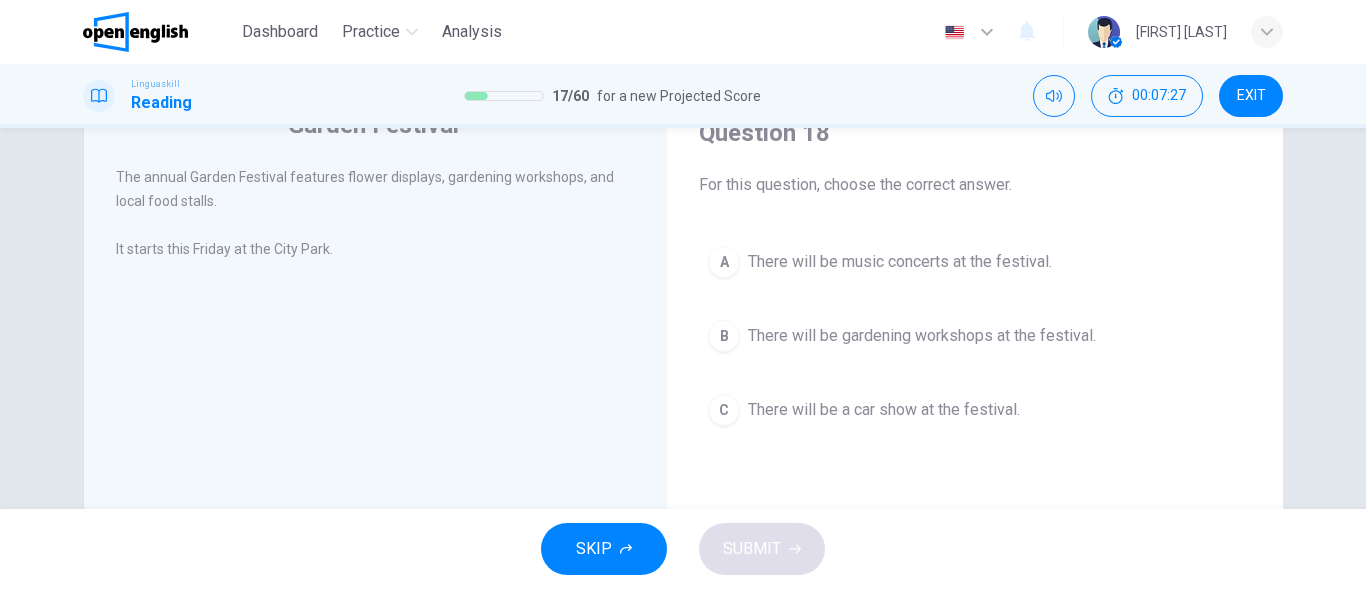 scroll, scrollTop: 123, scrollLeft: 0, axis: vertical 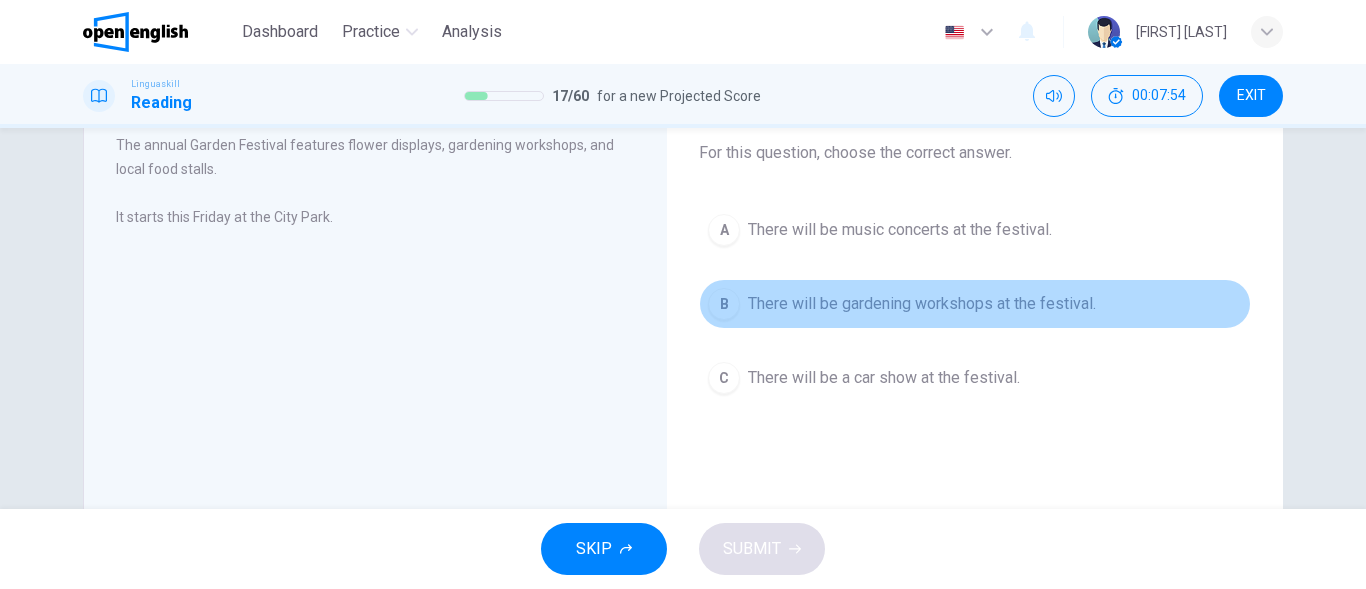 click on "B There will be gardening workshops at the festival." at bounding box center [975, 304] 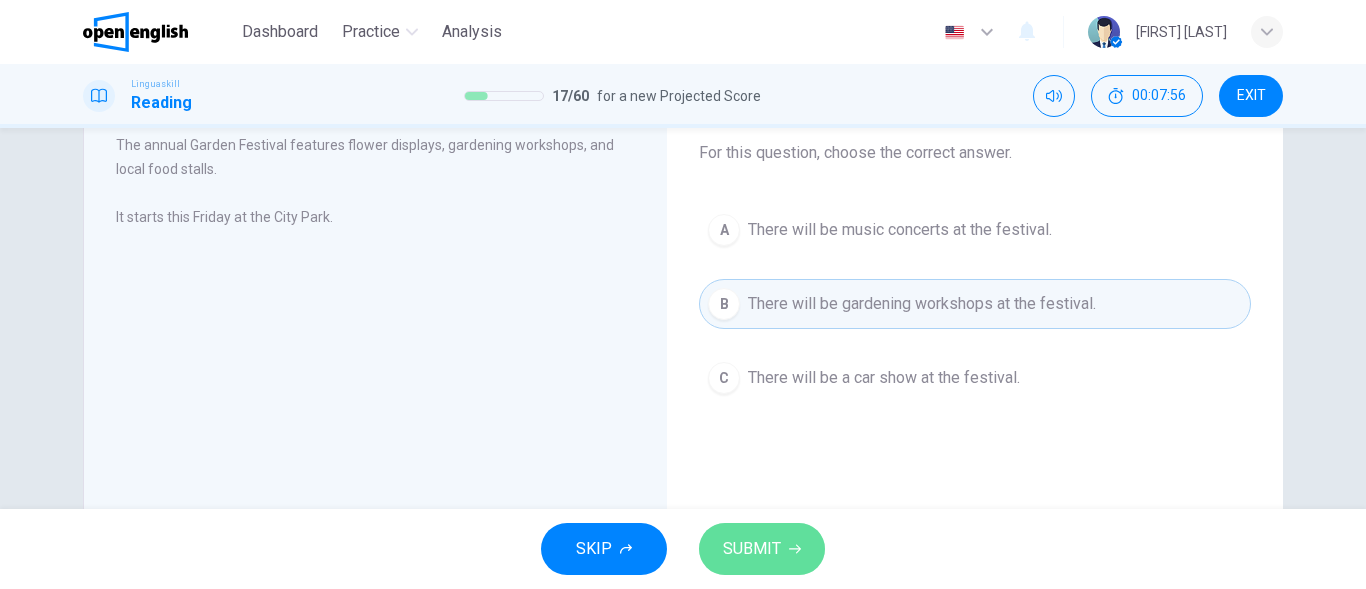 click 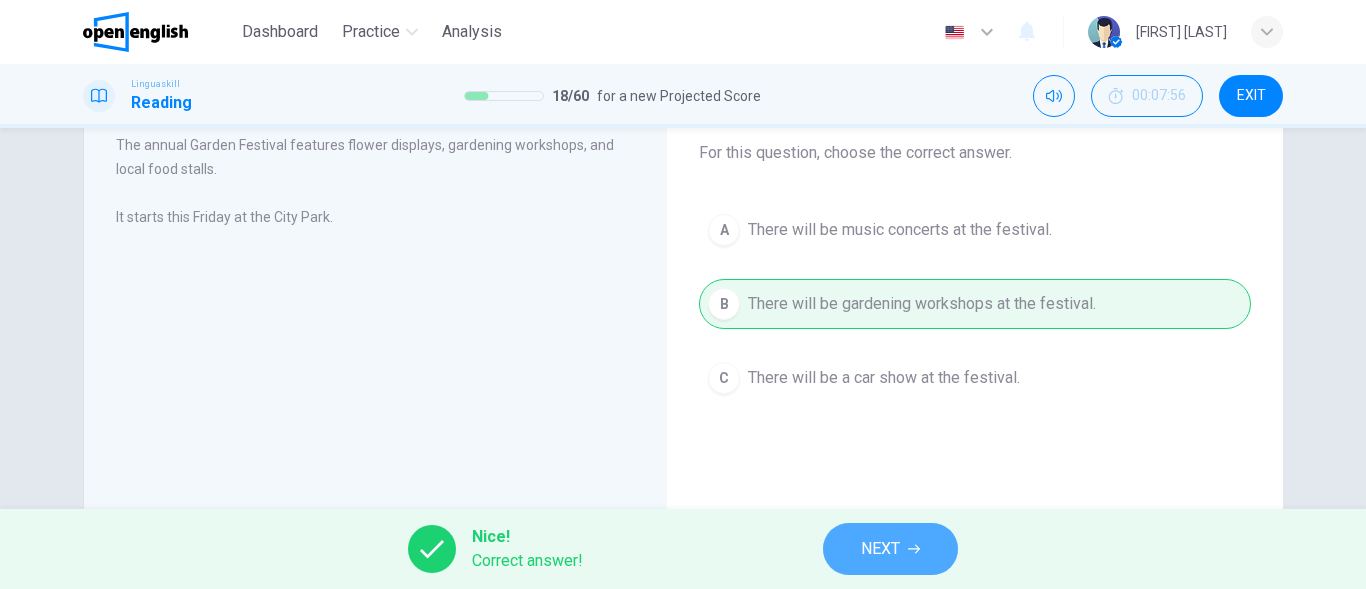 click on "NEXT" at bounding box center [890, 549] 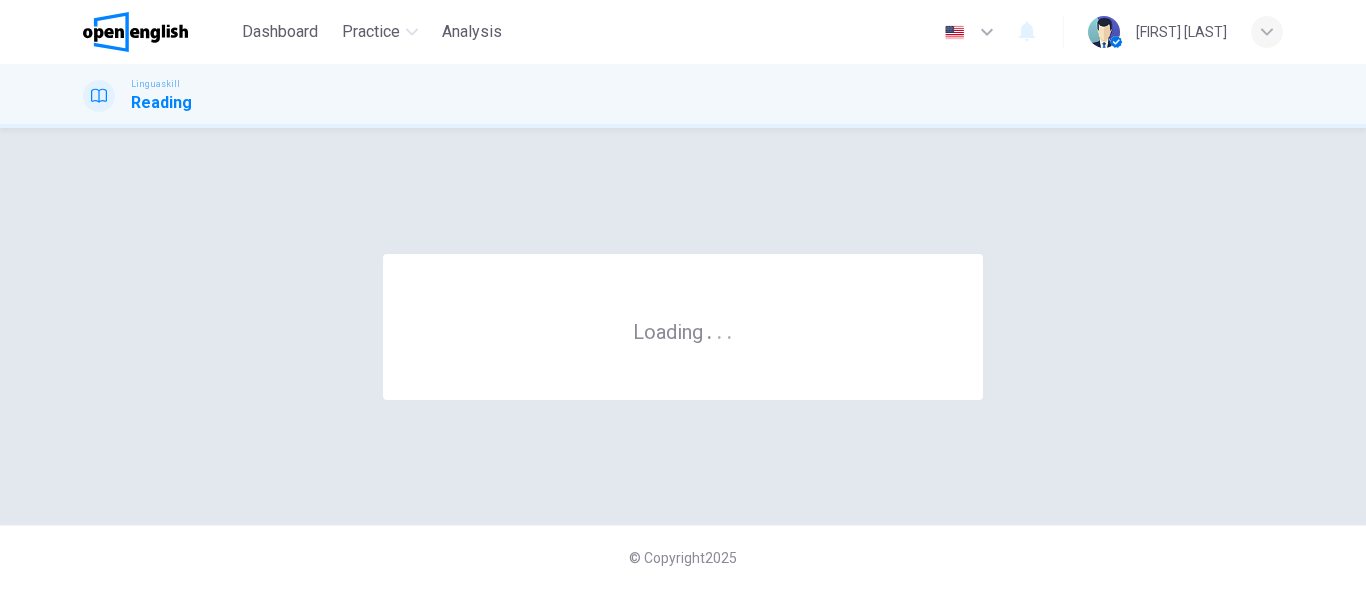 scroll, scrollTop: 0, scrollLeft: 0, axis: both 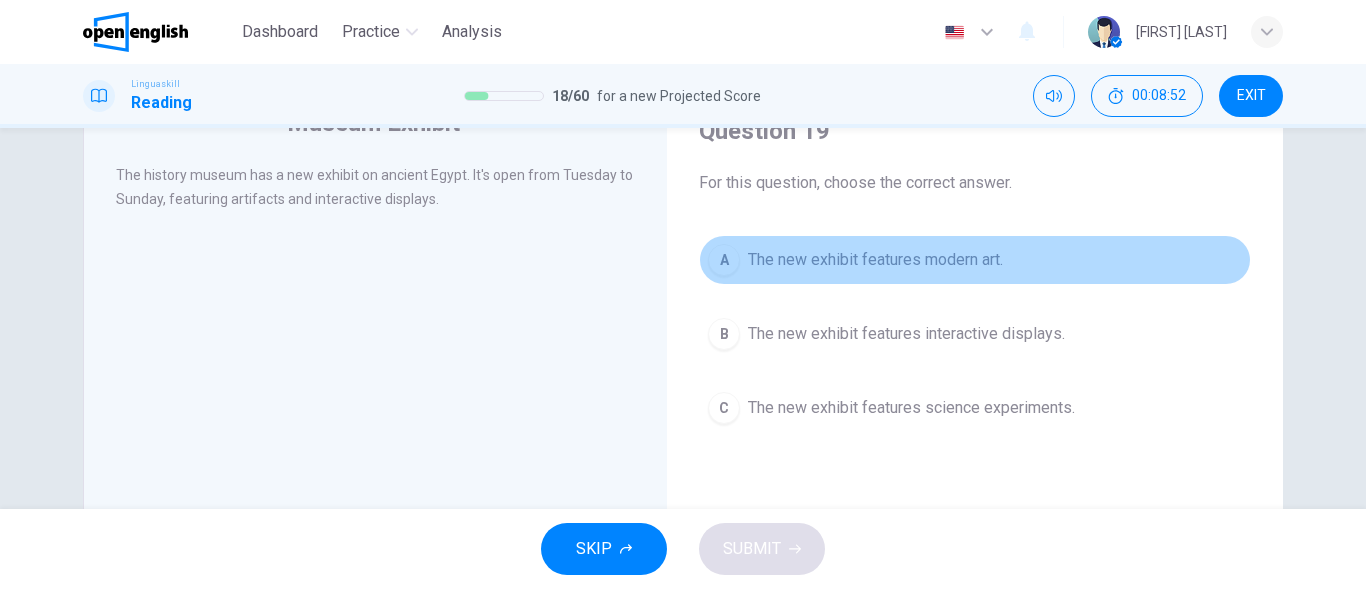 click on "A The new exhibit features modern art." at bounding box center (975, 260) 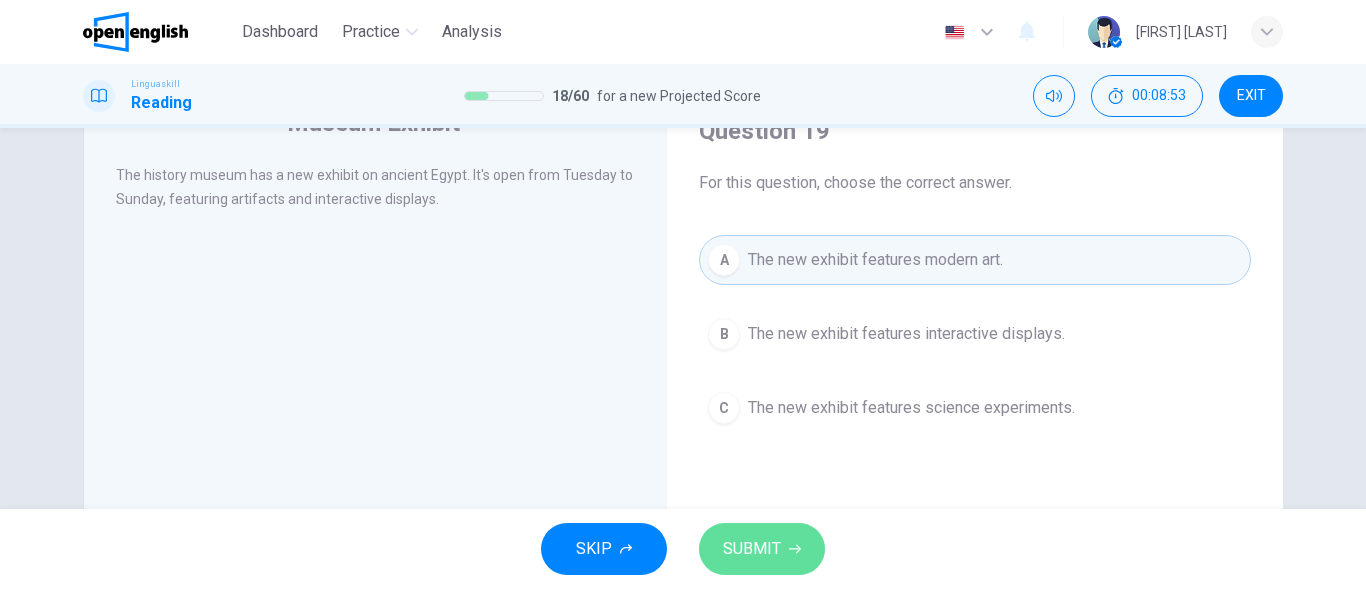 click on "SUBMIT" at bounding box center [752, 549] 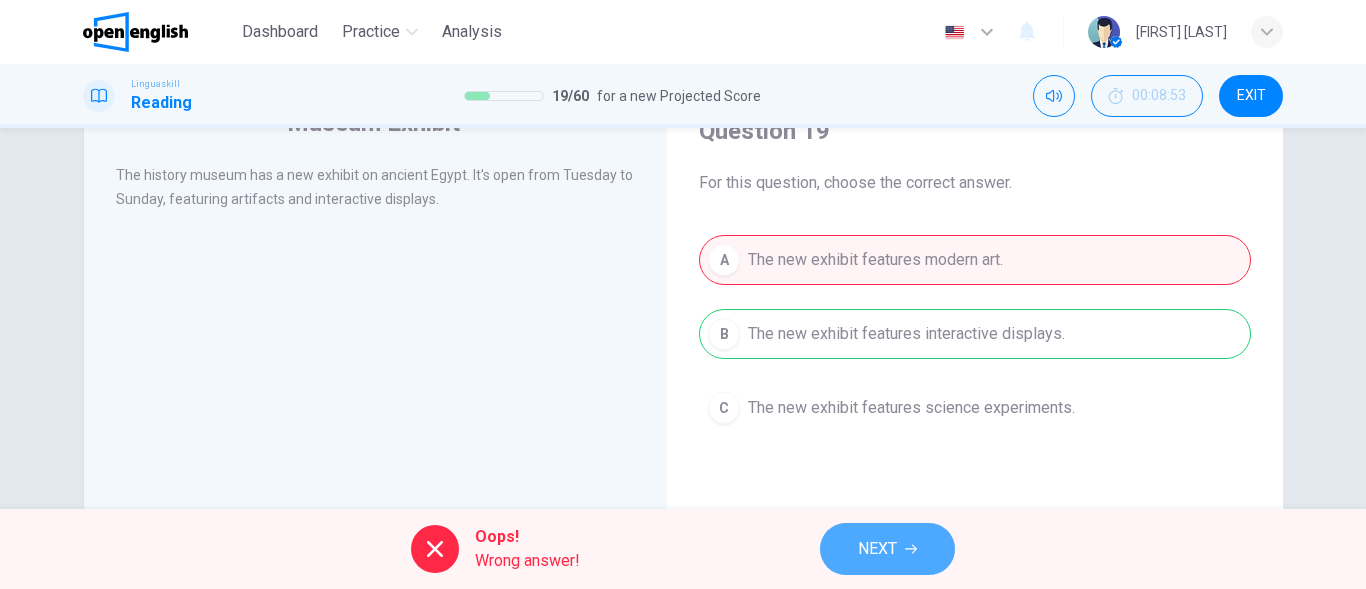 click on "NEXT" at bounding box center [877, 549] 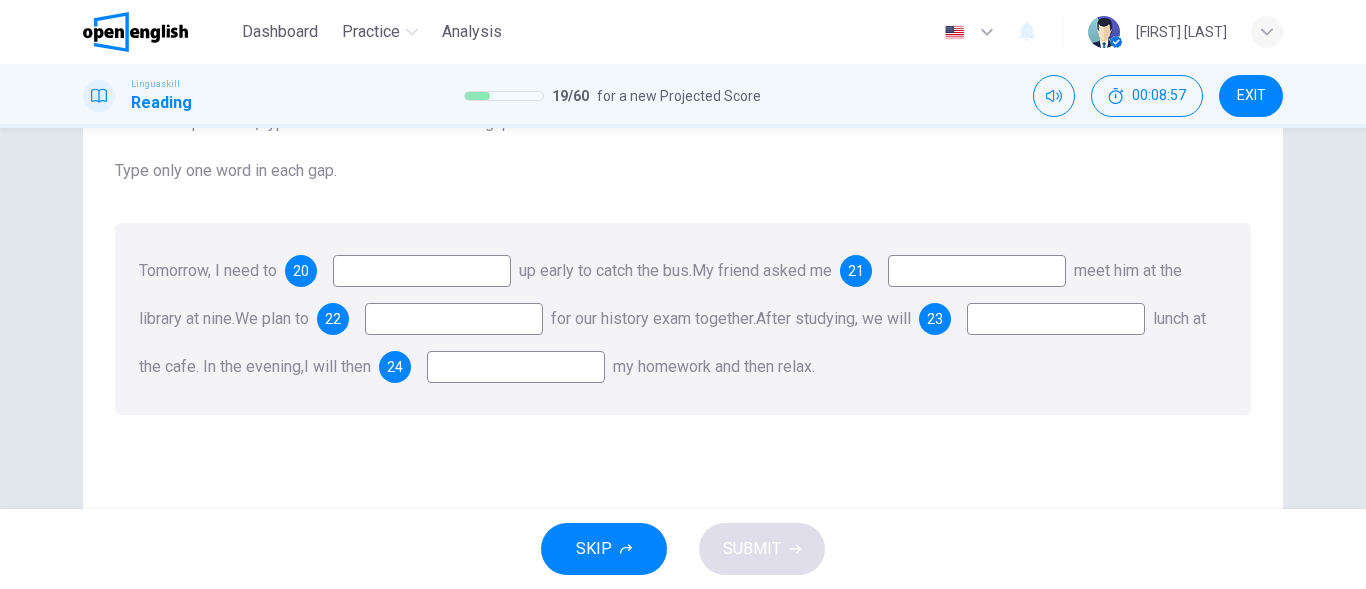 scroll, scrollTop: 172, scrollLeft: 0, axis: vertical 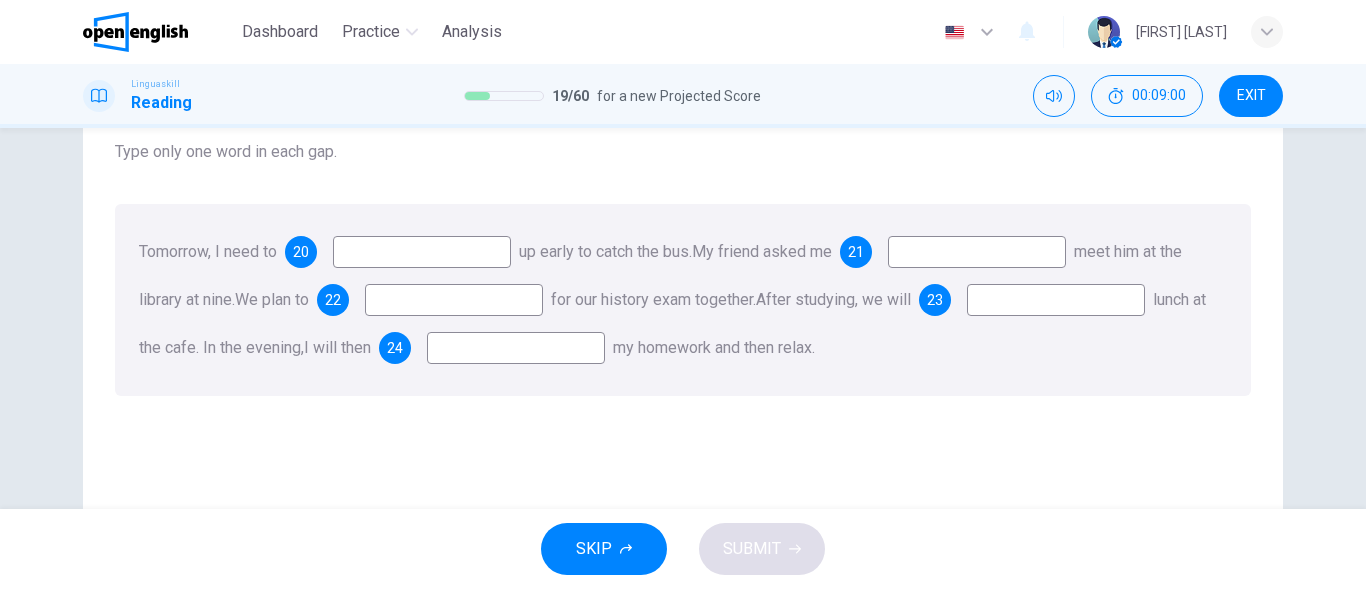 click at bounding box center [422, 252] 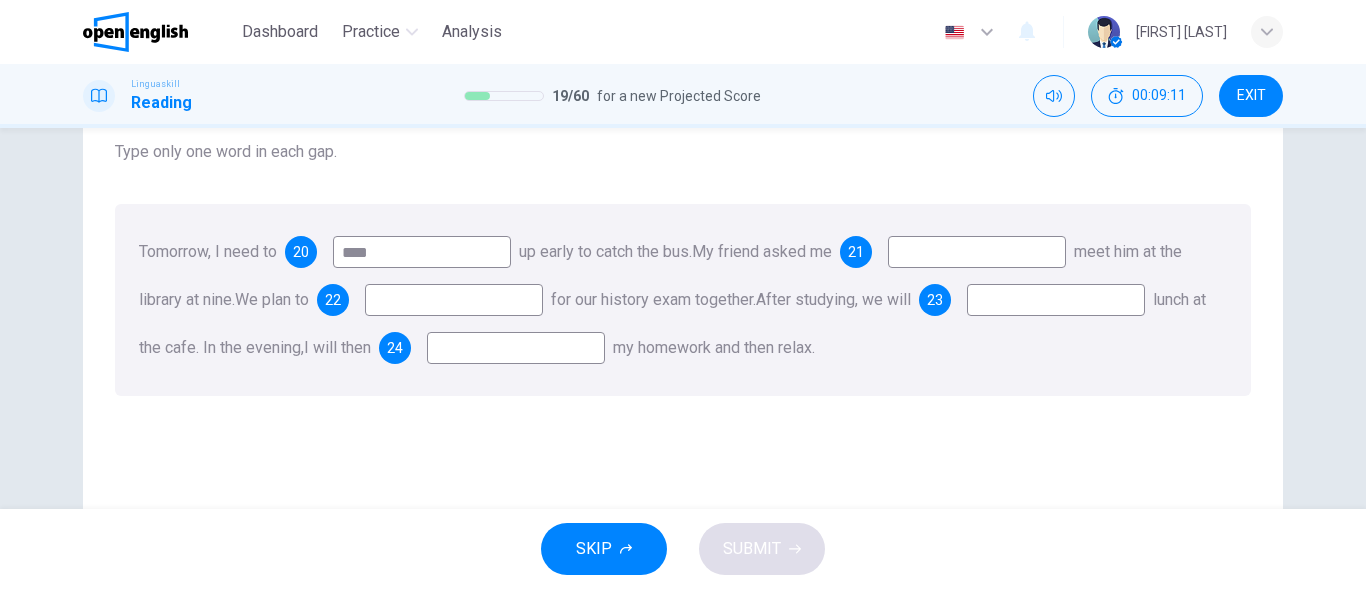 type on "****" 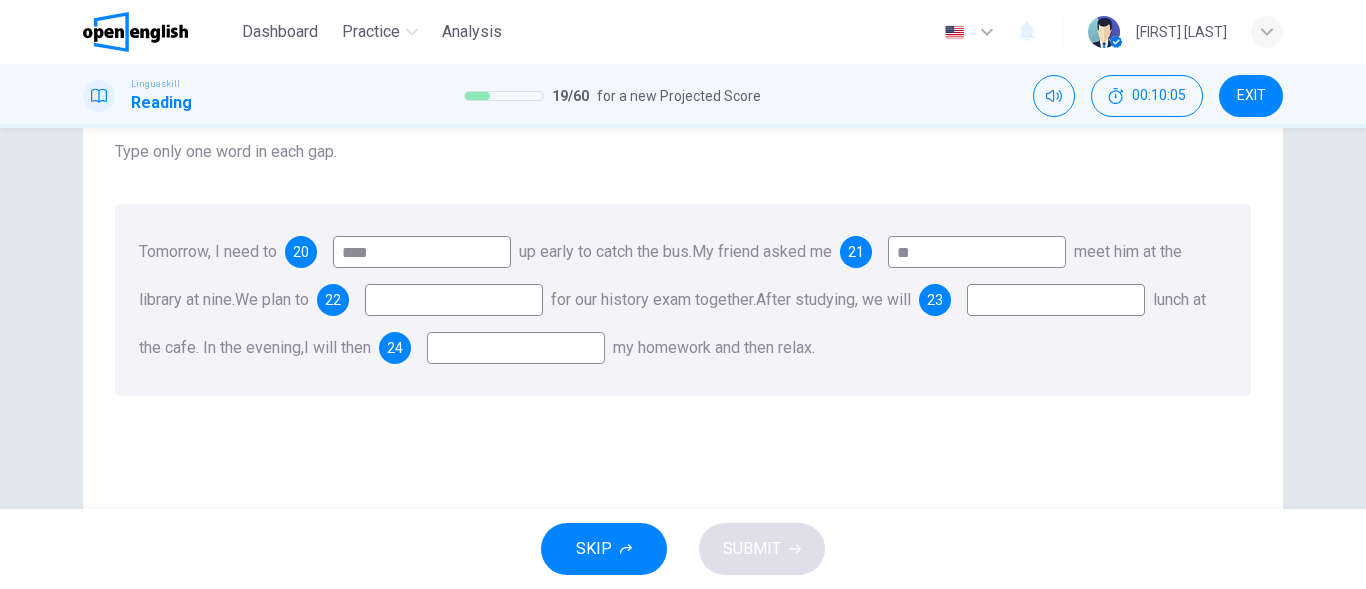 type on "**" 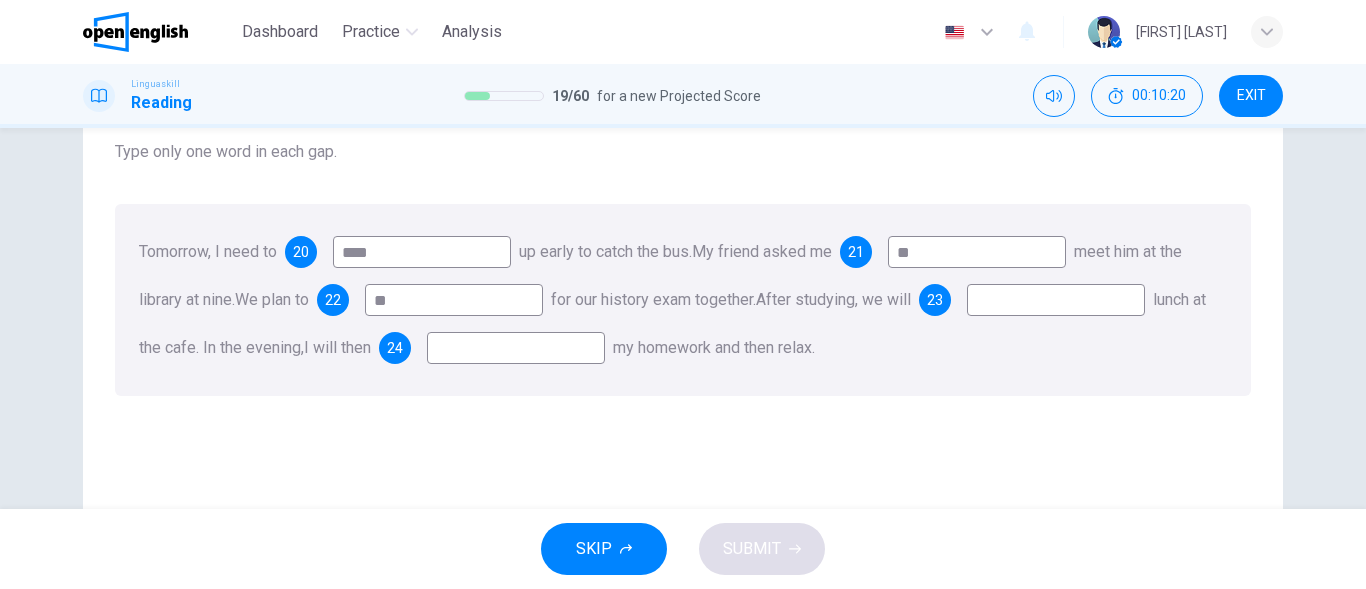 type on "*" 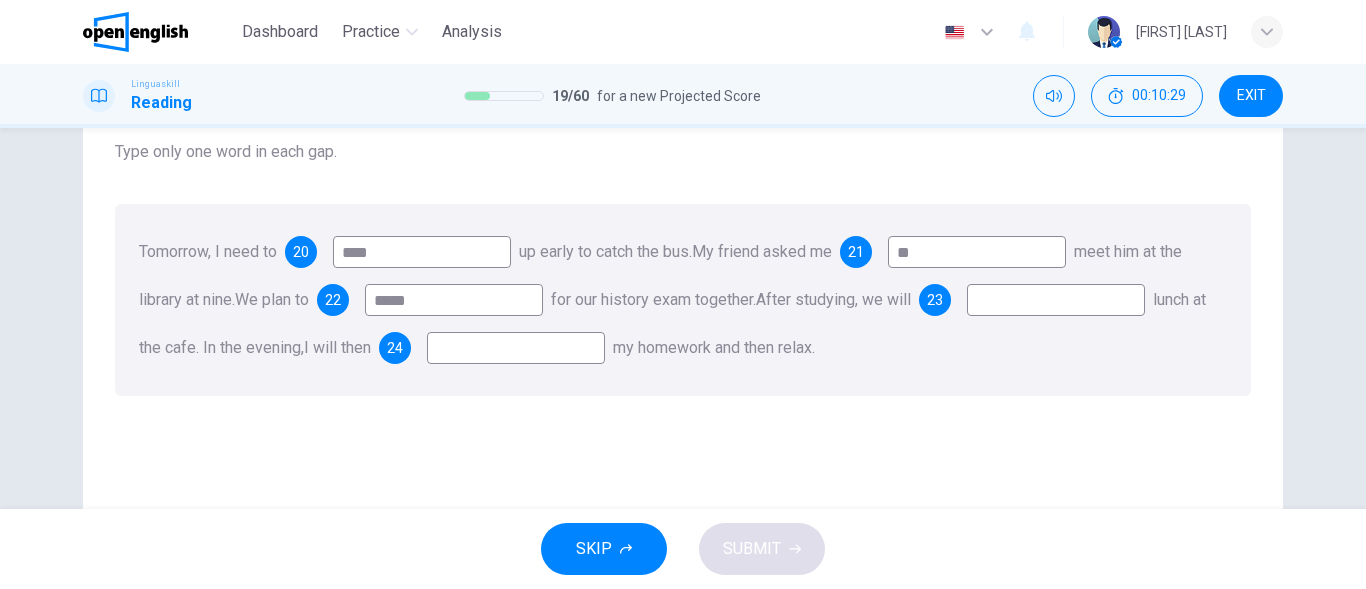 type on "*****" 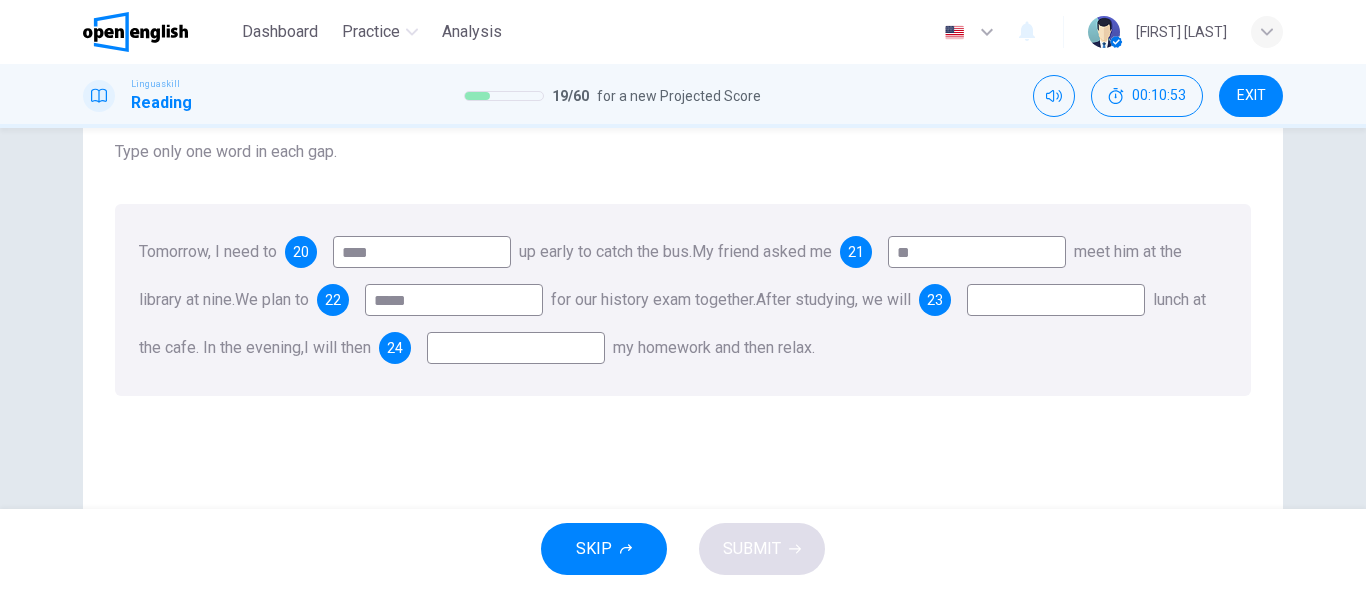 click at bounding box center (1056, 300) 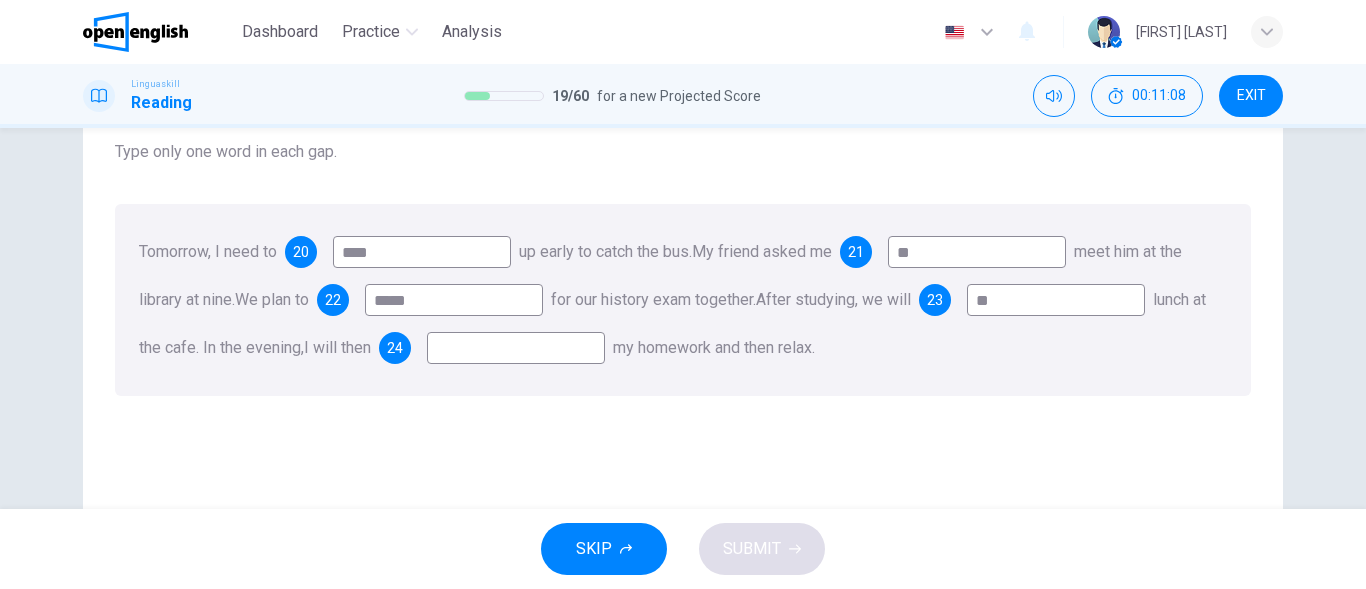 type on "*" 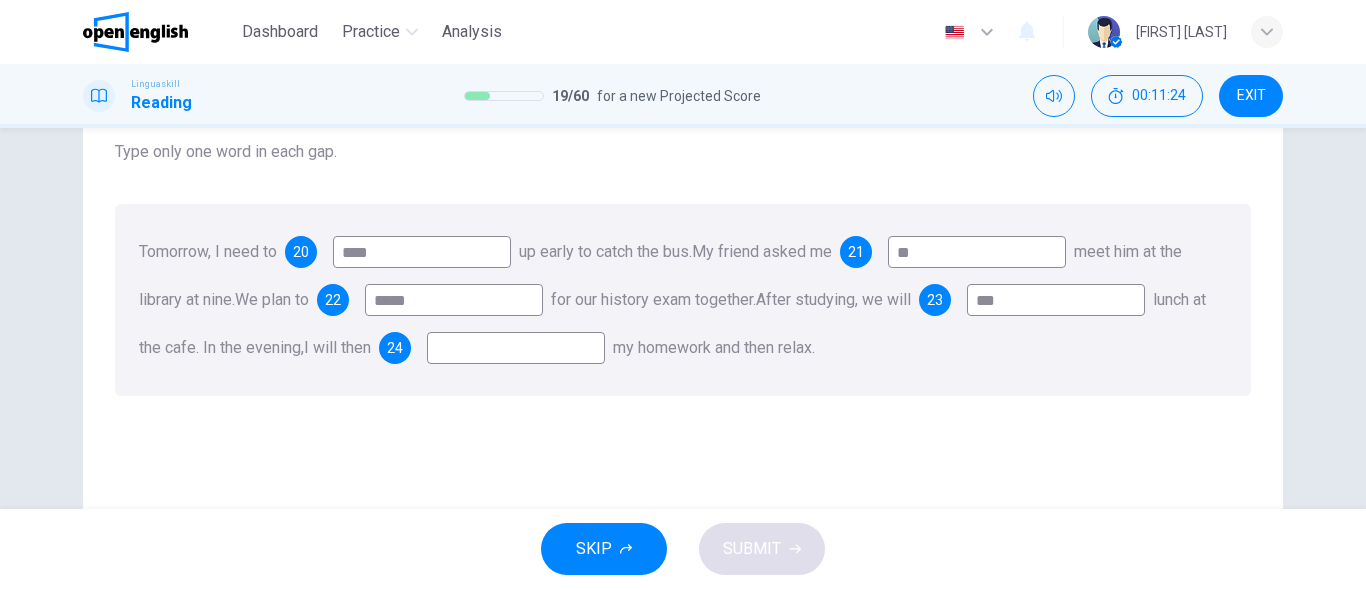 type on "***" 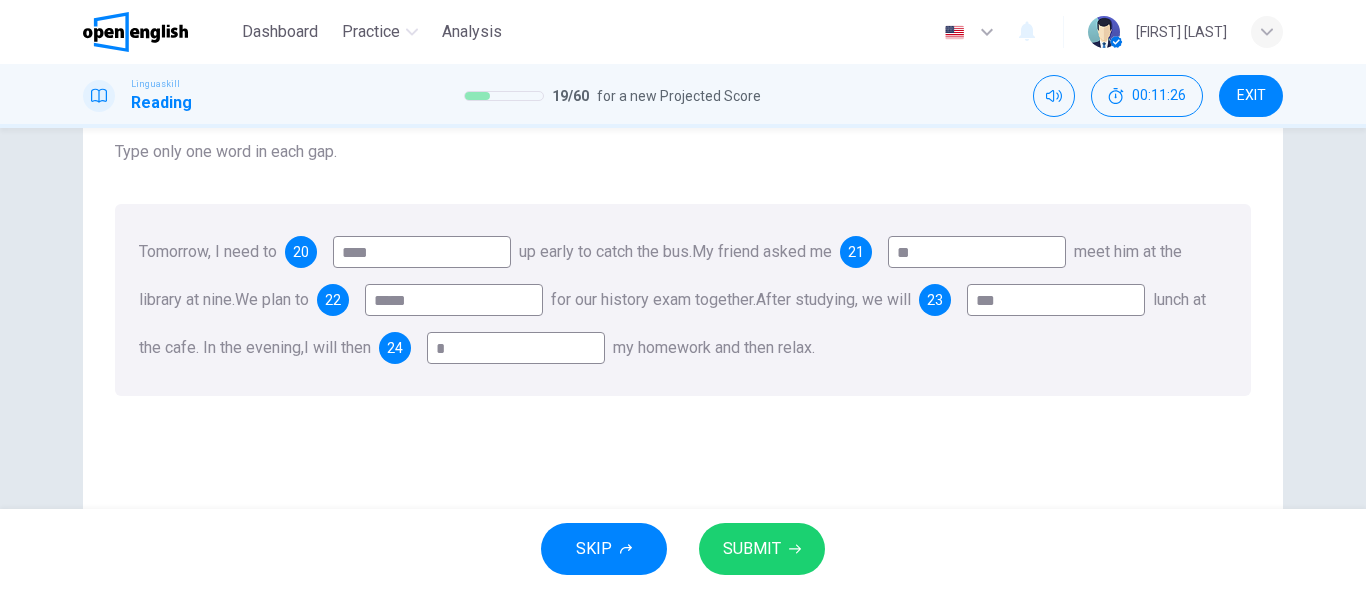 type on "*" 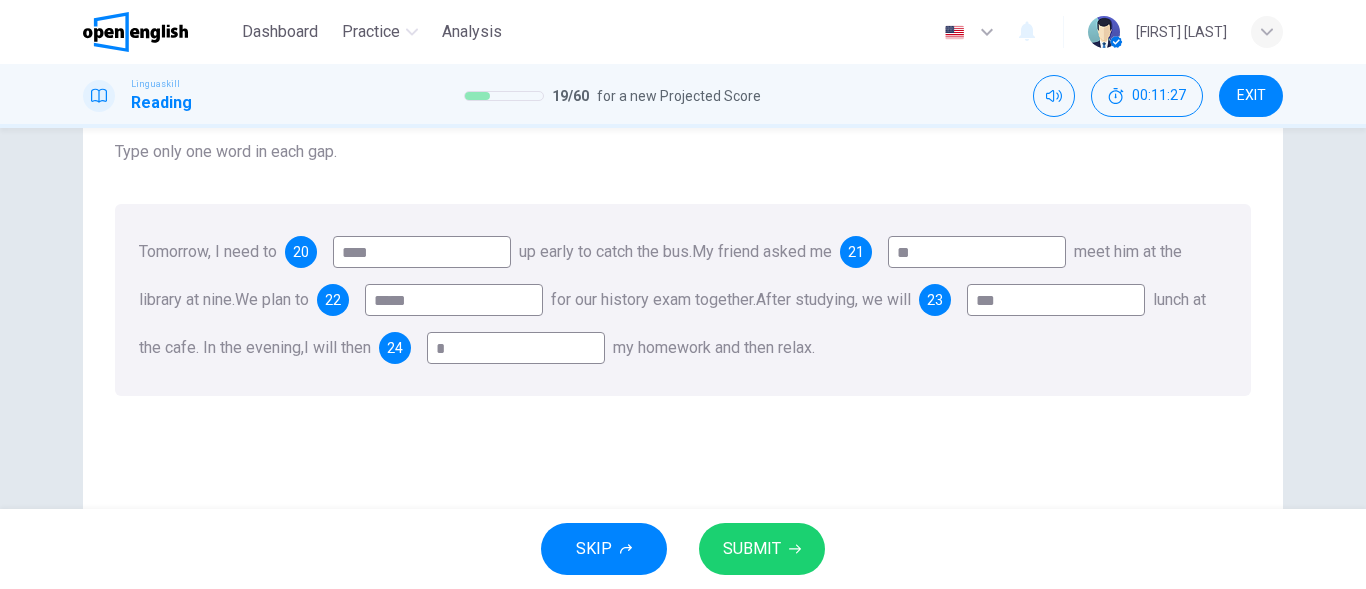 click on "SUBMIT" at bounding box center [752, 549] 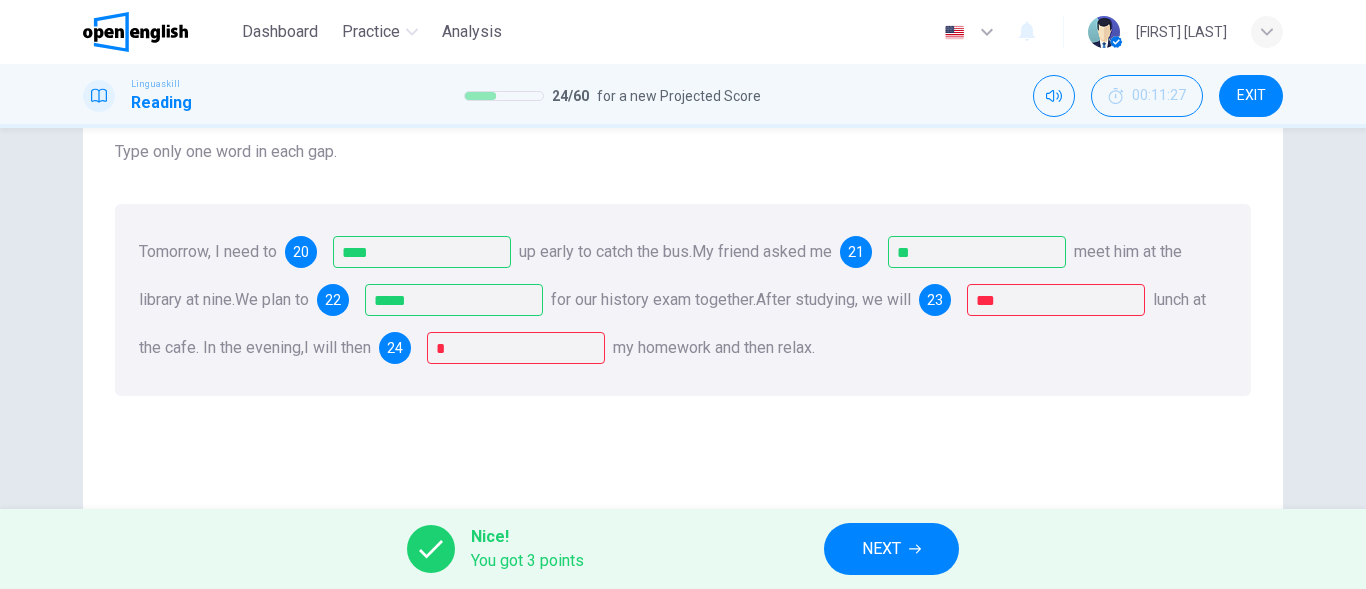 click on "NEXT" at bounding box center (881, 549) 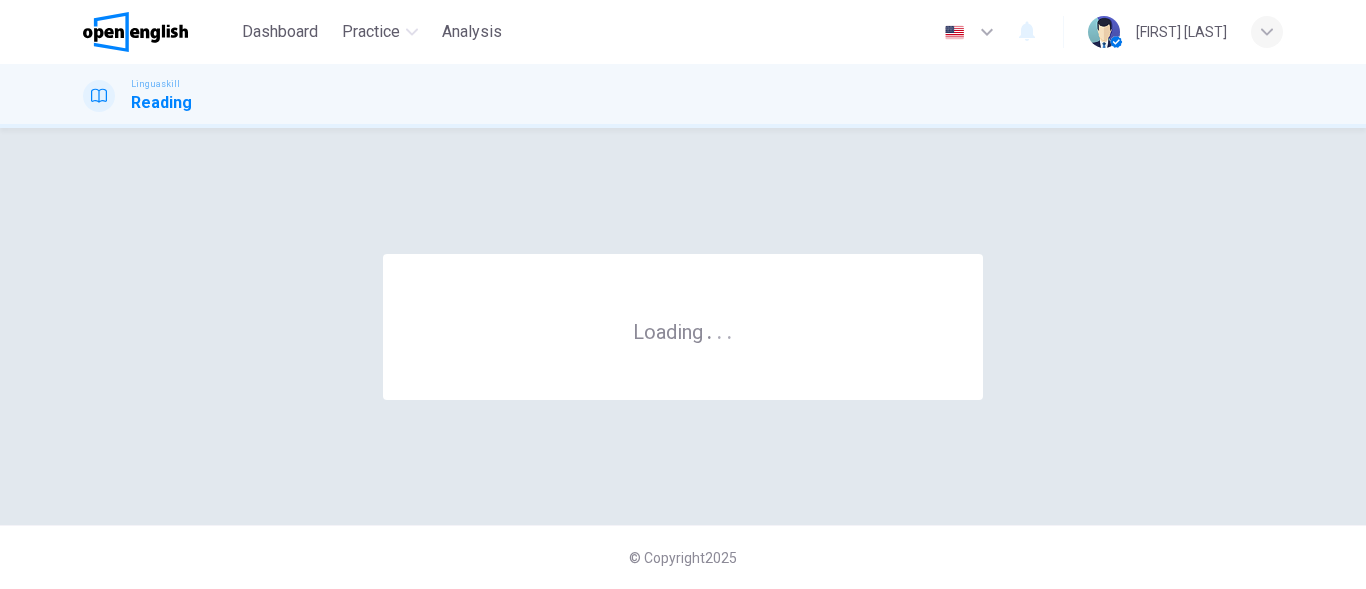 scroll, scrollTop: 0, scrollLeft: 0, axis: both 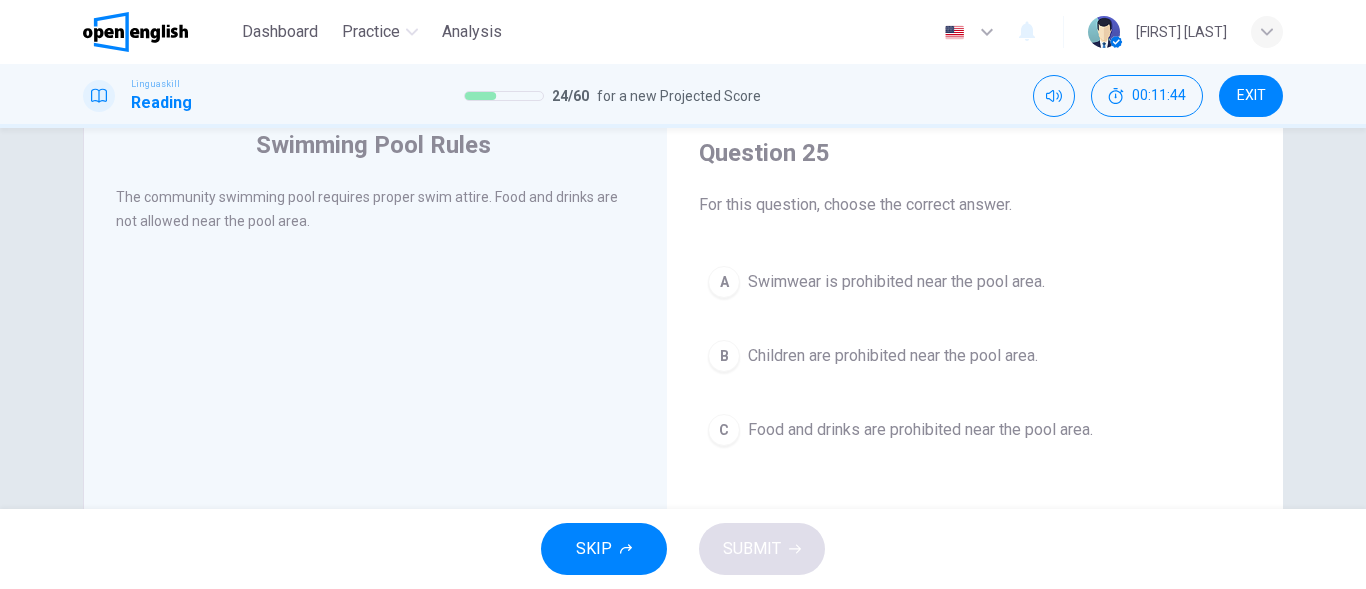 click on "Food and drinks are prohibited near the pool area." at bounding box center (920, 430) 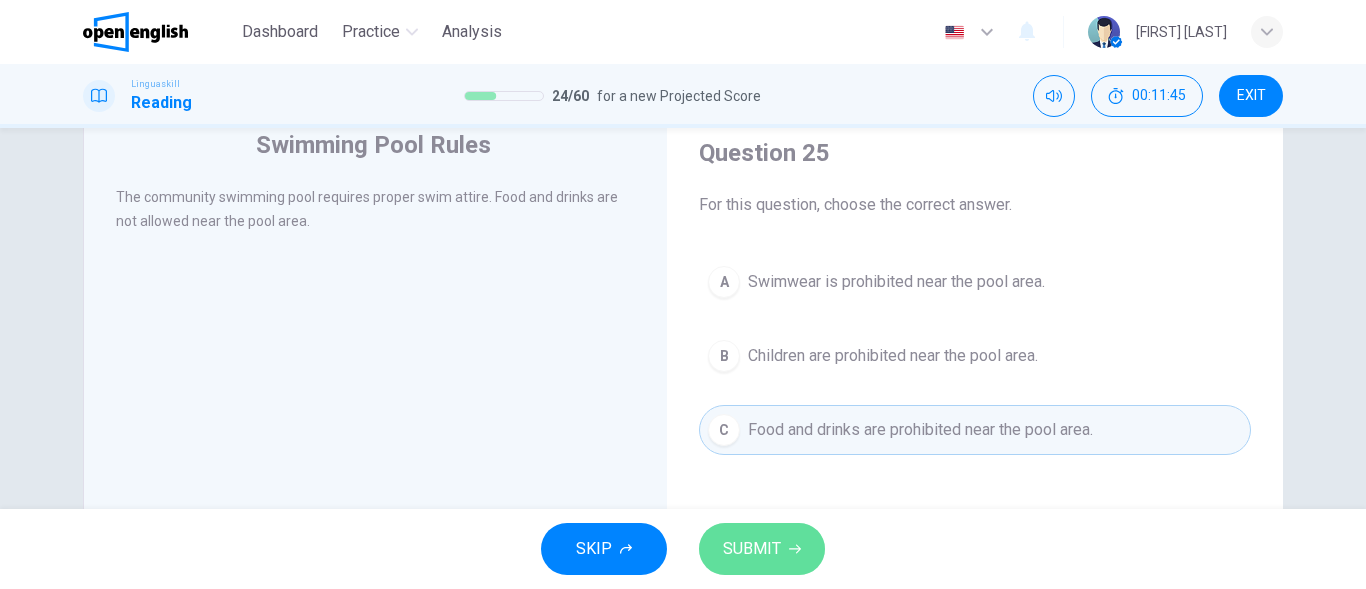 click on "SUBMIT" at bounding box center [752, 549] 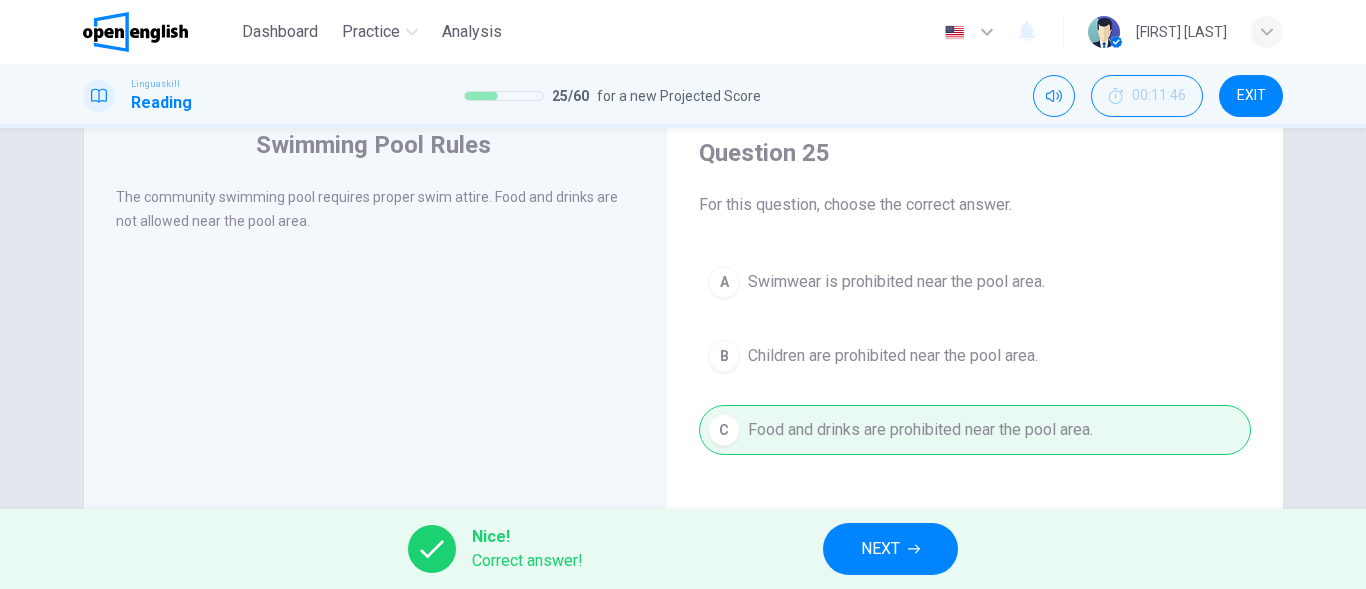 click on "NEXT" at bounding box center (890, 549) 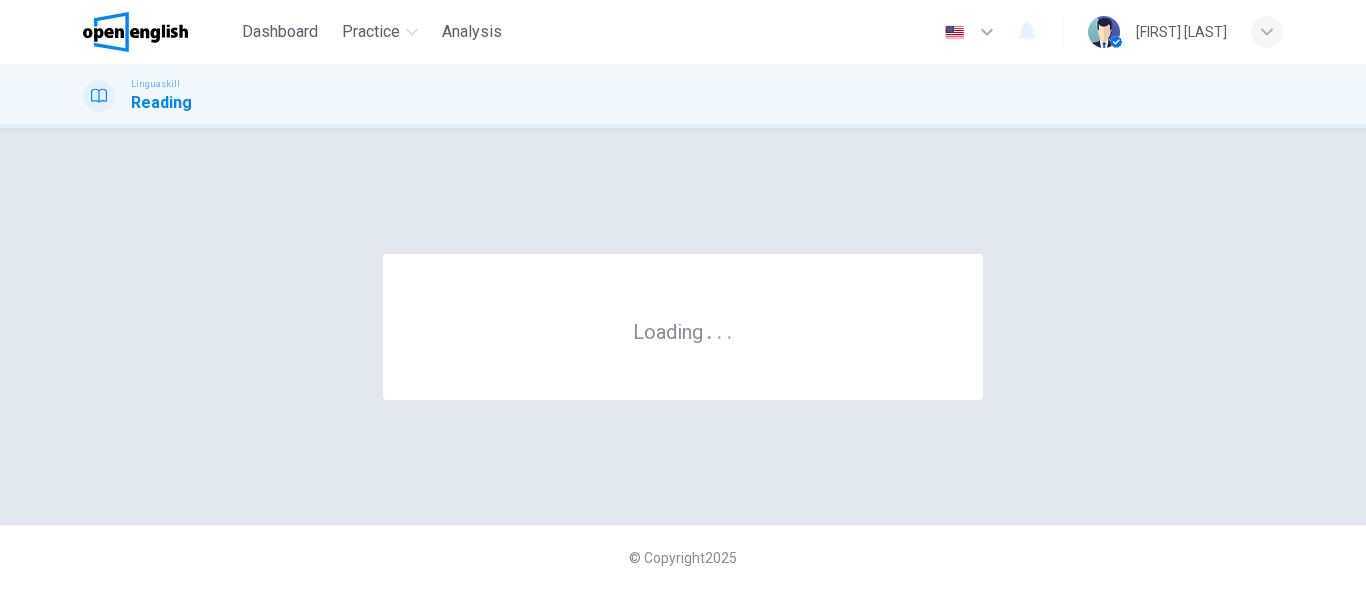 scroll, scrollTop: 0, scrollLeft: 0, axis: both 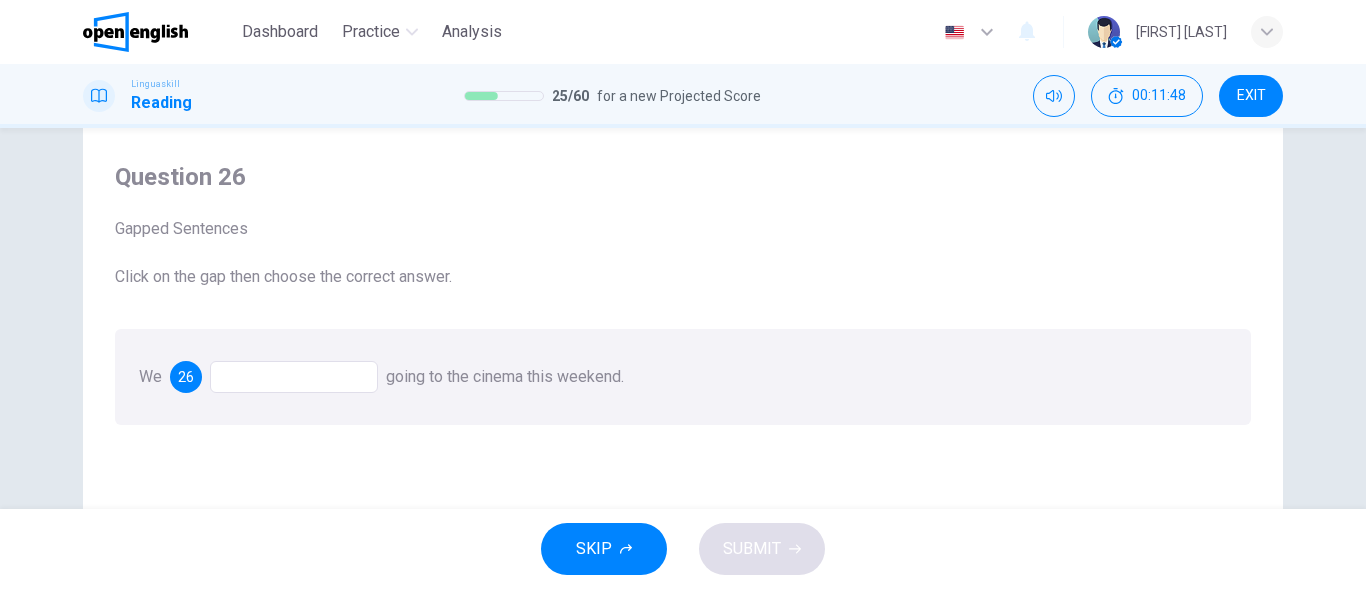 click at bounding box center [294, 377] 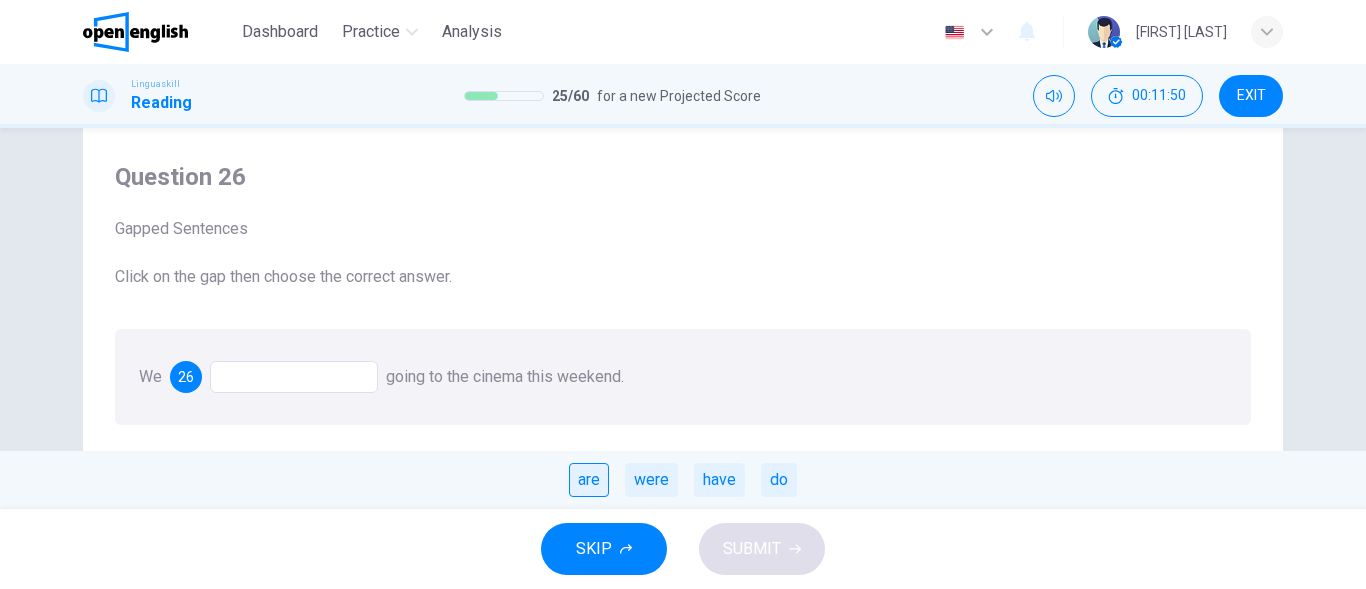 click on "are" at bounding box center (589, 480) 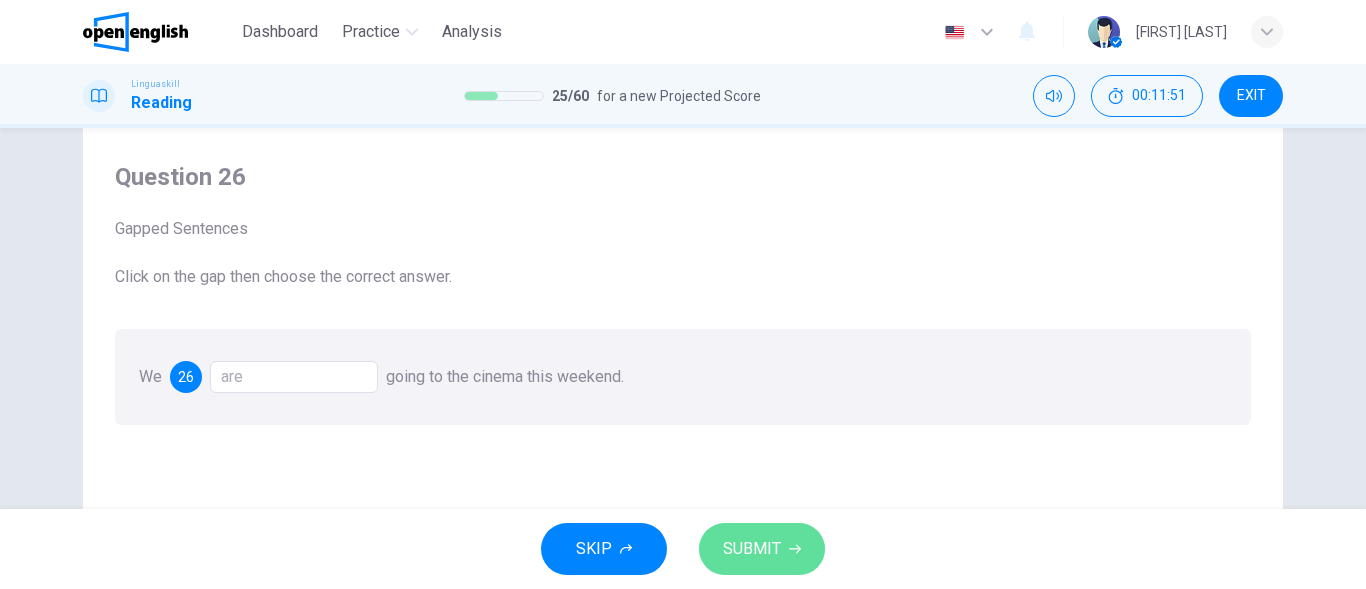 click on "SUBMIT" at bounding box center [752, 549] 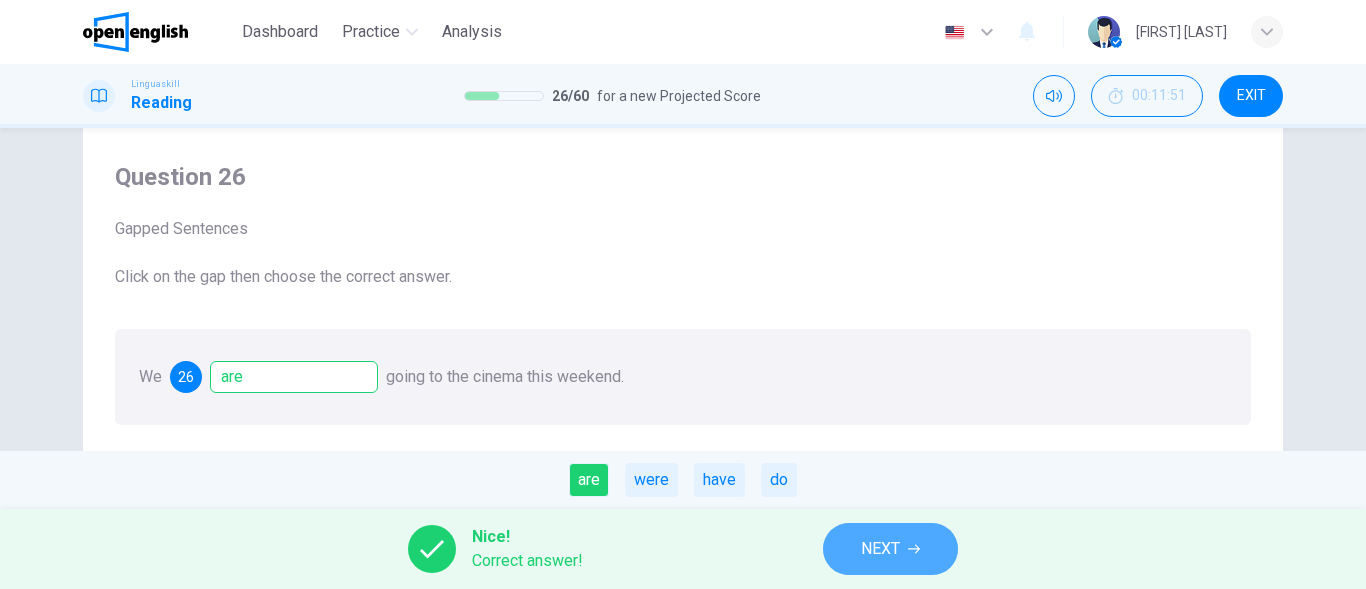 click on "NEXT" at bounding box center [890, 549] 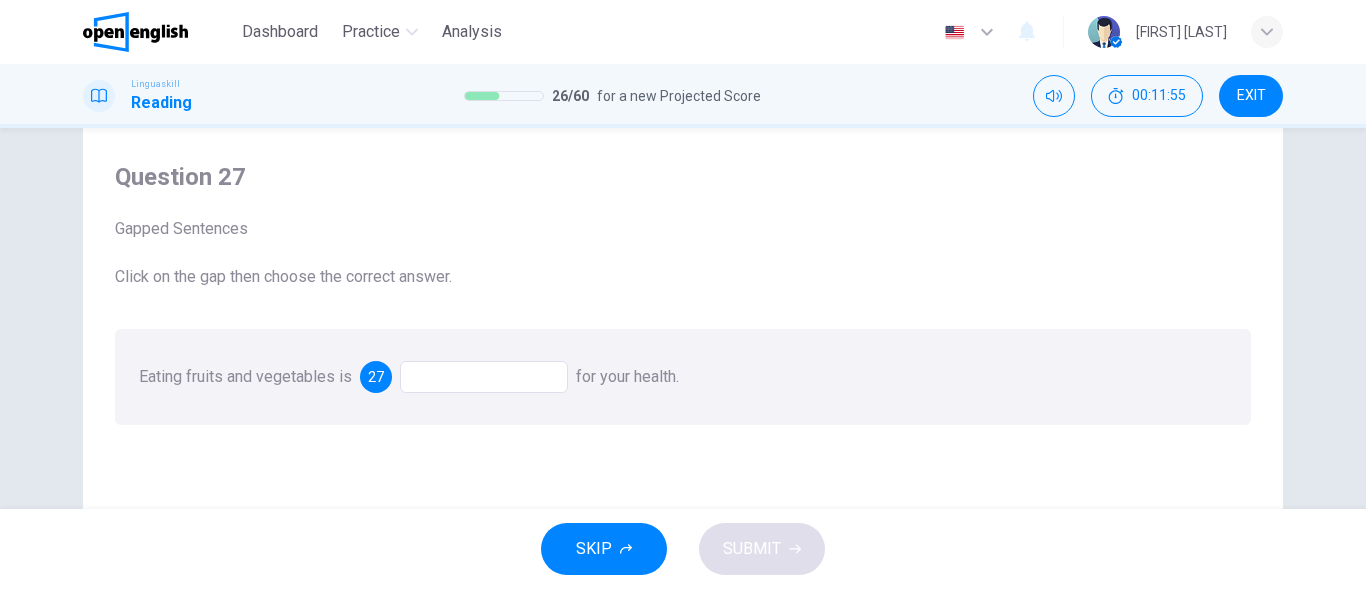 click at bounding box center [484, 377] 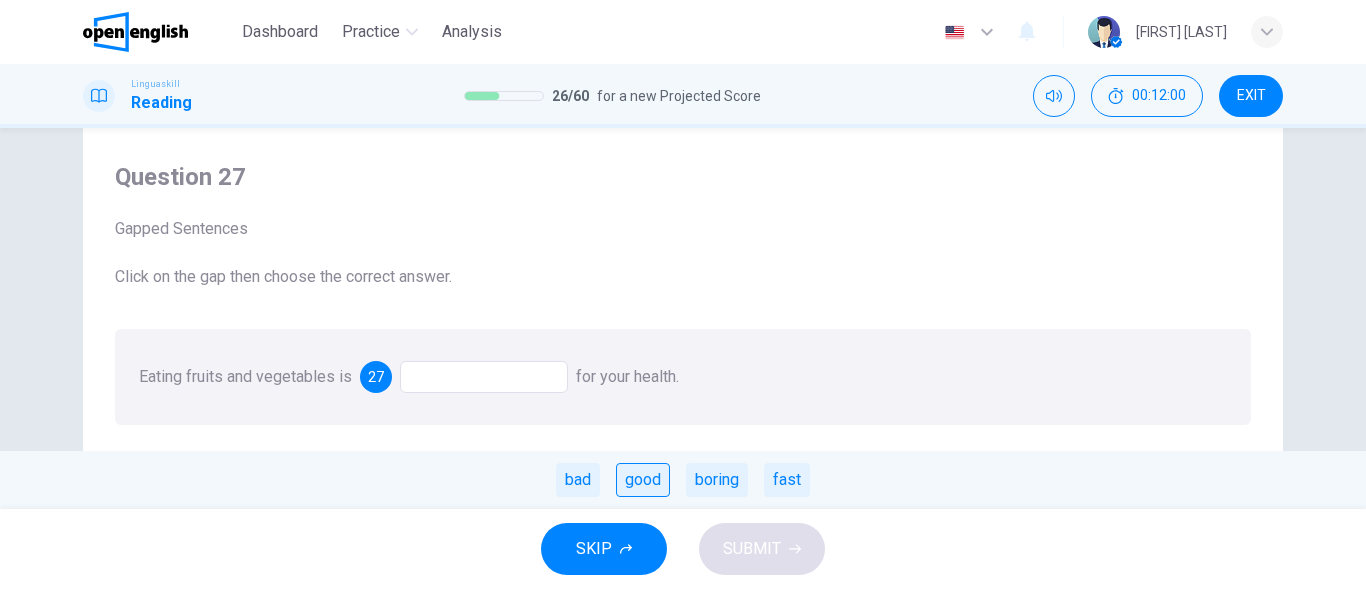 click on "good" at bounding box center (643, 480) 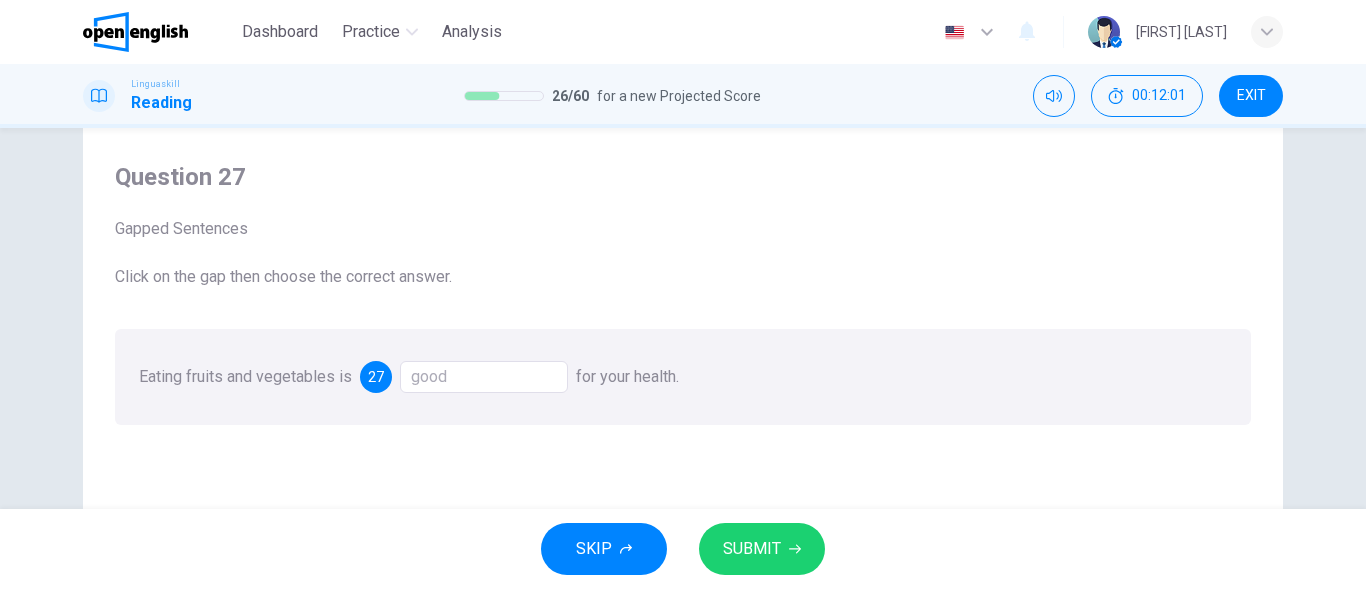 click on "SUBMIT" at bounding box center (752, 549) 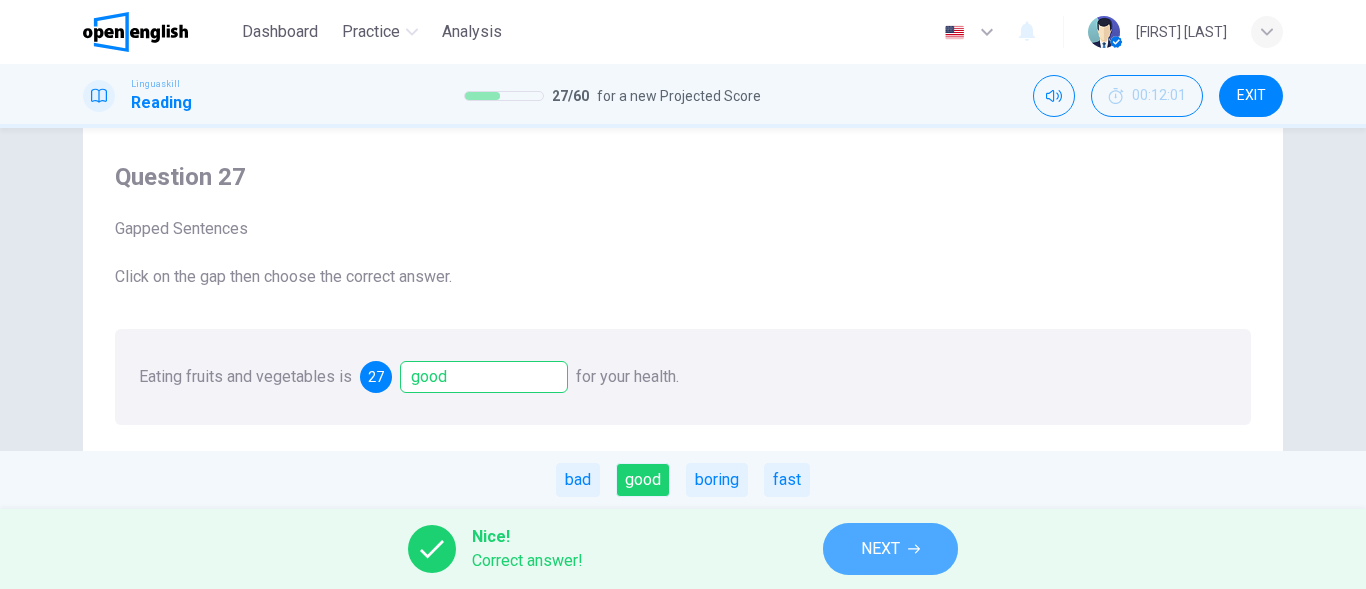 click on "NEXT" at bounding box center [890, 549] 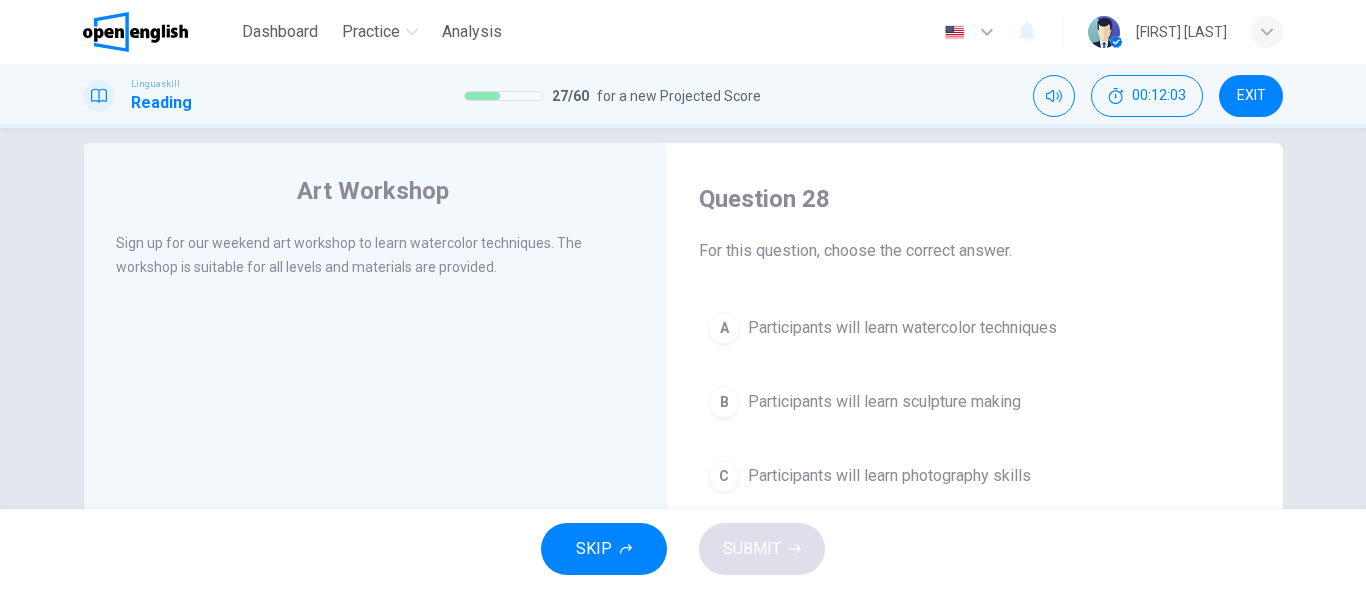 scroll, scrollTop: 66, scrollLeft: 0, axis: vertical 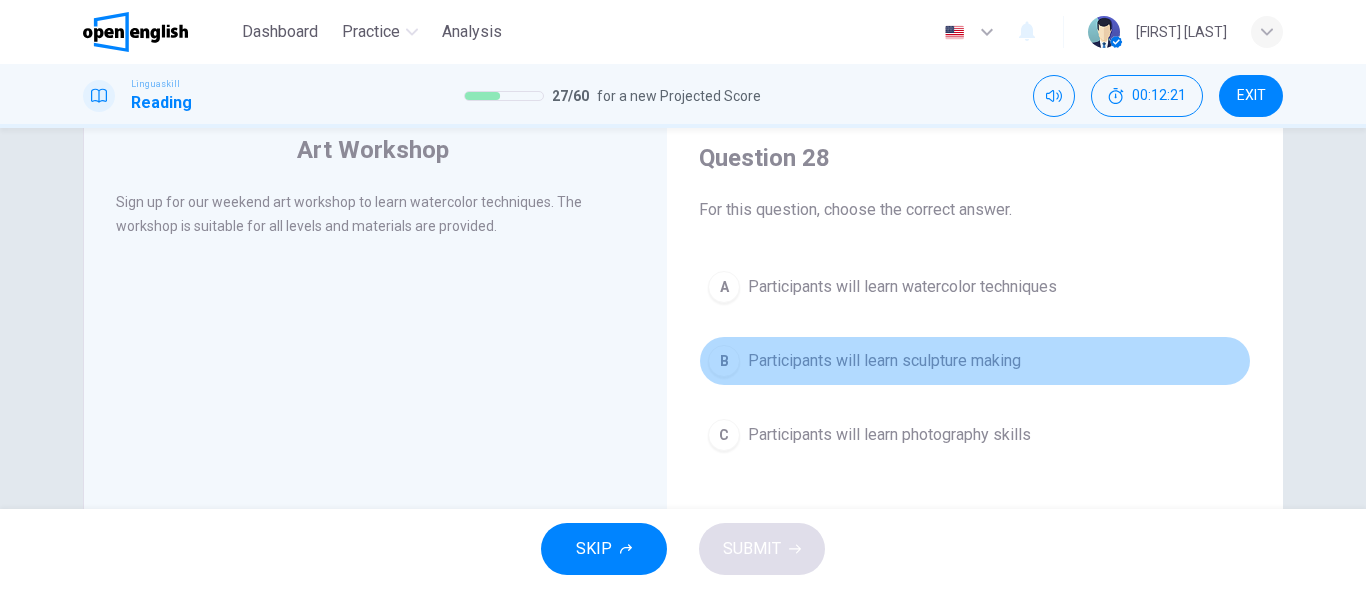 click on "B Participants will learn sculpture making" at bounding box center [975, 361] 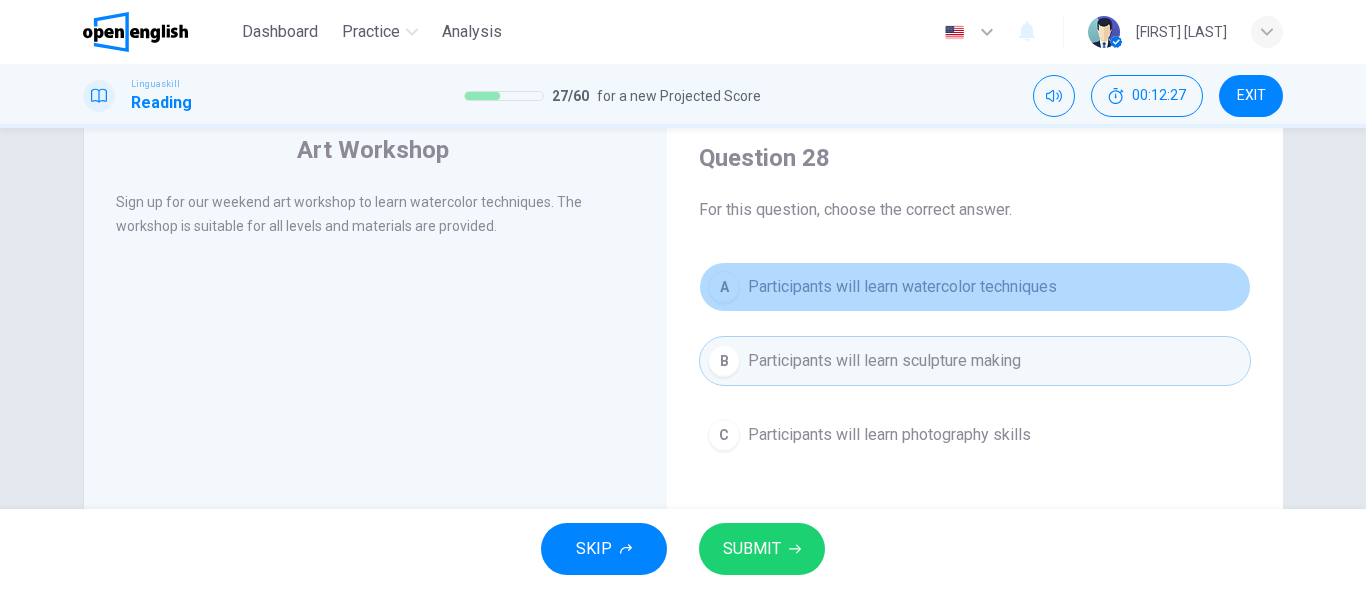 click on "A Participants will learn watercolor techniques" at bounding box center (975, 287) 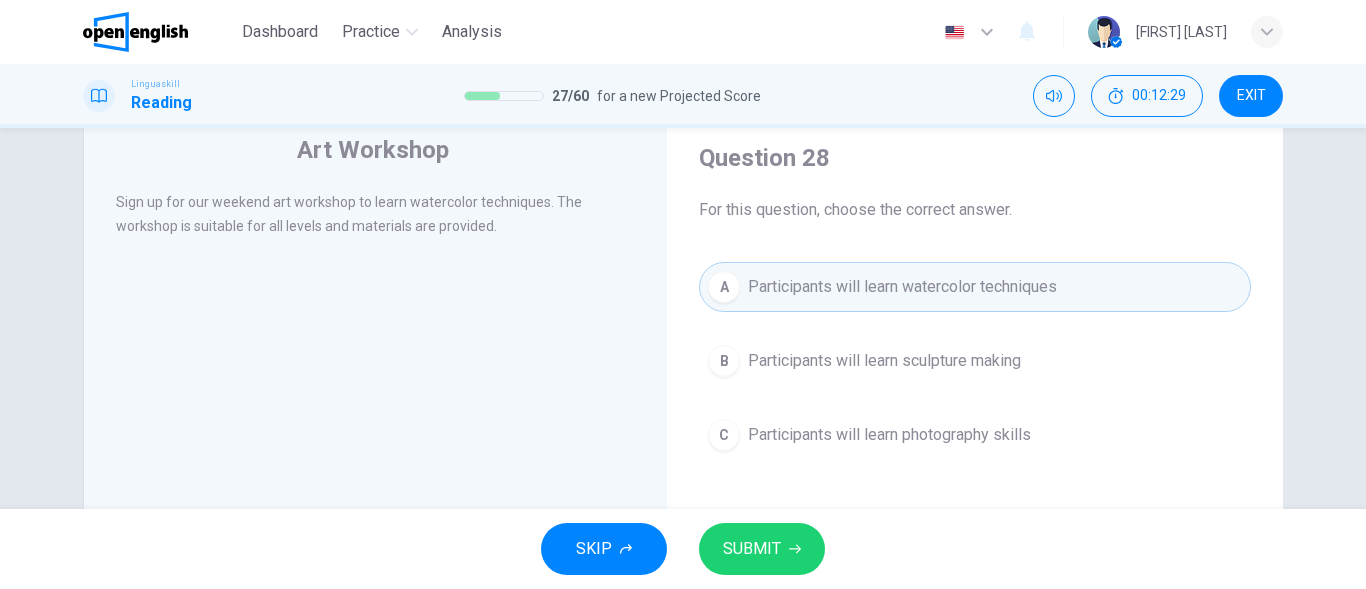 click on "SUBMIT" at bounding box center [752, 549] 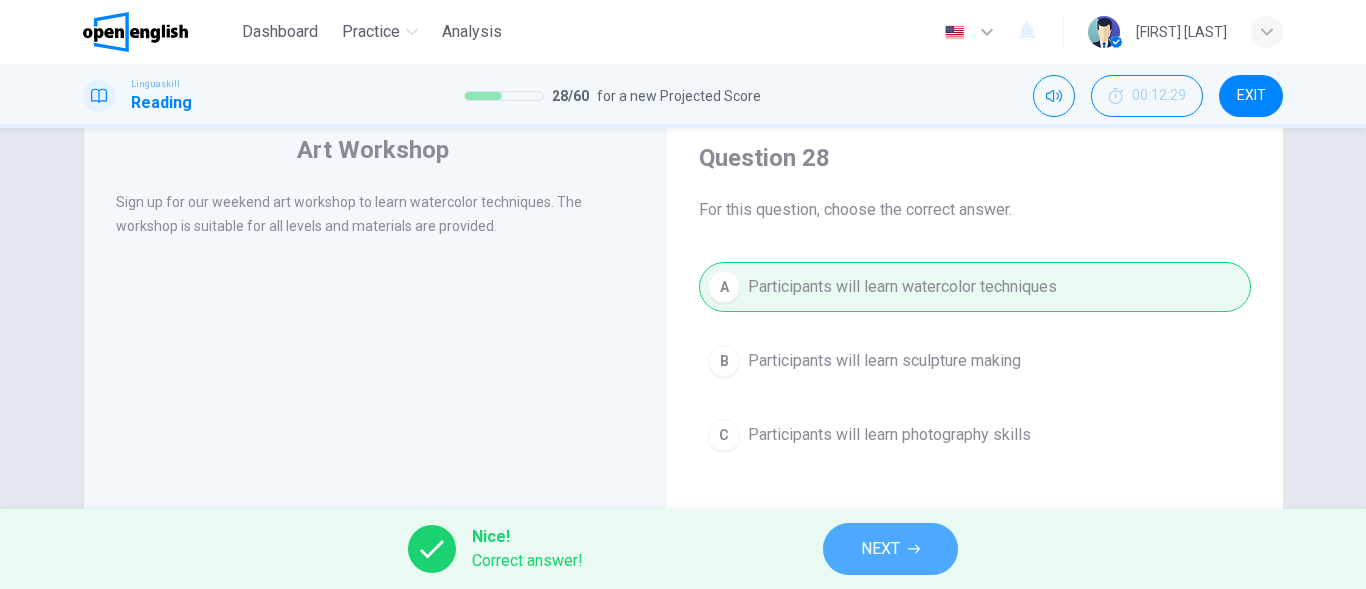click on "NEXT" at bounding box center (890, 549) 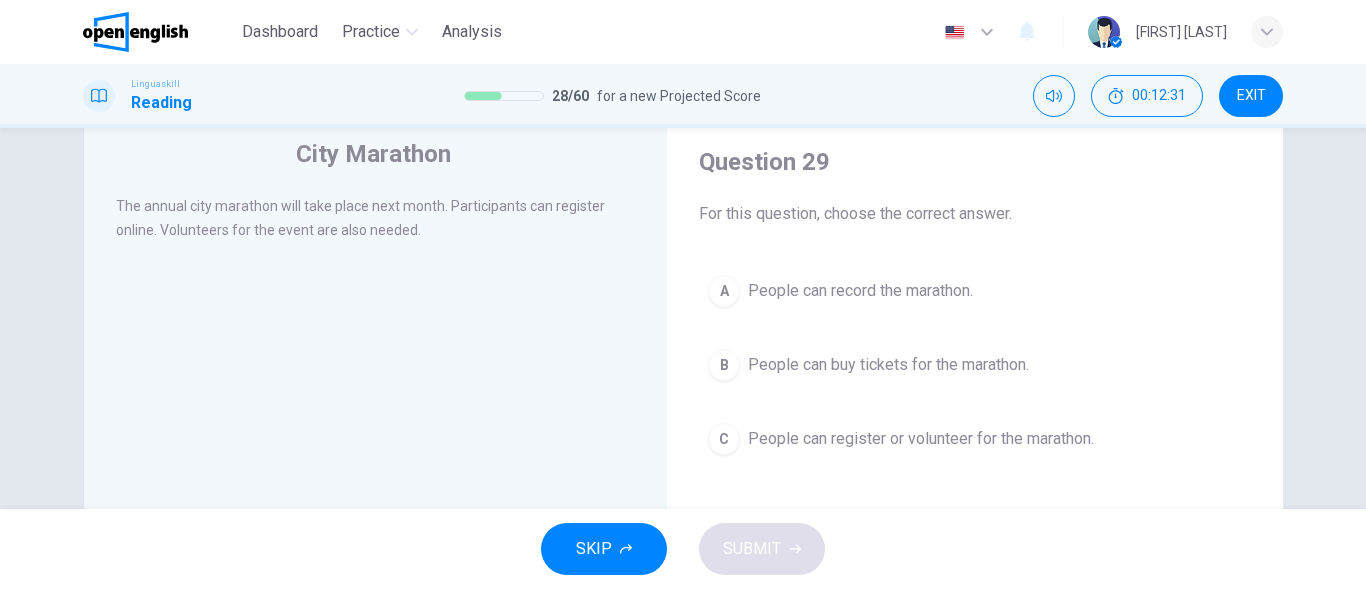 scroll, scrollTop: 59, scrollLeft: 0, axis: vertical 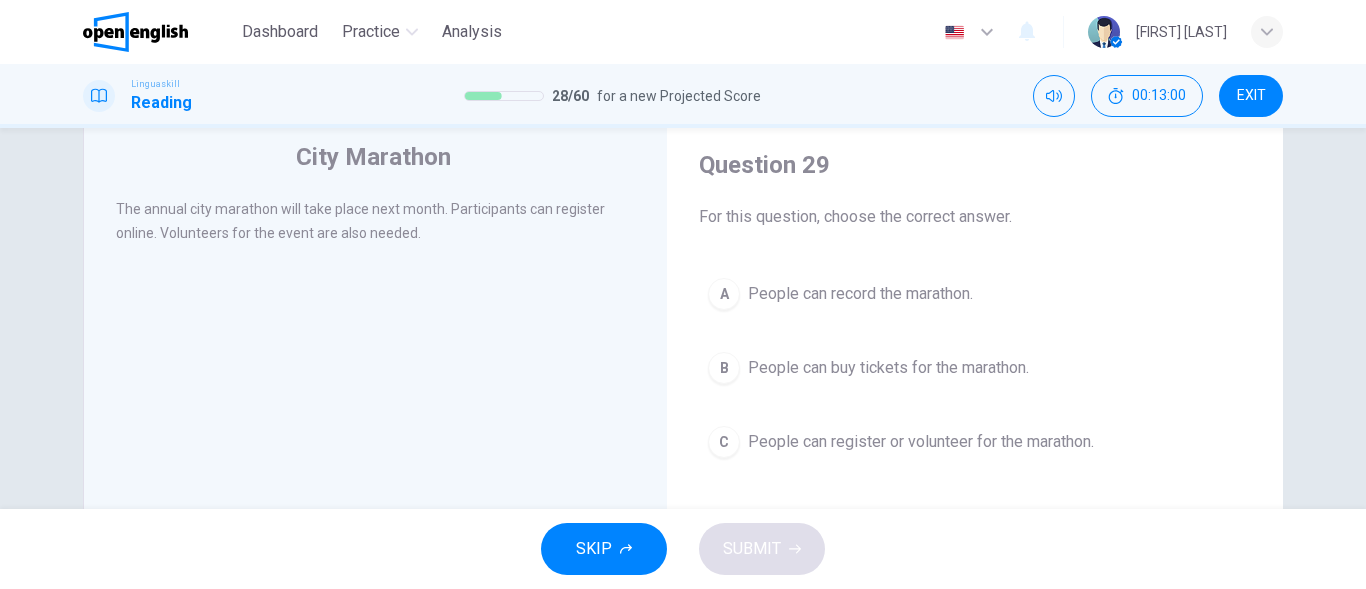 click on "People can register or volunteer for the marathon." at bounding box center [921, 442] 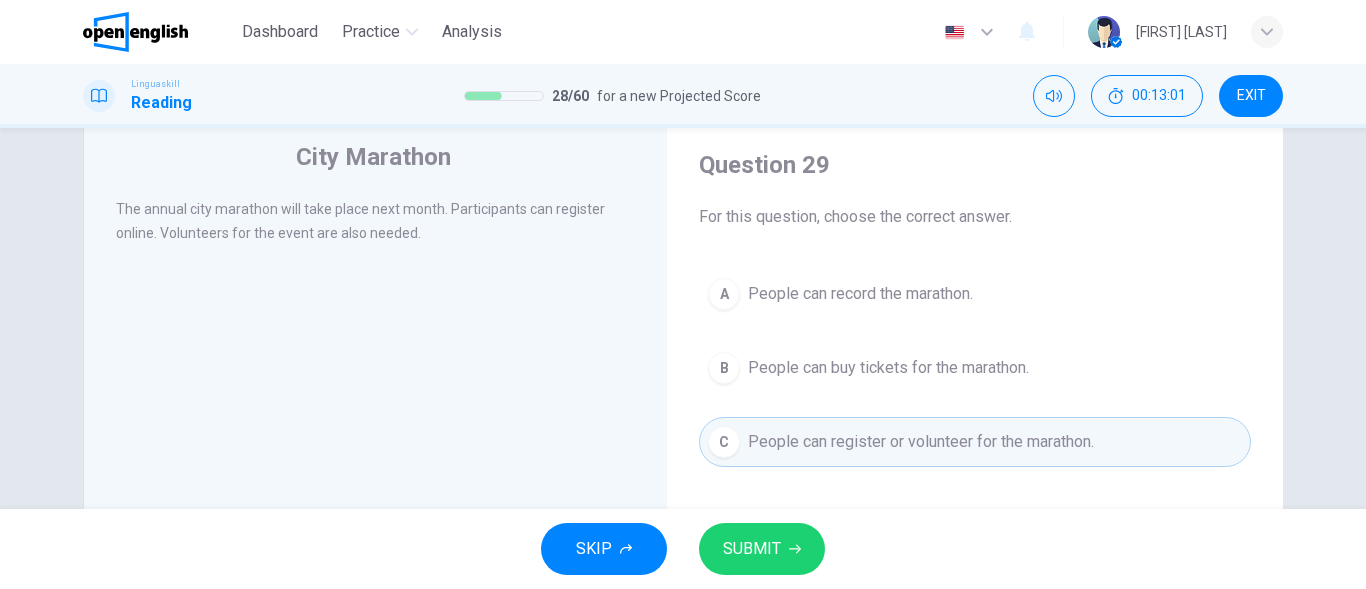 click on "SUBMIT" at bounding box center [762, 549] 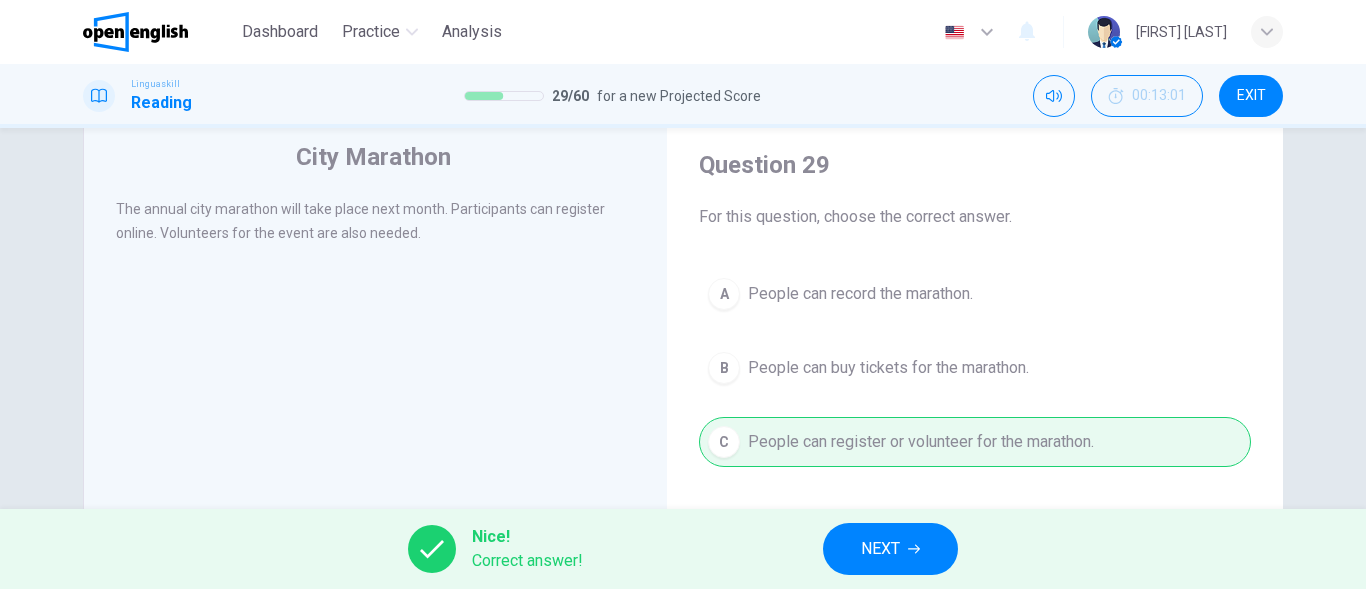 click on "NEXT" at bounding box center [890, 549] 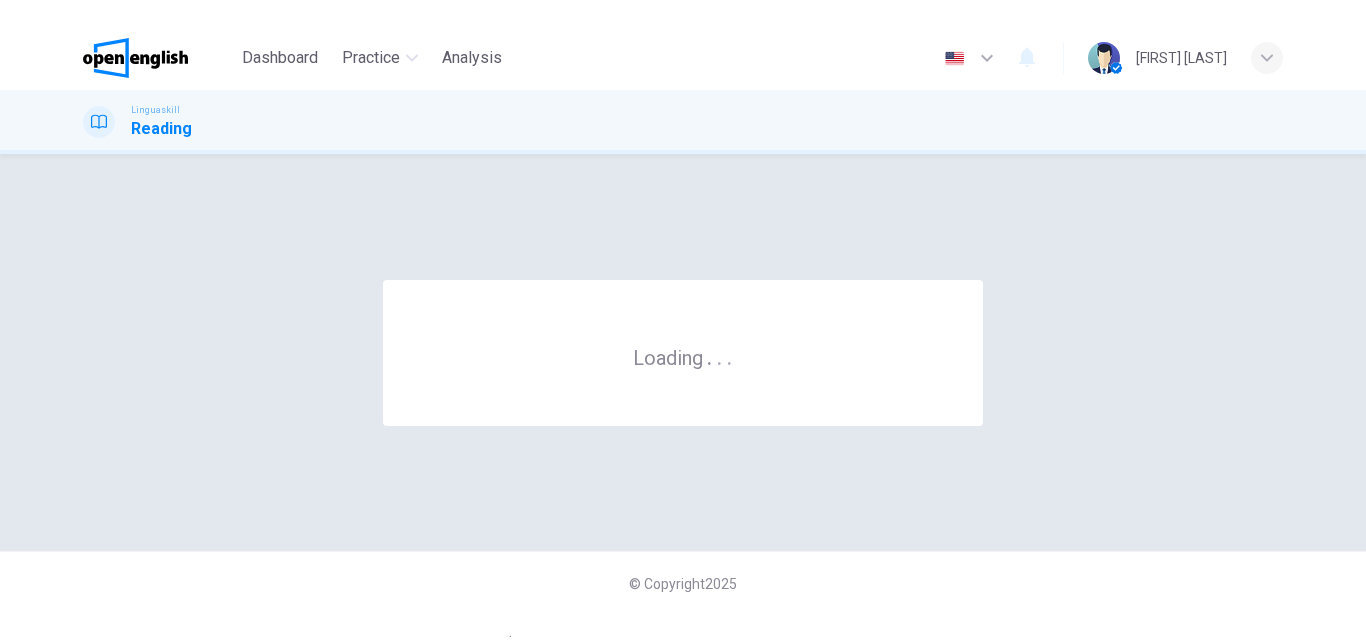 scroll, scrollTop: 0, scrollLeft: 0, axis: both 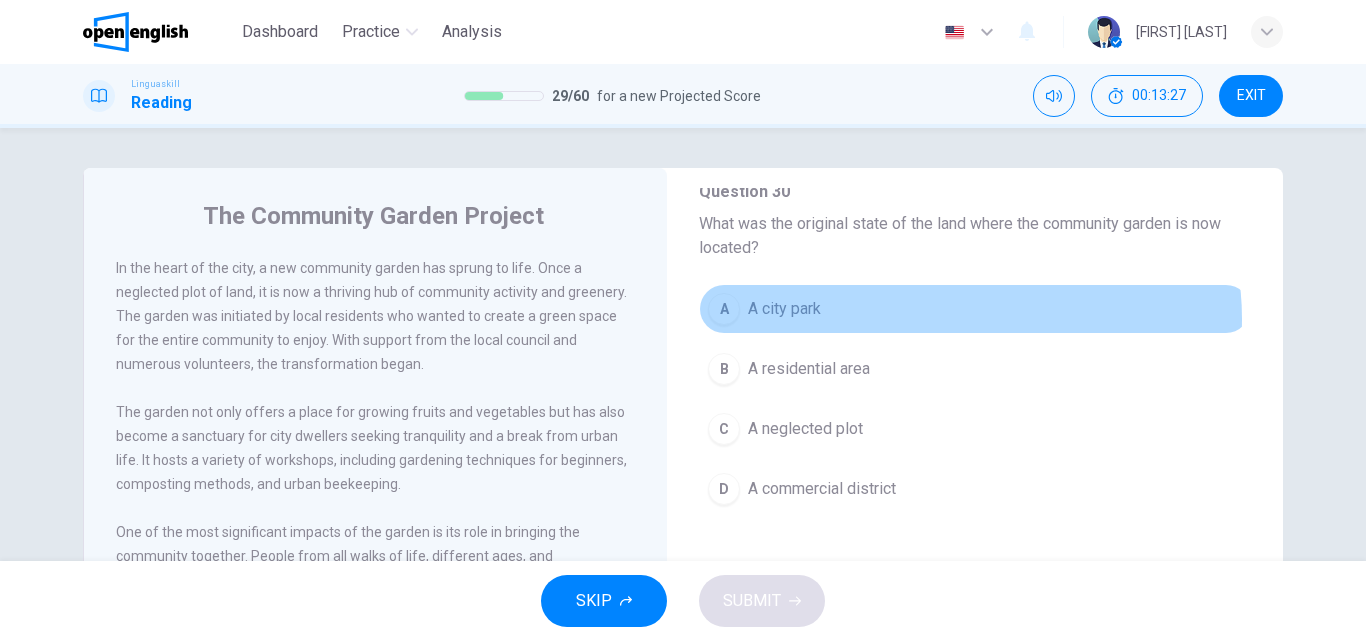 click on "A A city park" at bounding box center [975, 309] 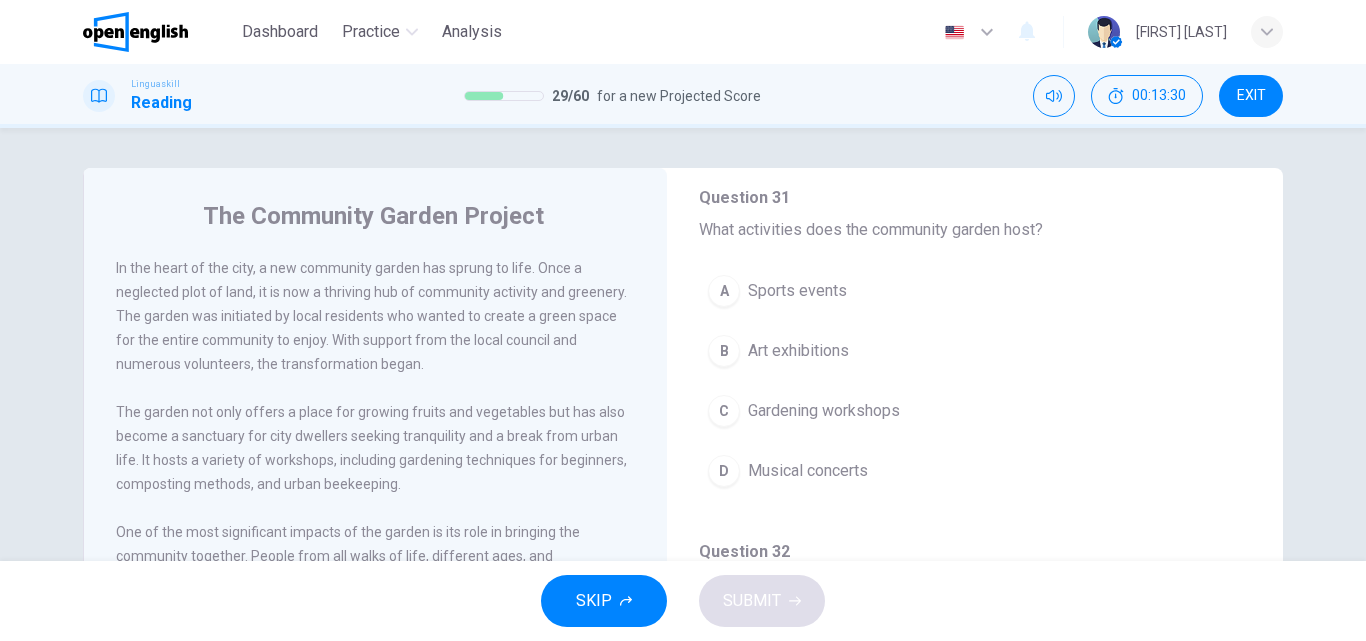 scroll, scrollTop: 526, scrollLeft: 0, axis: vertical 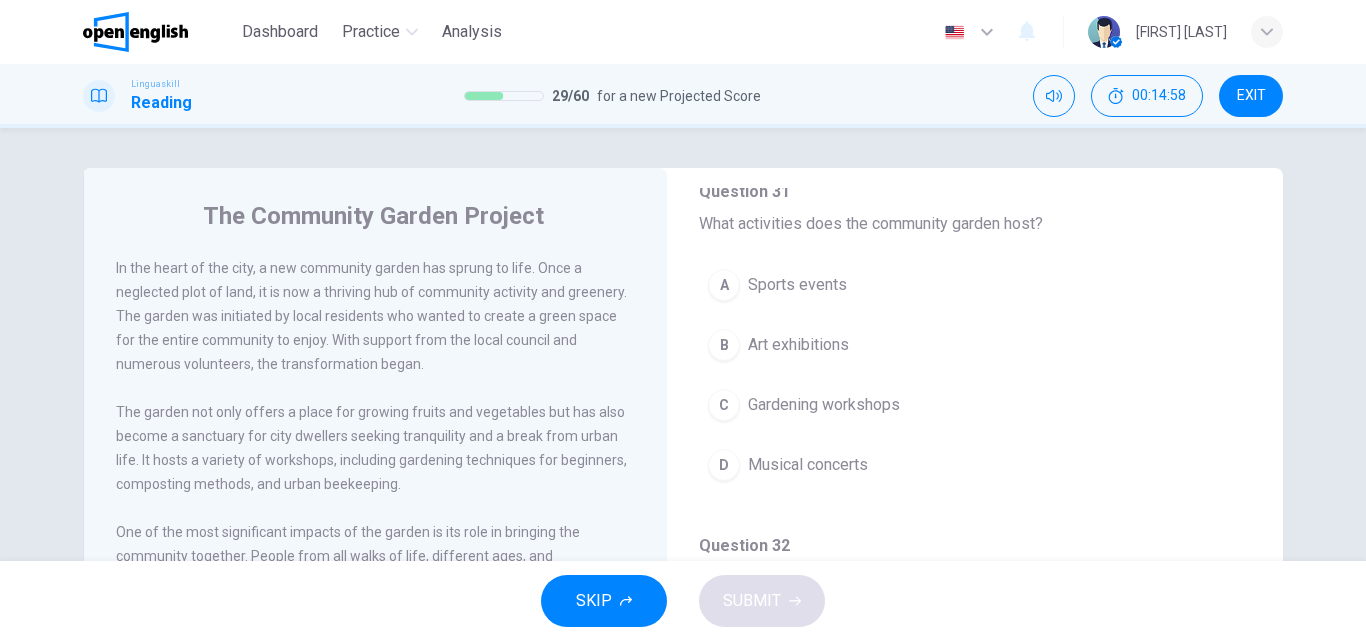 click on "Question   30 What was the original state of the land where the community garden is now located? A A city park B A residential area C A neglected plot D A commercial district Question   31 What activities does the community garden host? A Sports events B Art exhibitions C Gardening workshops D  Musical concerts Question   32 How does the community garden contribute to children's education? A By providing scholarships B By offering hands-on environmental learning C By organizing field trips D By conducting science fairs Question   33 Which of the following is not mentioned as a sustainability practice in the garden? A. Solar energy use B Rainwater harvesting C Wildlife conservation D Composting Question   34 What impact has the garden had on the wider city? A Increased property values B Inspired similar projects C Reduced city traffic D Enhanced tourism" at bounding box center (975, 699) 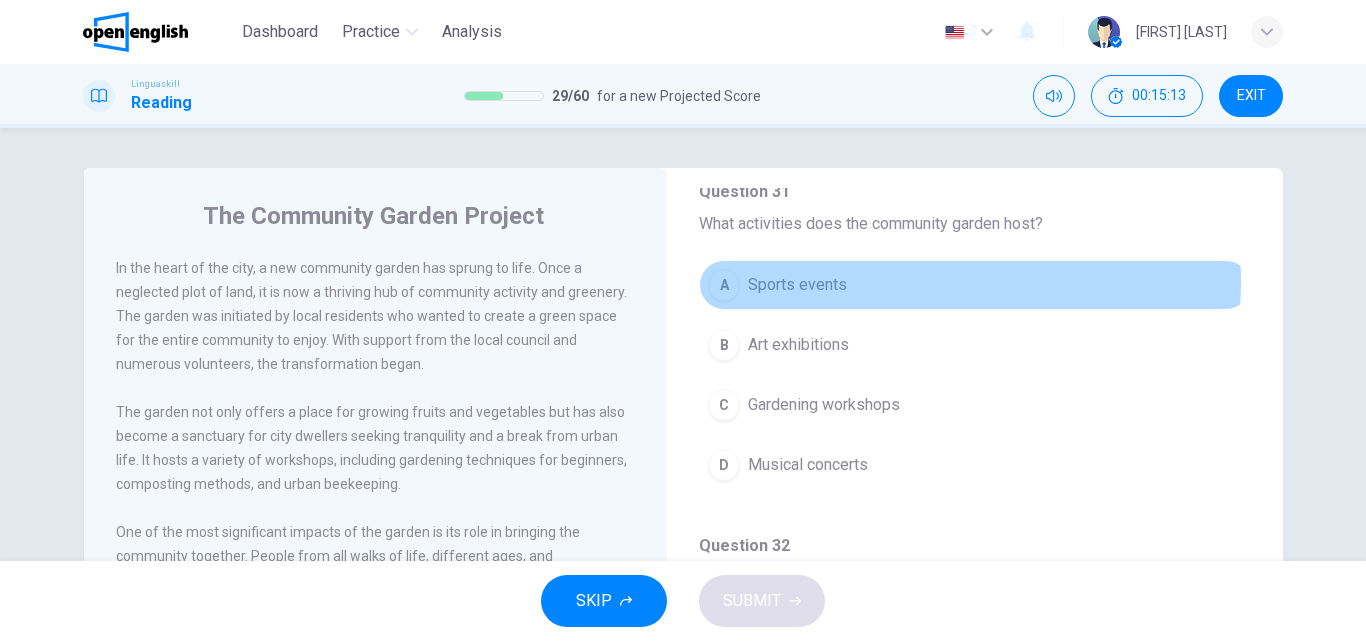 click on "A Sports events" at bounding box center (975, 285) 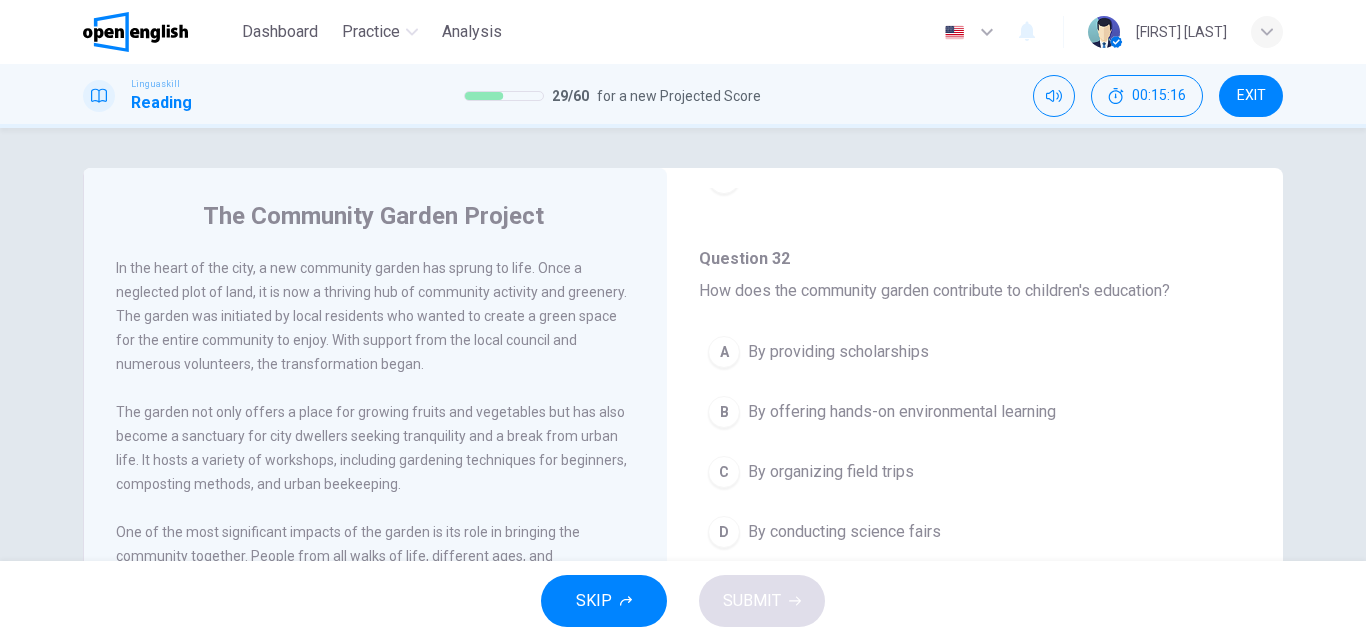 scroll, scrollTop: 842, scrollLeft: 0, axis: vertical 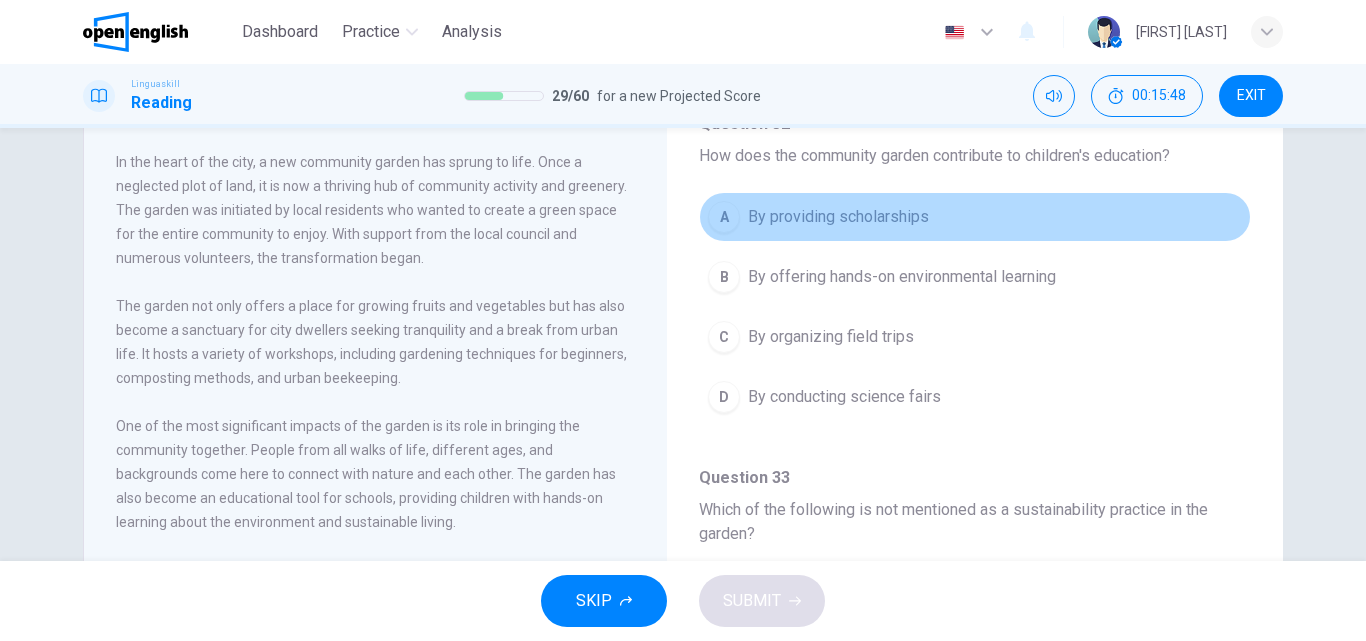 click on "A By providing scholarships" at bounding box center [975, 217] 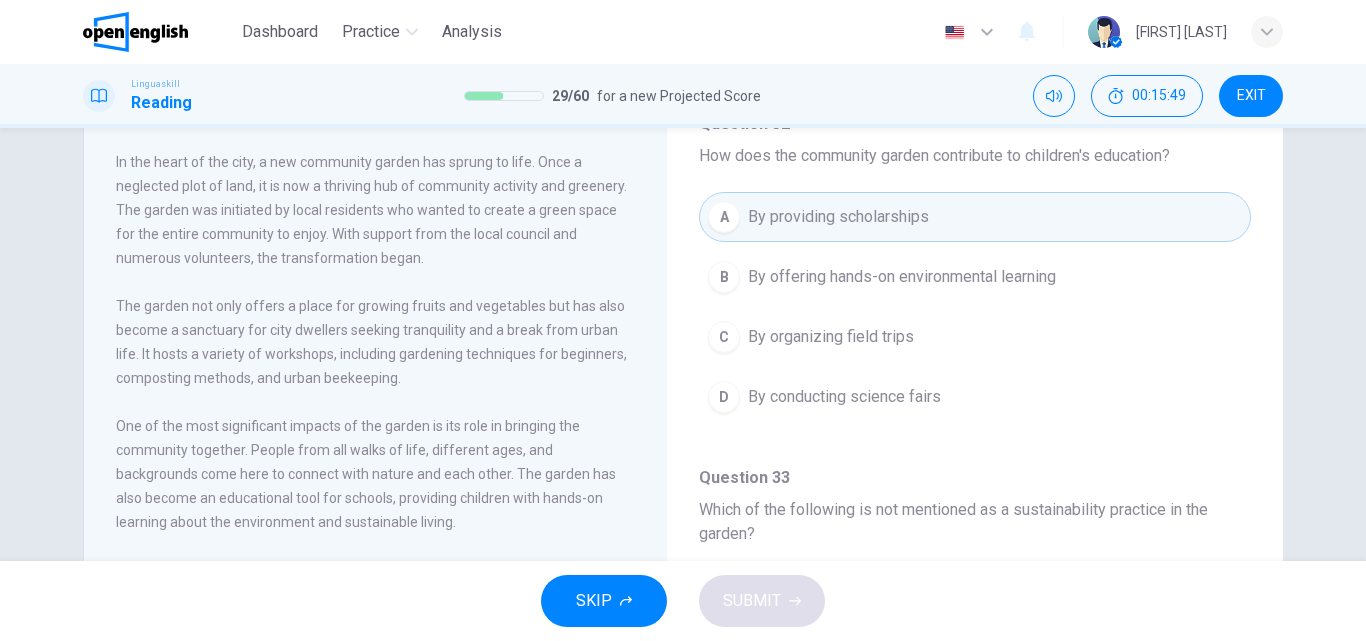 drag, startPoint x: 1251, startPoint y: 538, endPoint x: 1255, endPoint y: 584, distance: 46.173584 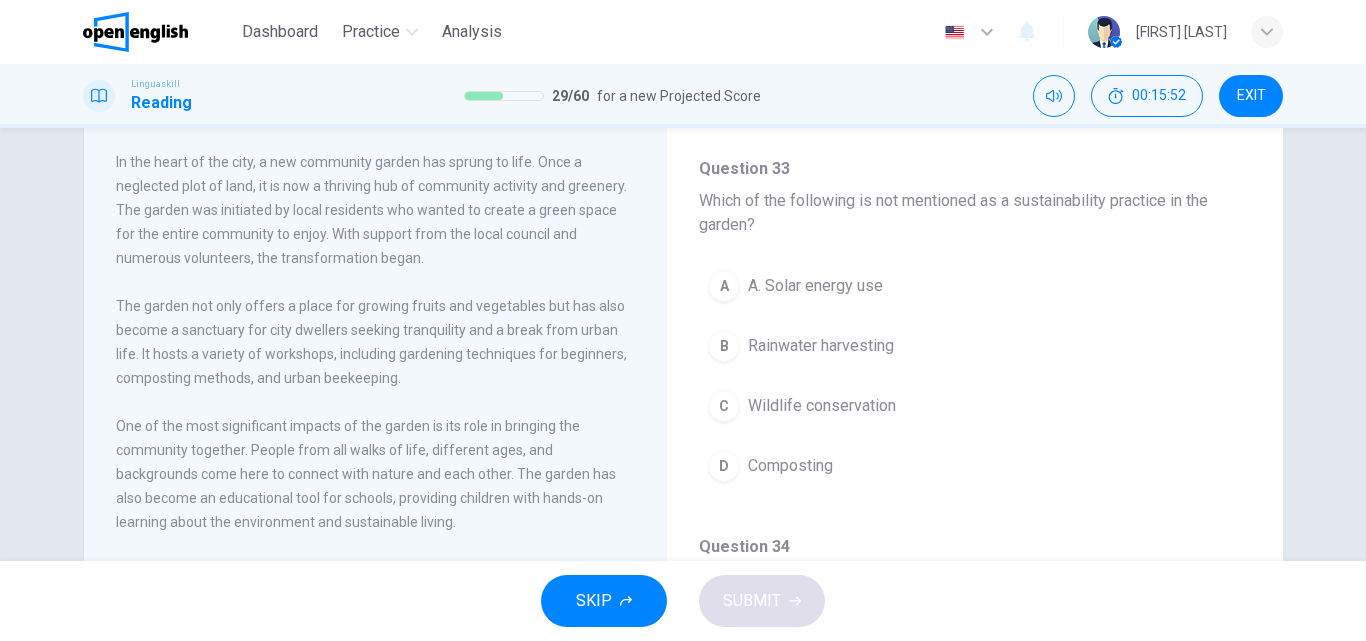 scroll, scrollTop: 1148, scrollLeft: 0, axis: vertical 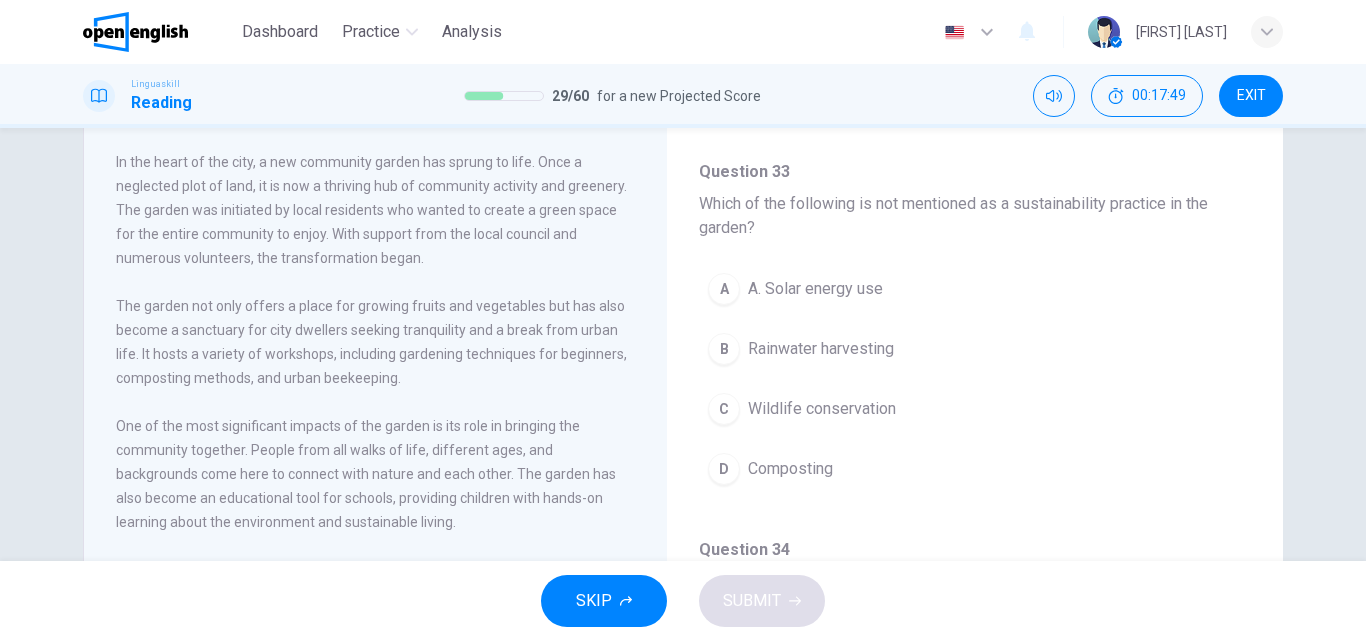 click on "B Rainwater harvesting" at bounding box center (975, 349) 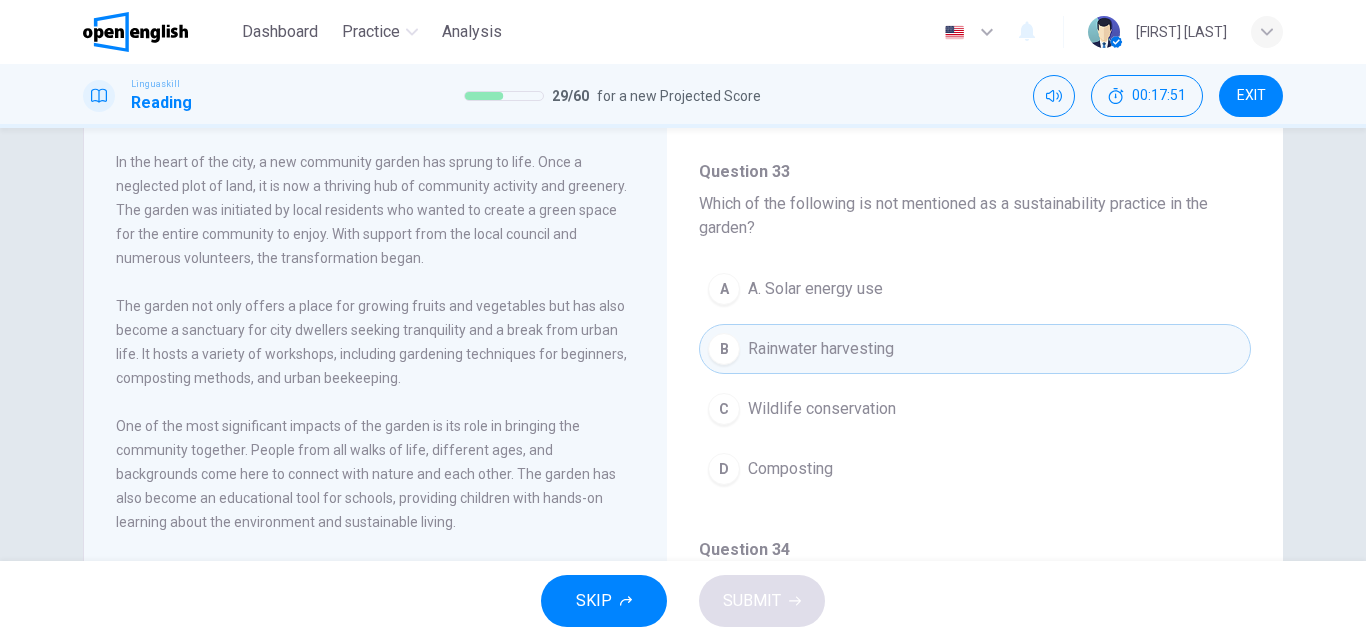 scroll, scrollTop: 1299, scrollLeft: 0, axis: vertical 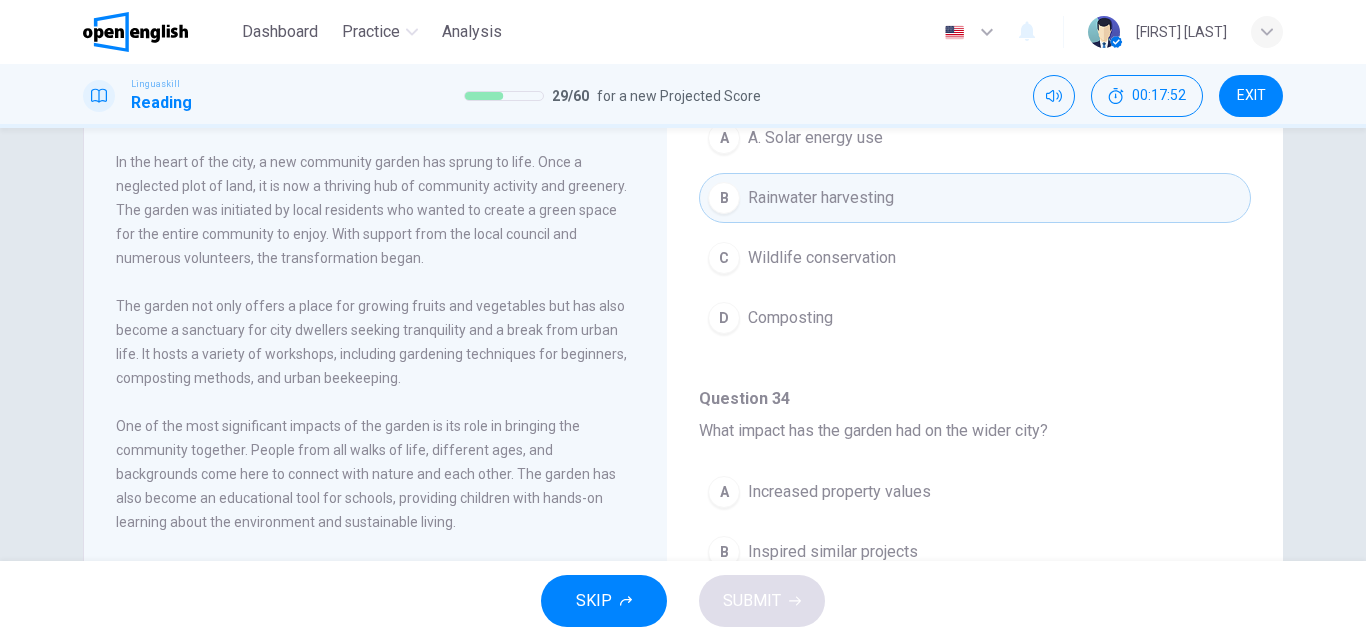 click on "A Increased property values" at bounding box center (975, 492) 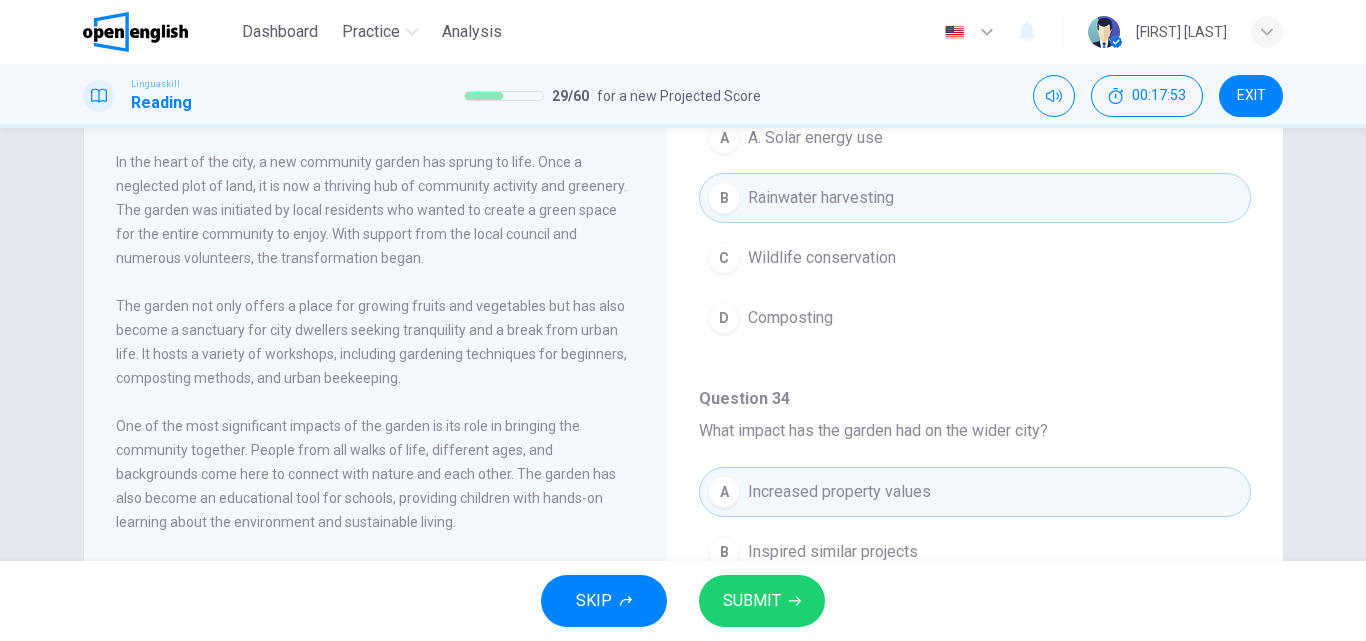 click on "SKIP SUBMIT" at bounding box center [683, 601] 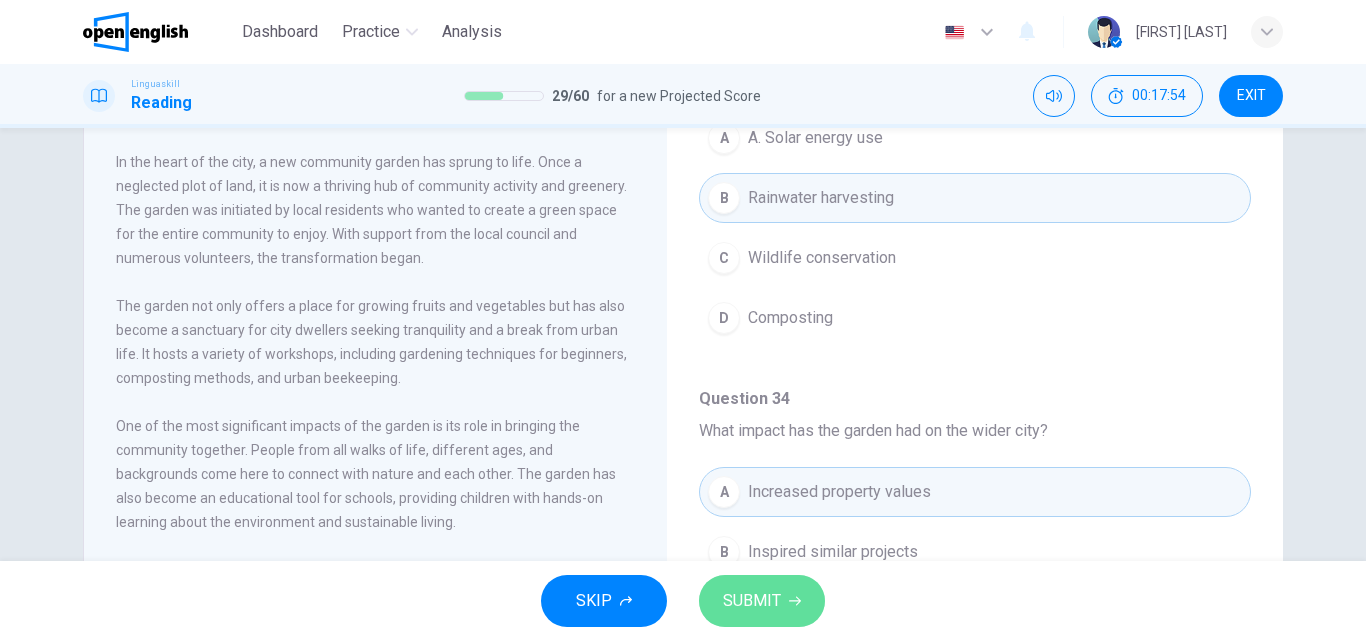 click on "SUBMIT" at bounding box center (762, 601) 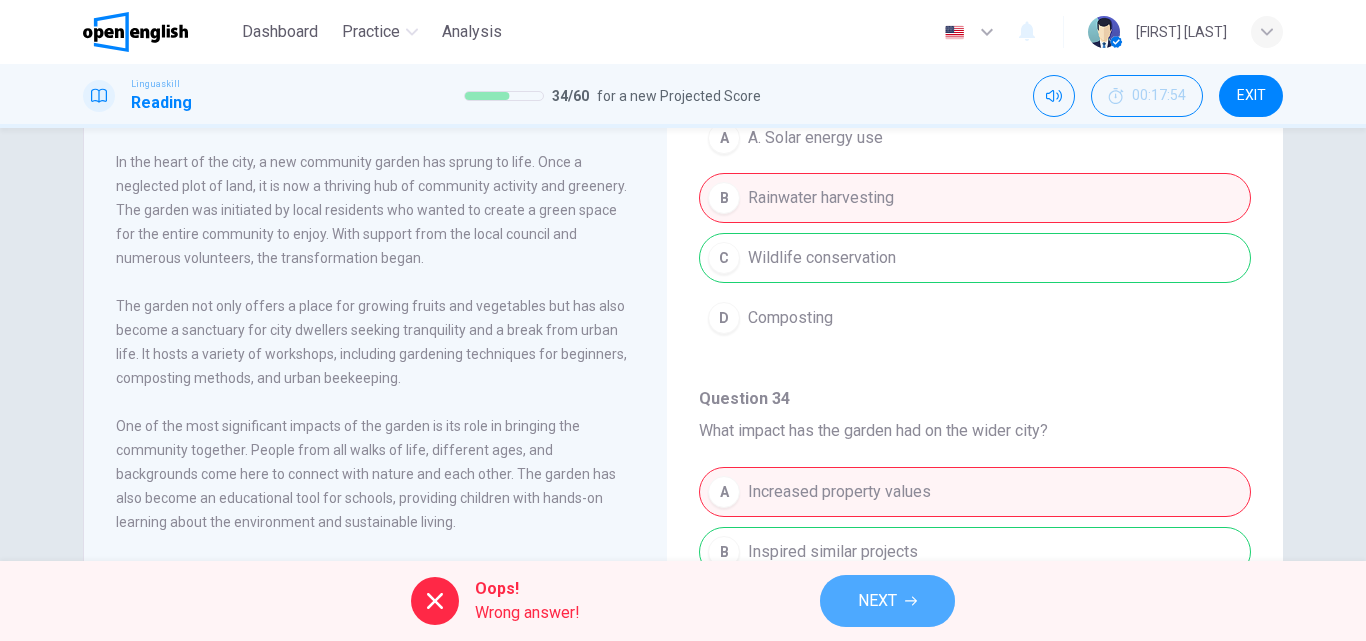 click on "NEXT" at bounding box center [877, 601] 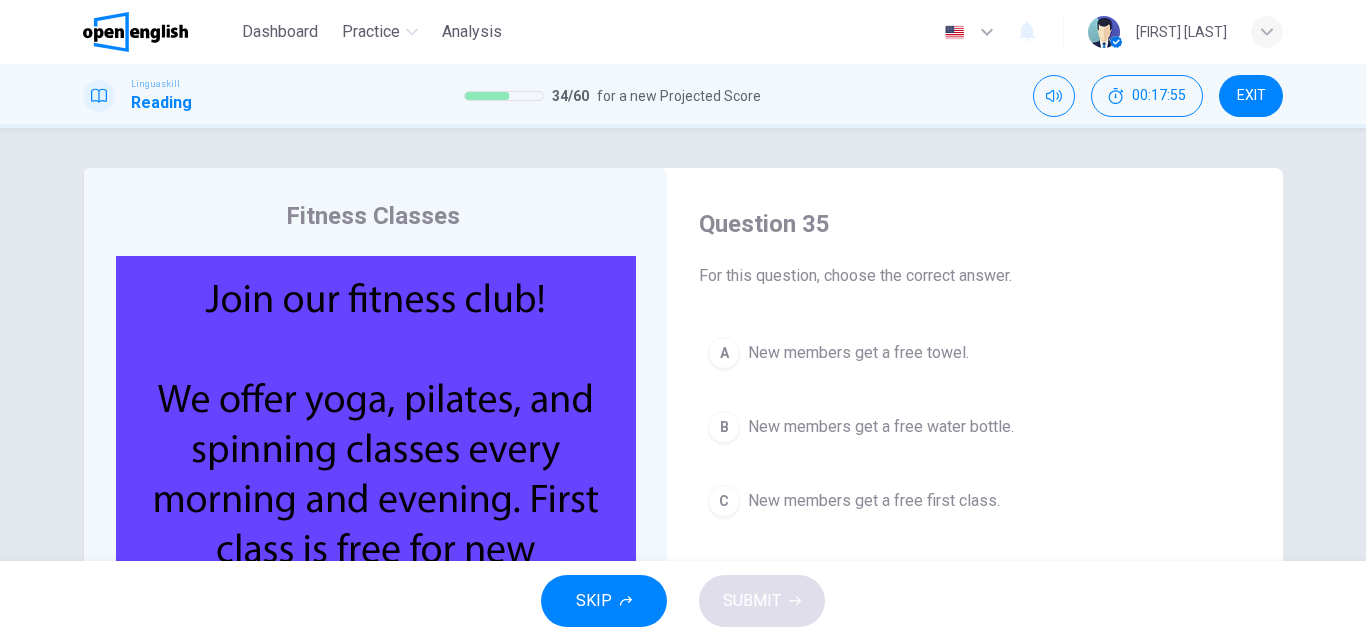 scroll, scrollTop: 66, scrollLeft: 0, axis: vertical 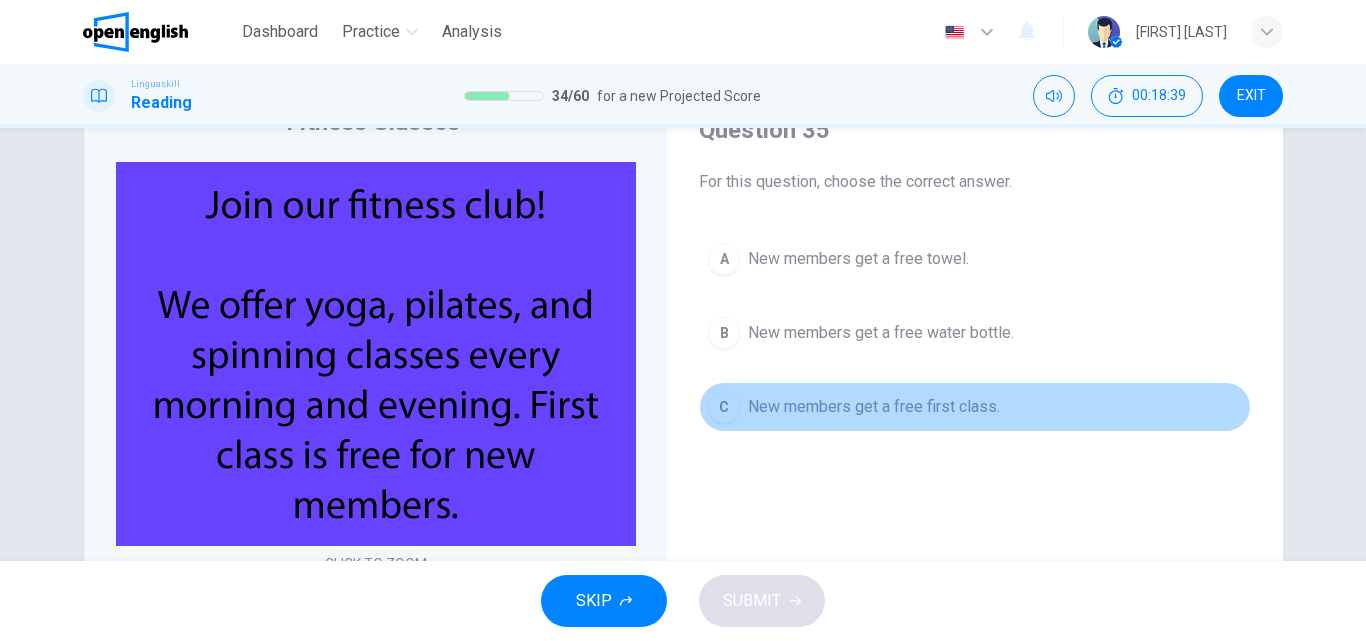 click on "C New members get a free first class." at bounding box center [975, 407] 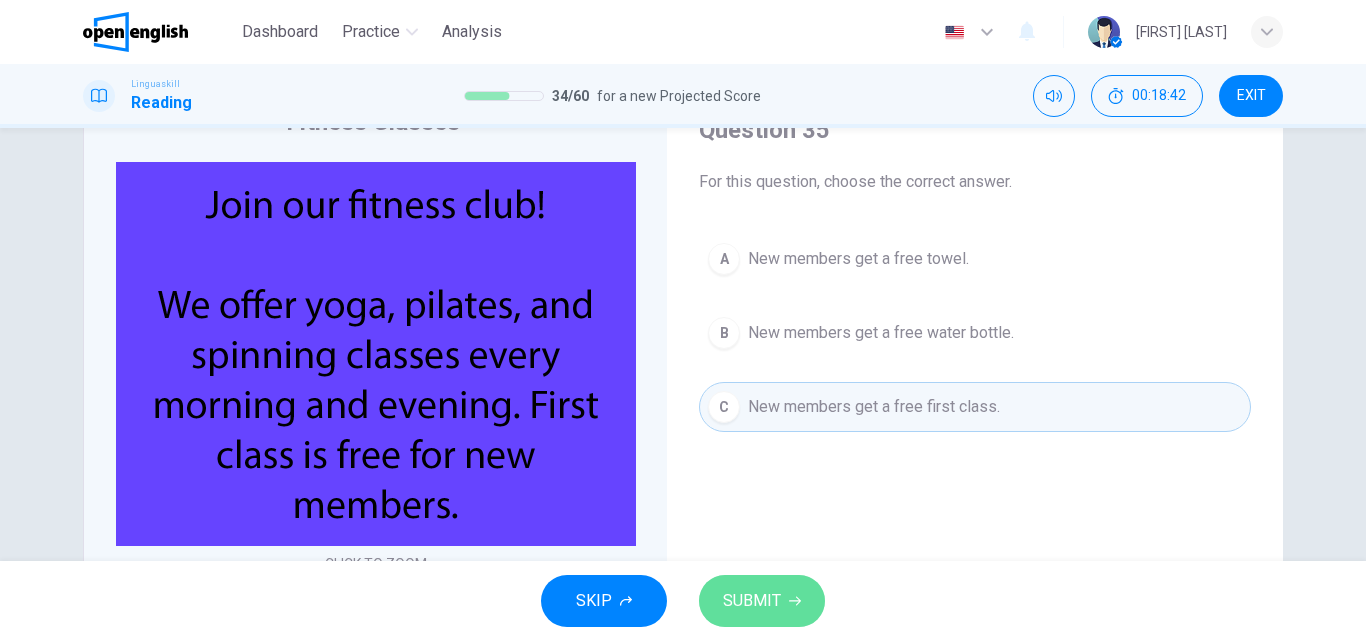 click on "SUBMIT" at bounding box center [752, 601] 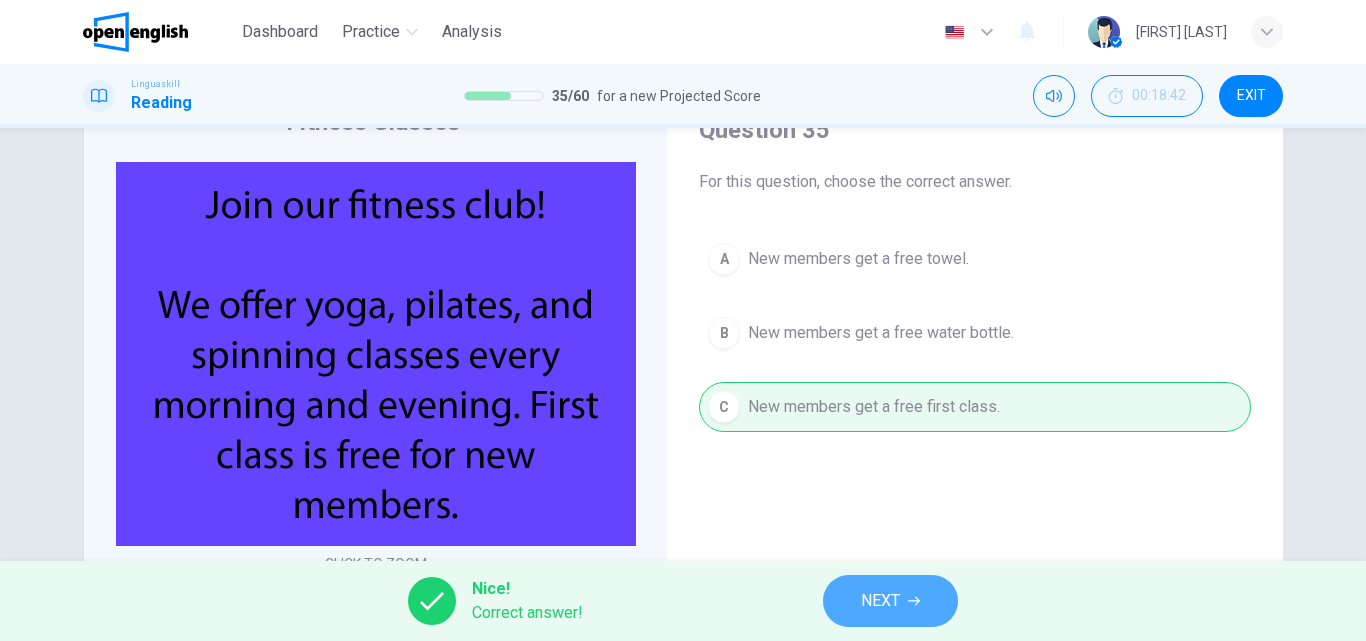 click on "NEXT" at bounding box center (890, 601) 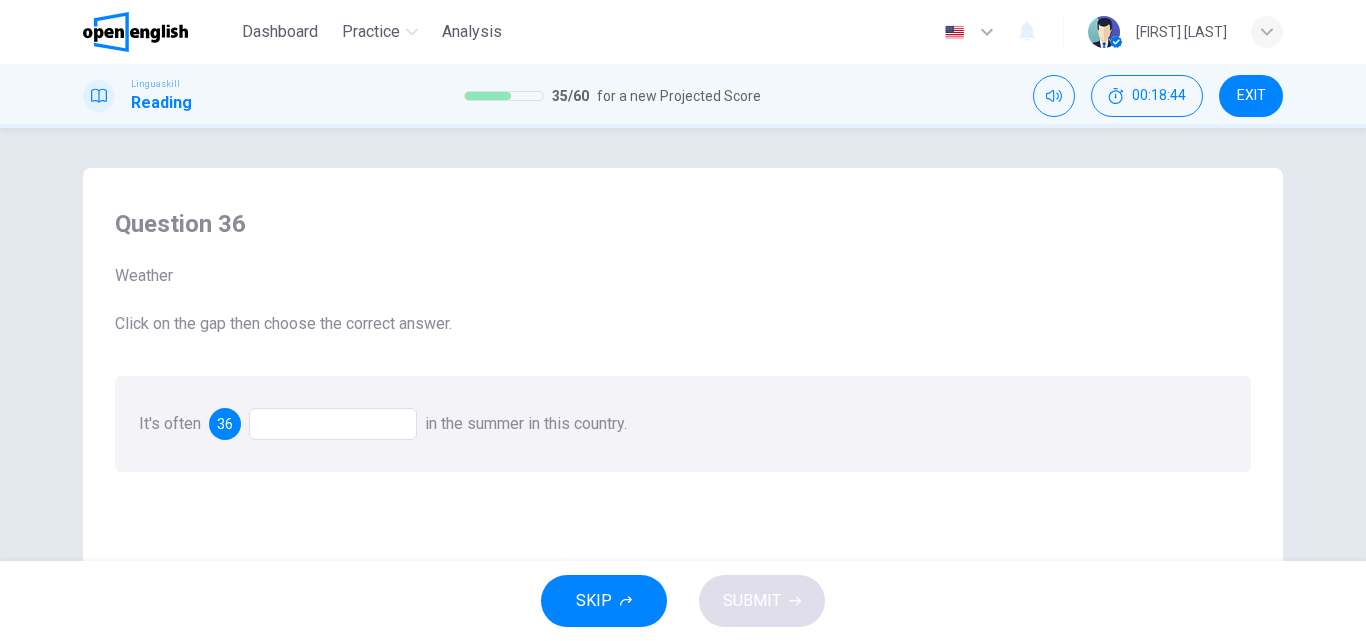 click at bounding box center (333, 424) 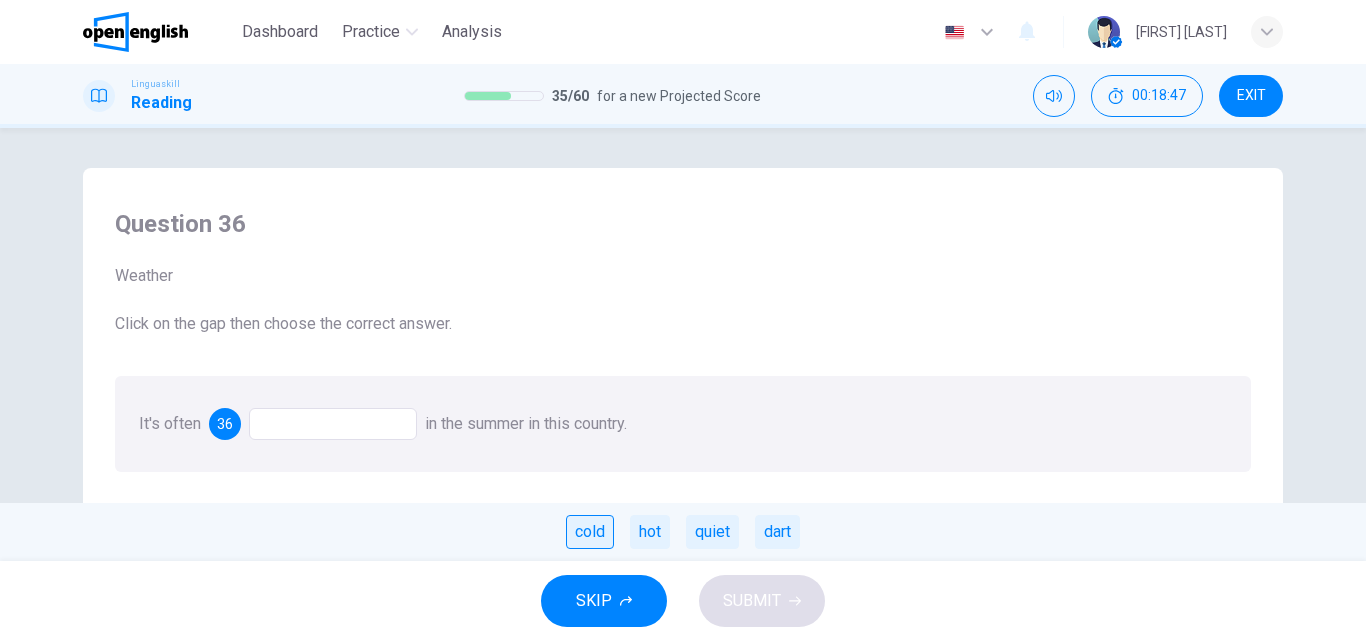 click on "cold" at bounding box center [590, 532] 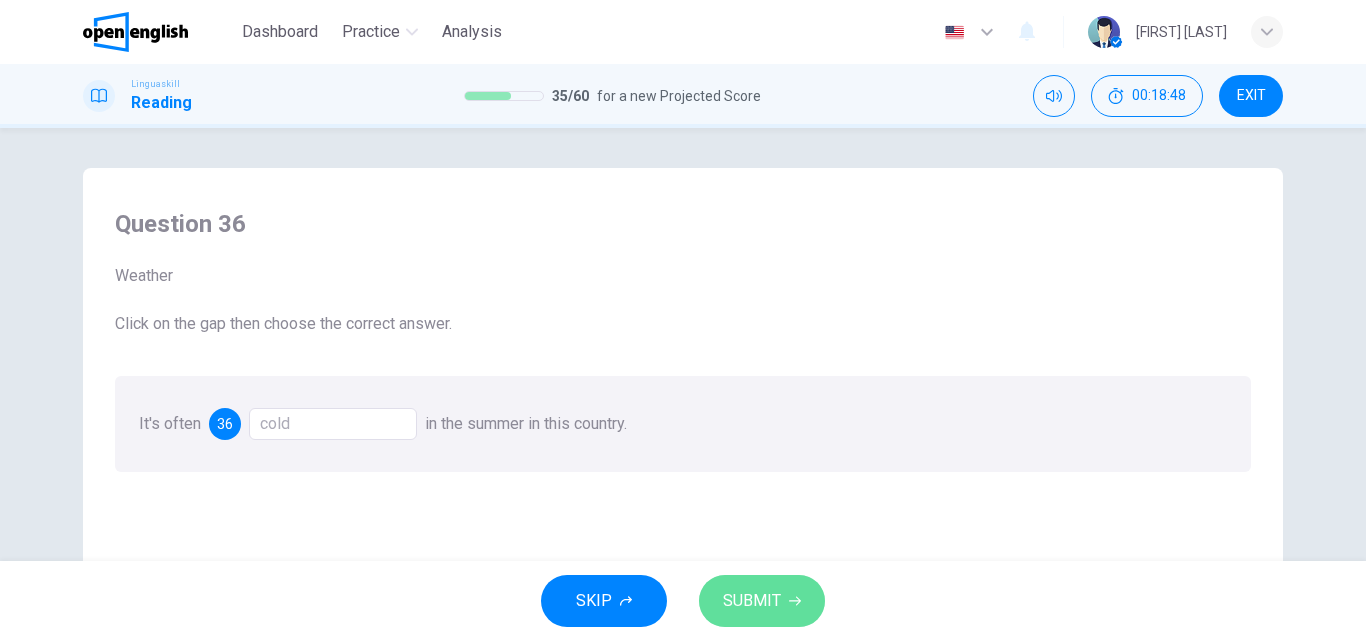 click on "SUBMIT" at bounding box center [752, 601] 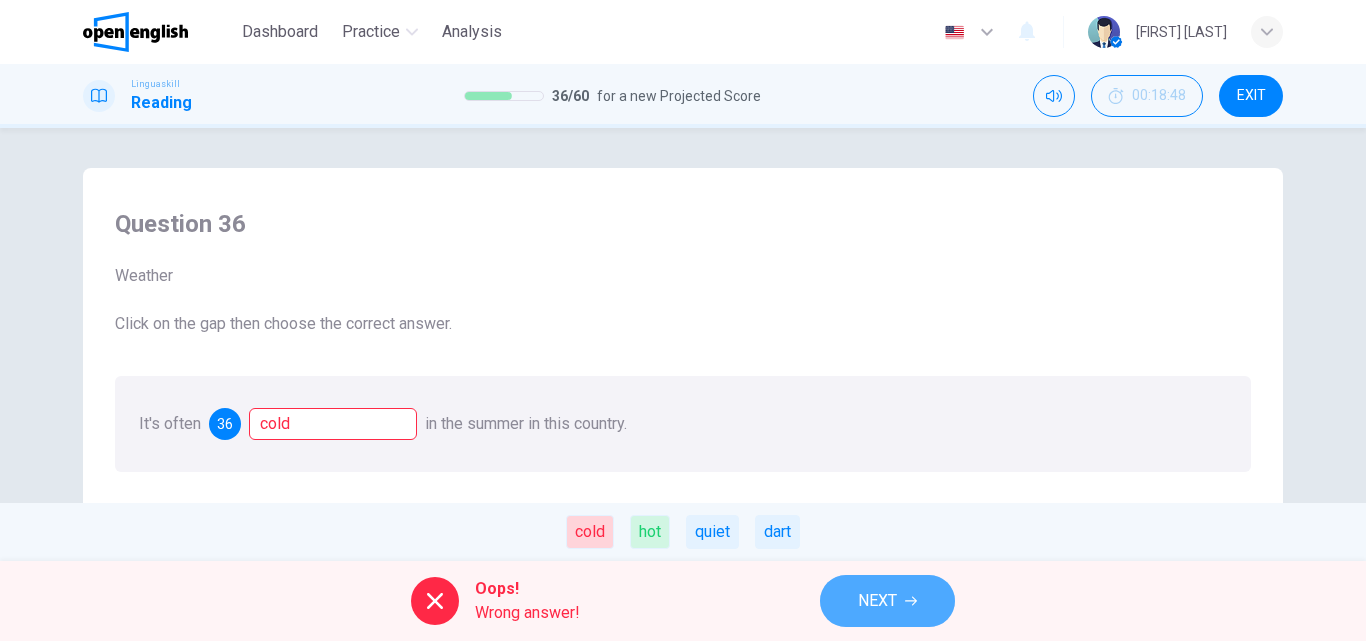 click on "NEXT" at bounding box center [887, 601] 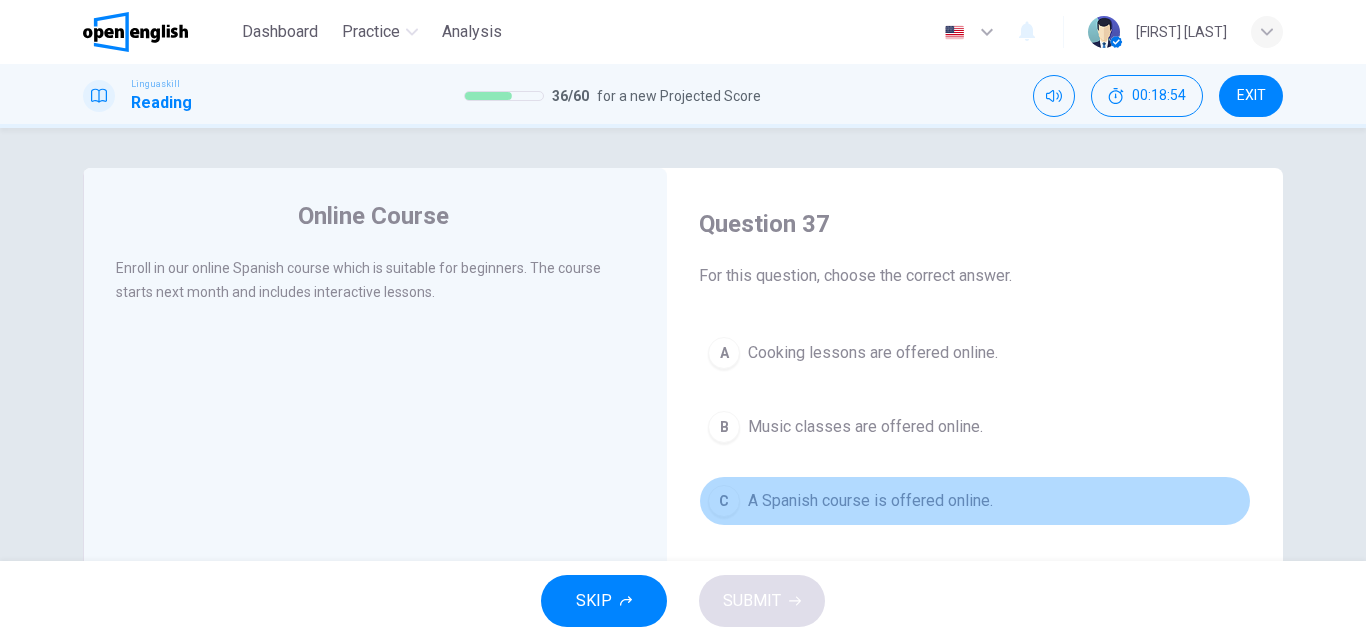 click on "C A Spanish course is offered online." at bounding box center [975, 501] 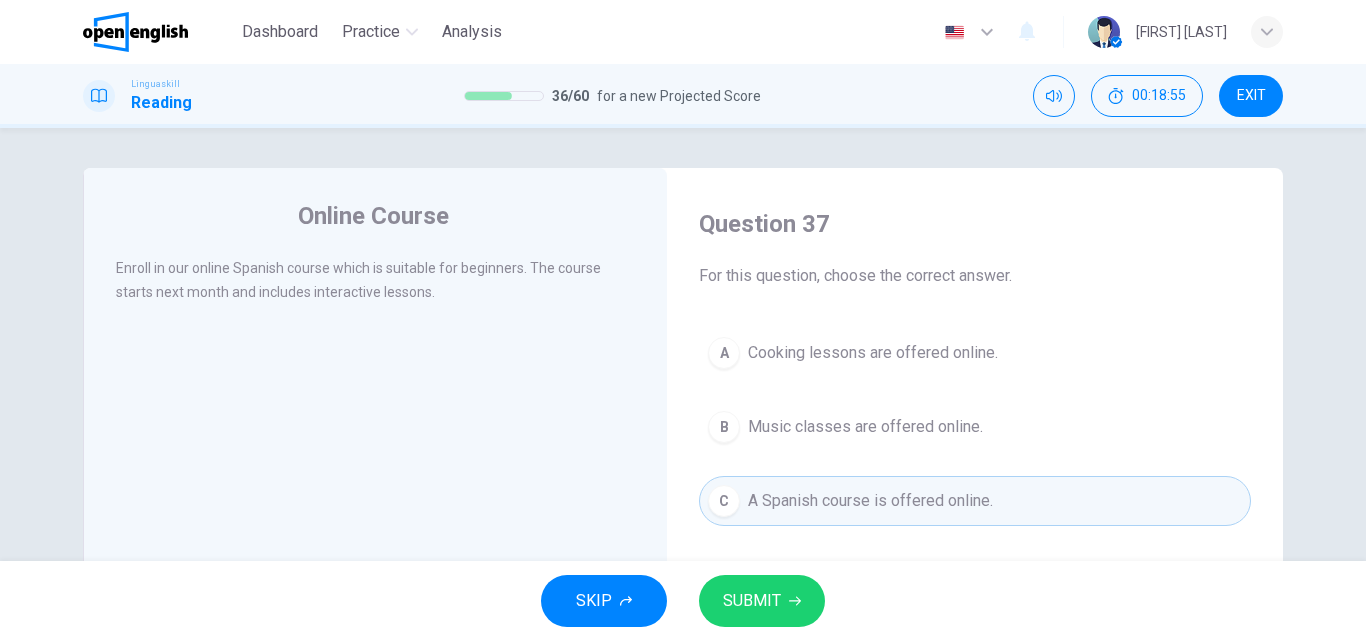 click on "SUBMIT" at bounding box center (762, 601) 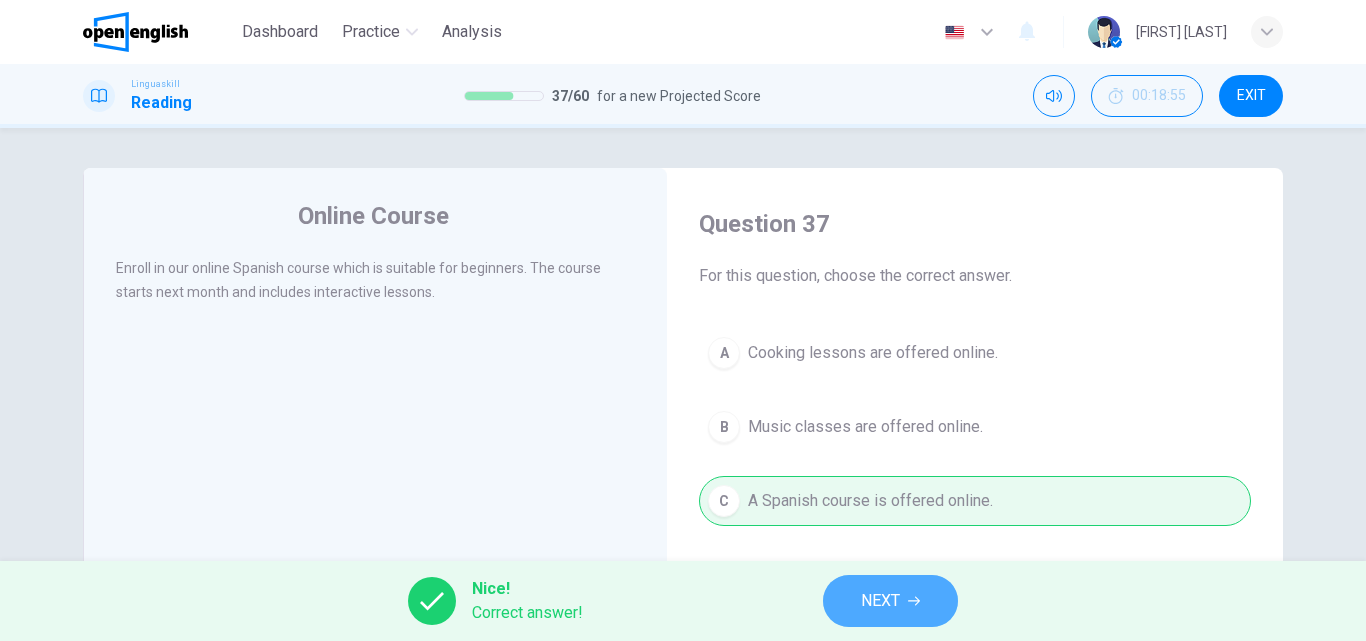 click on "NEXT" at bounding box center (890, 601) 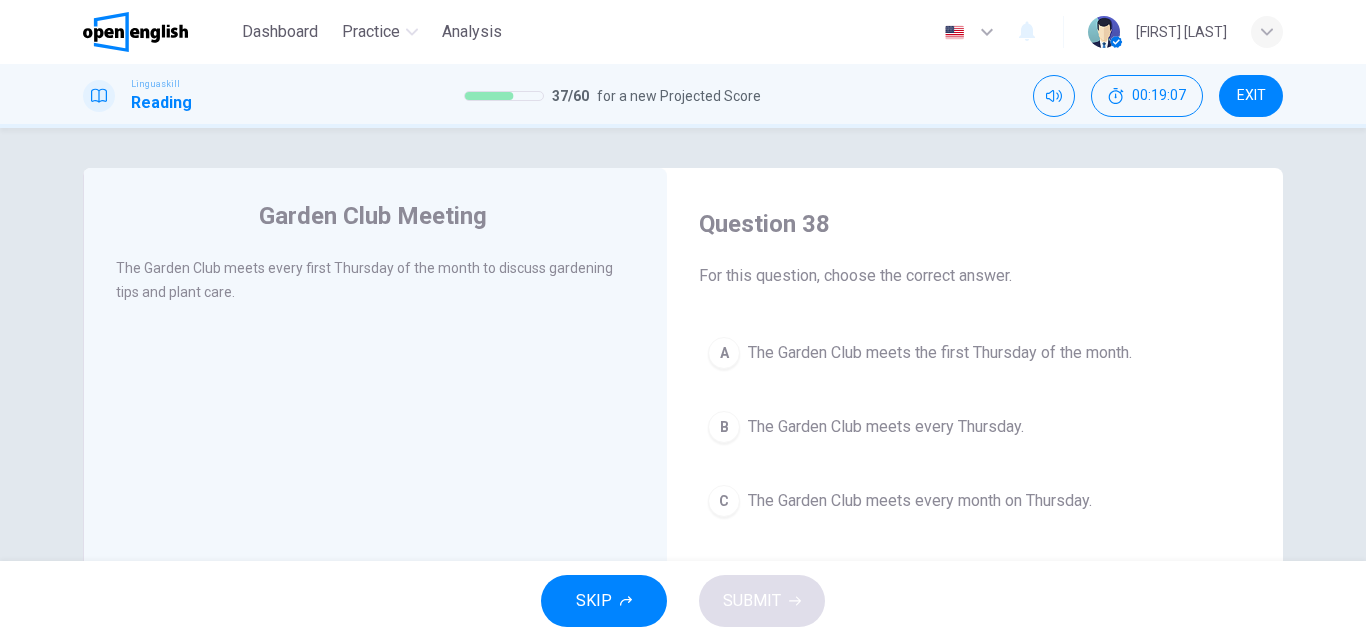 click on "The Garden Club meets the first Thursday of the month." at bounding box center (940, 353) 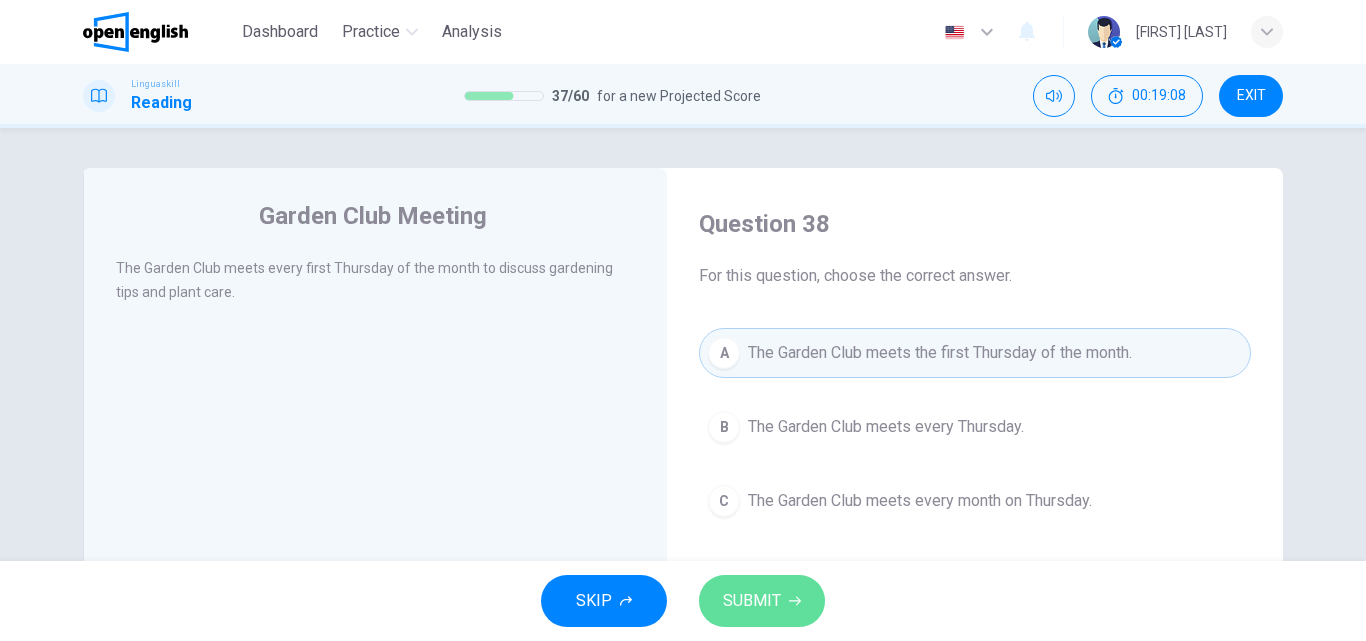 click on "SUBMIT" at bounding box center [752, 601] 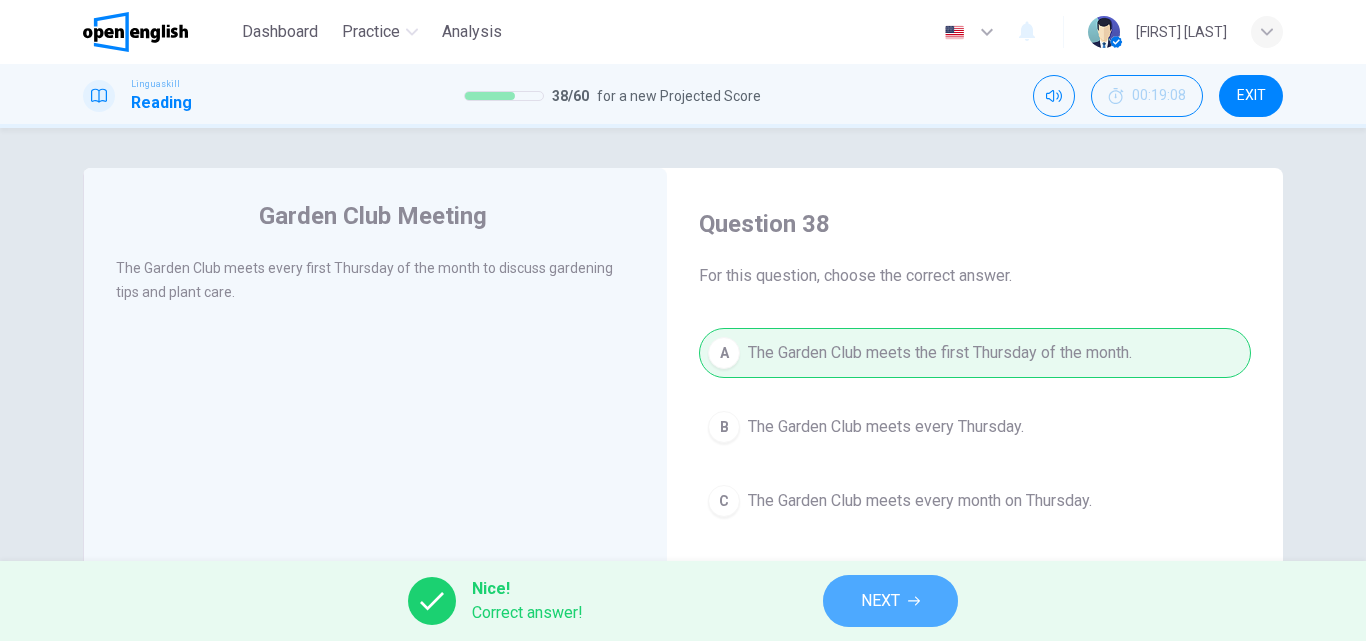 click on "NEXT" at bounding box center [890, 601] 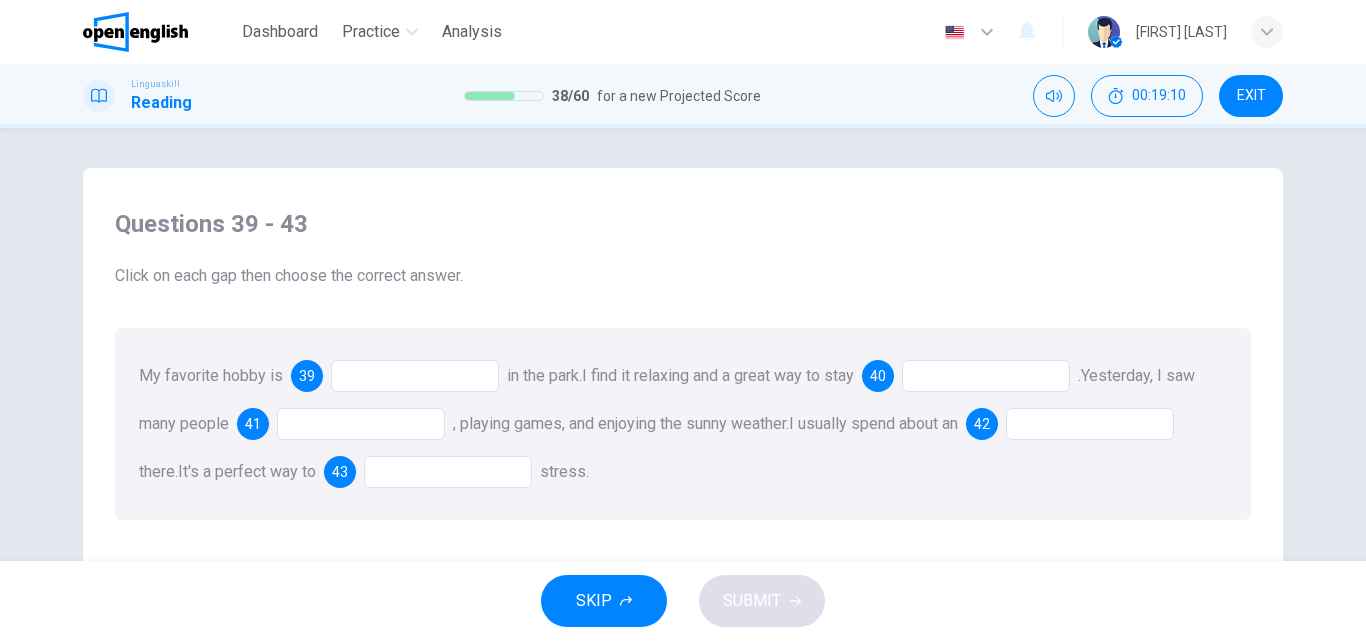 click at bounding box center [415, 376] 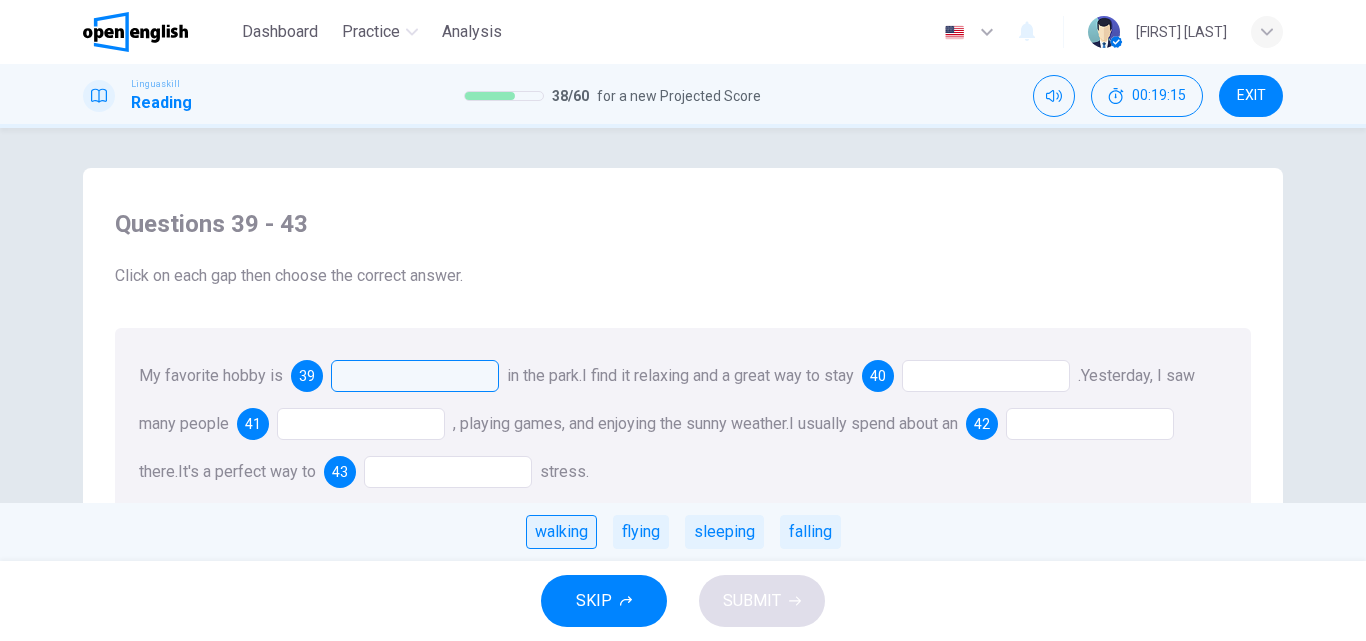click on "walking" at bounding box center [561, 532] 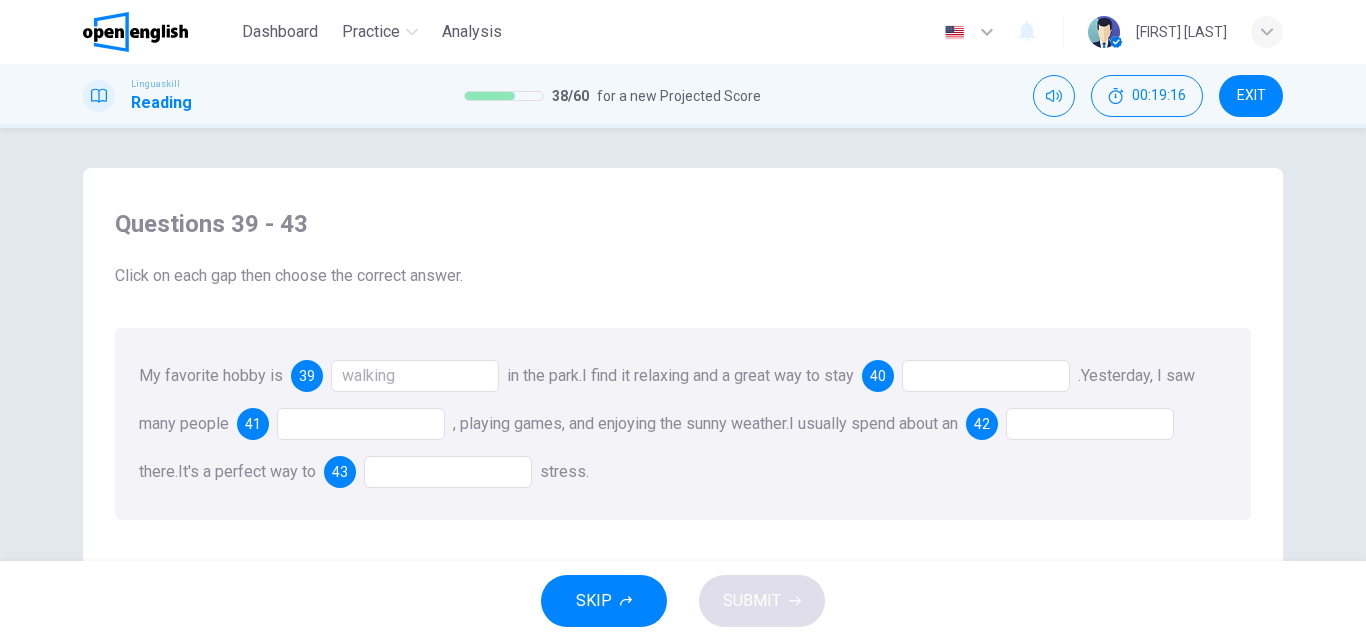 click at bounding box center [986, 376] 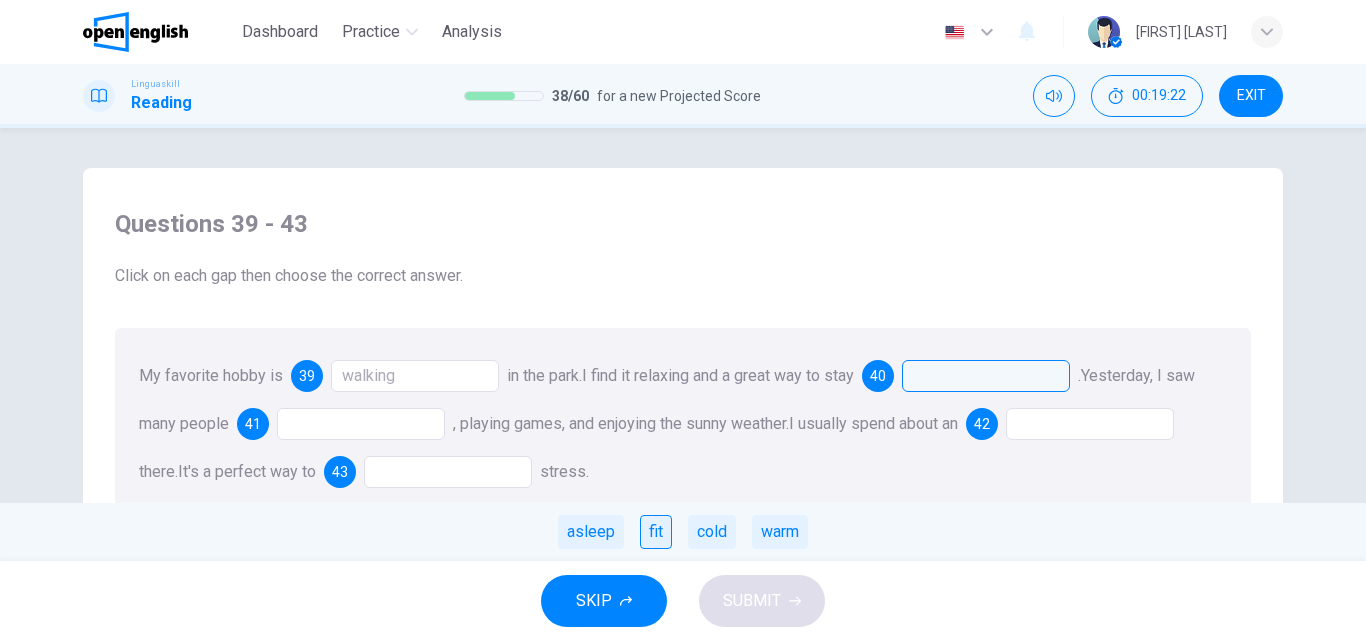 click on "fit" at bounding box center [656, 532] 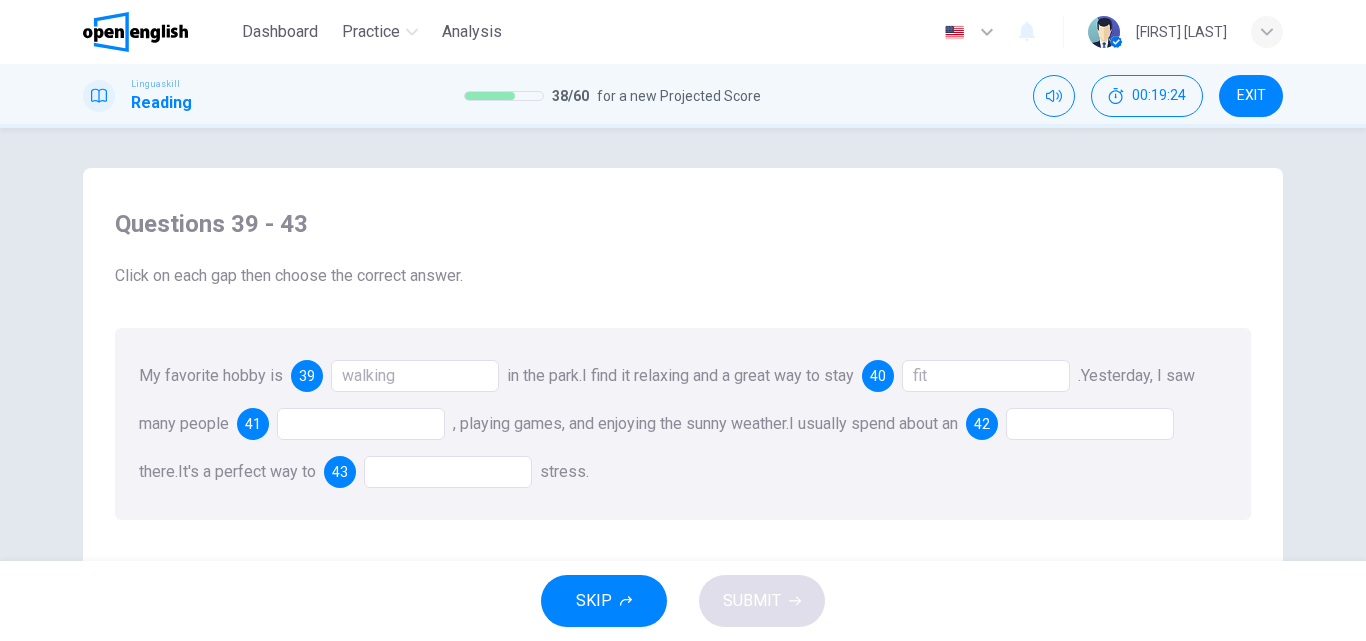 click at bounding box center (361, 424) 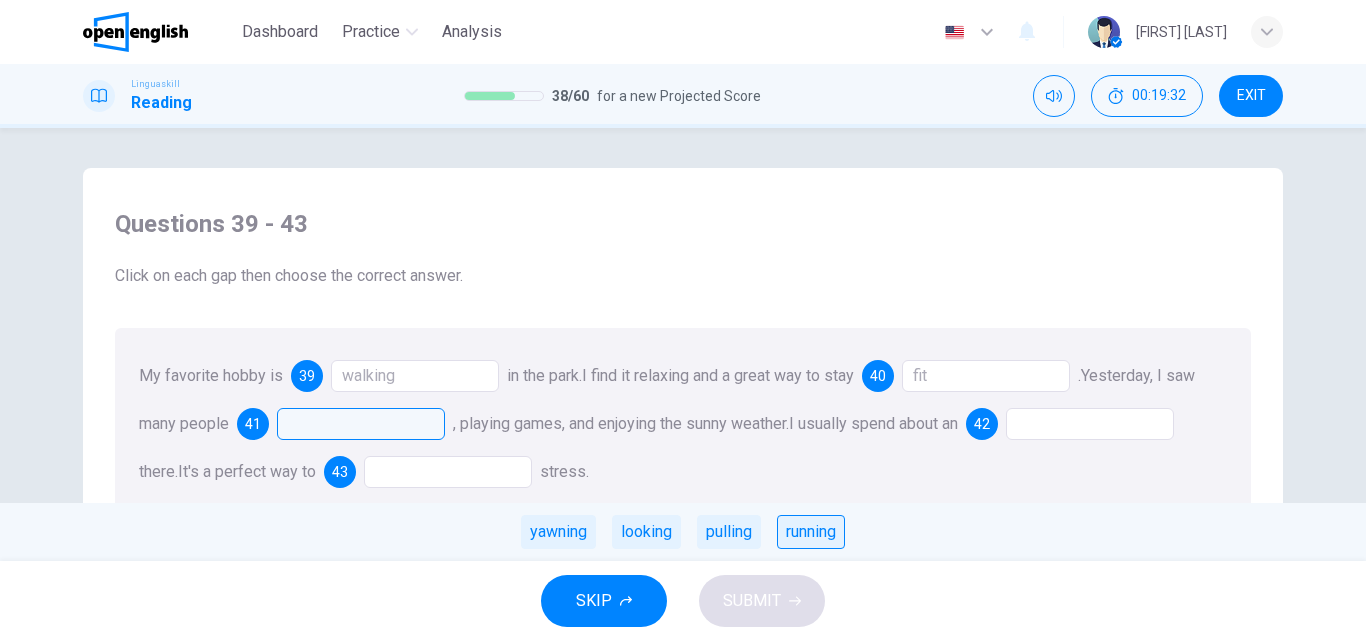 click on "running" at bounding box center (811, 532) 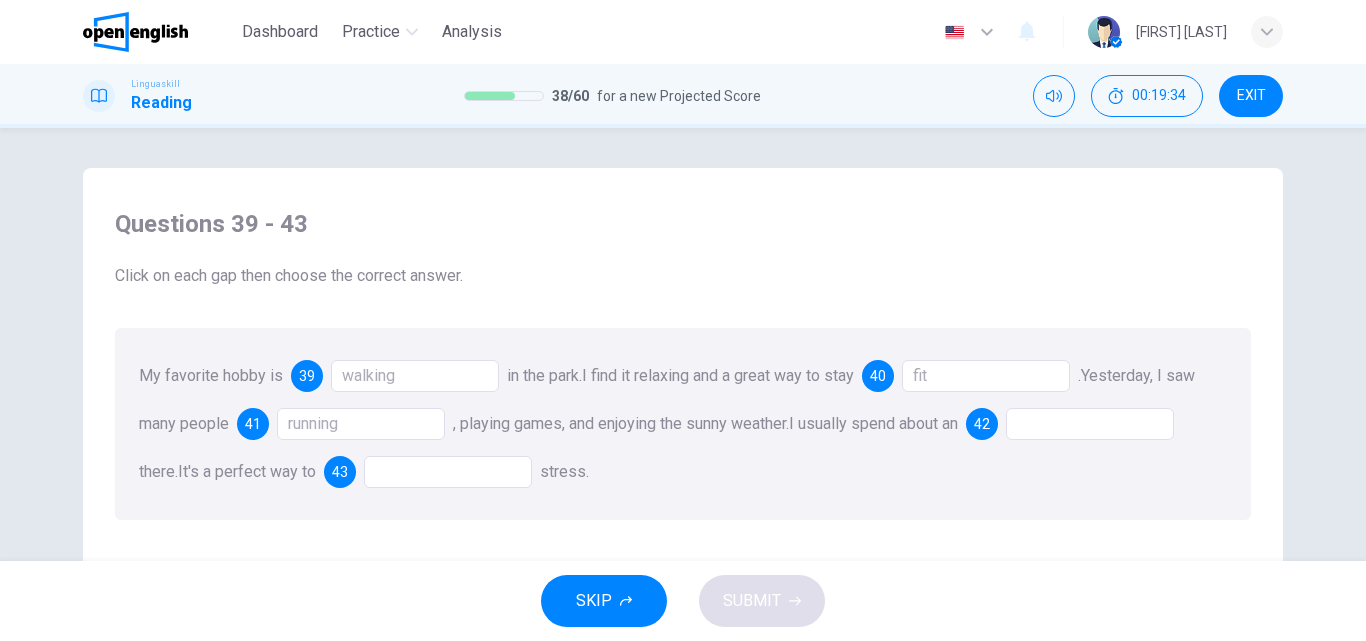 click at bounding box center [1090, 424] 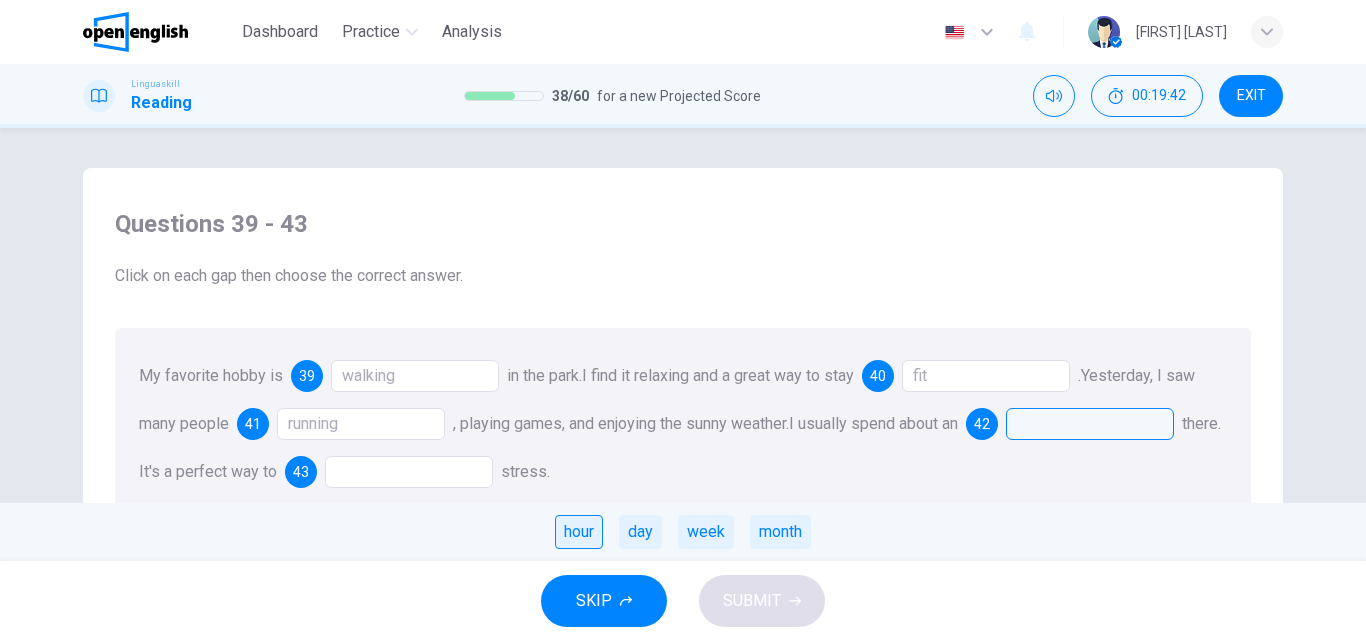 click on "hour" at bounding box center [579, 532] 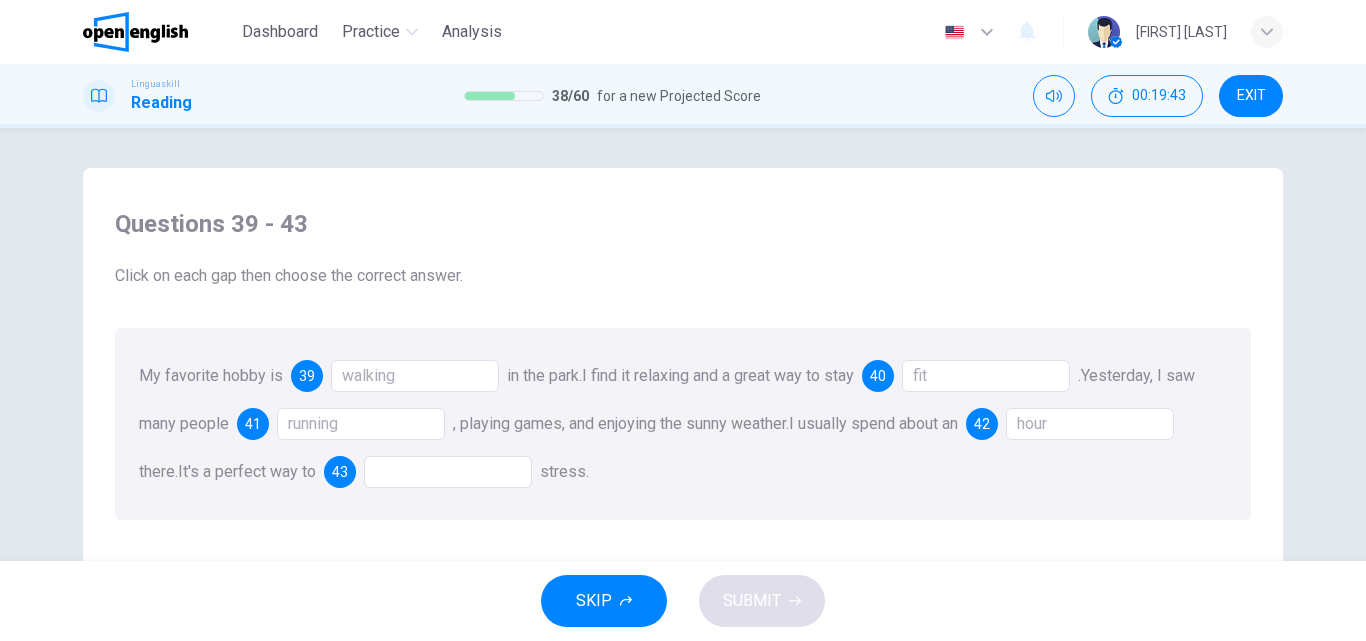 click at bounding box center (448, 472) 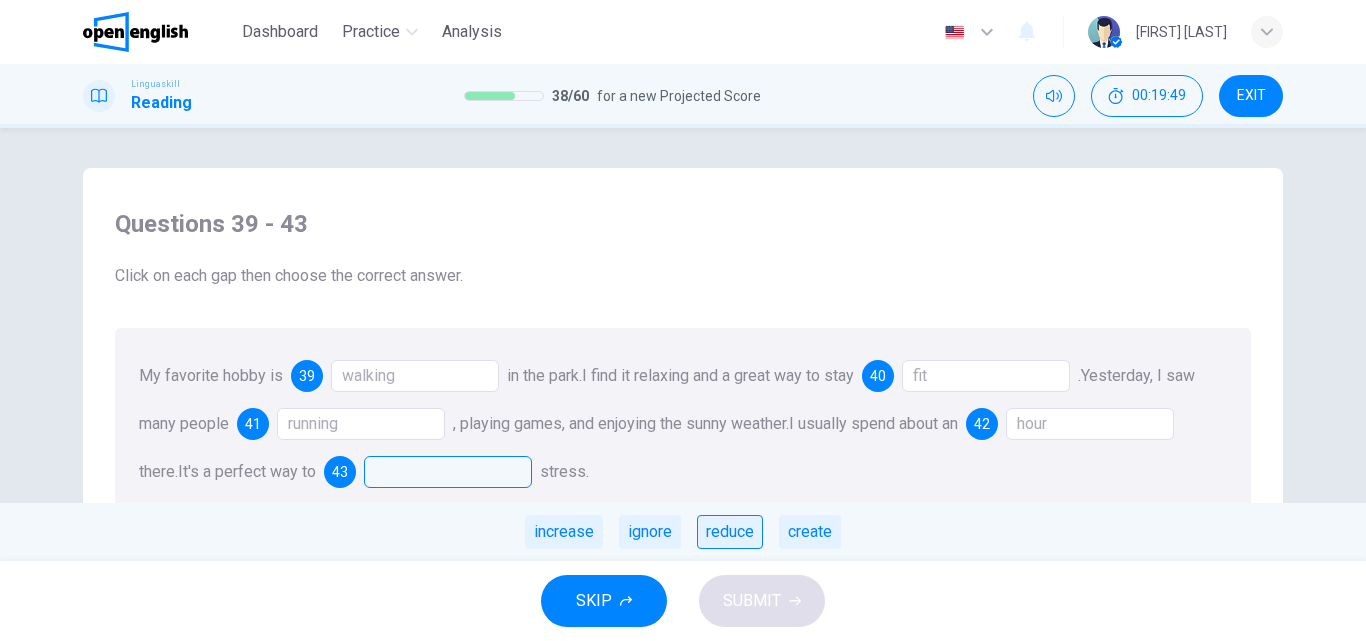 click on "reduce" at bounding box center (730, 532) 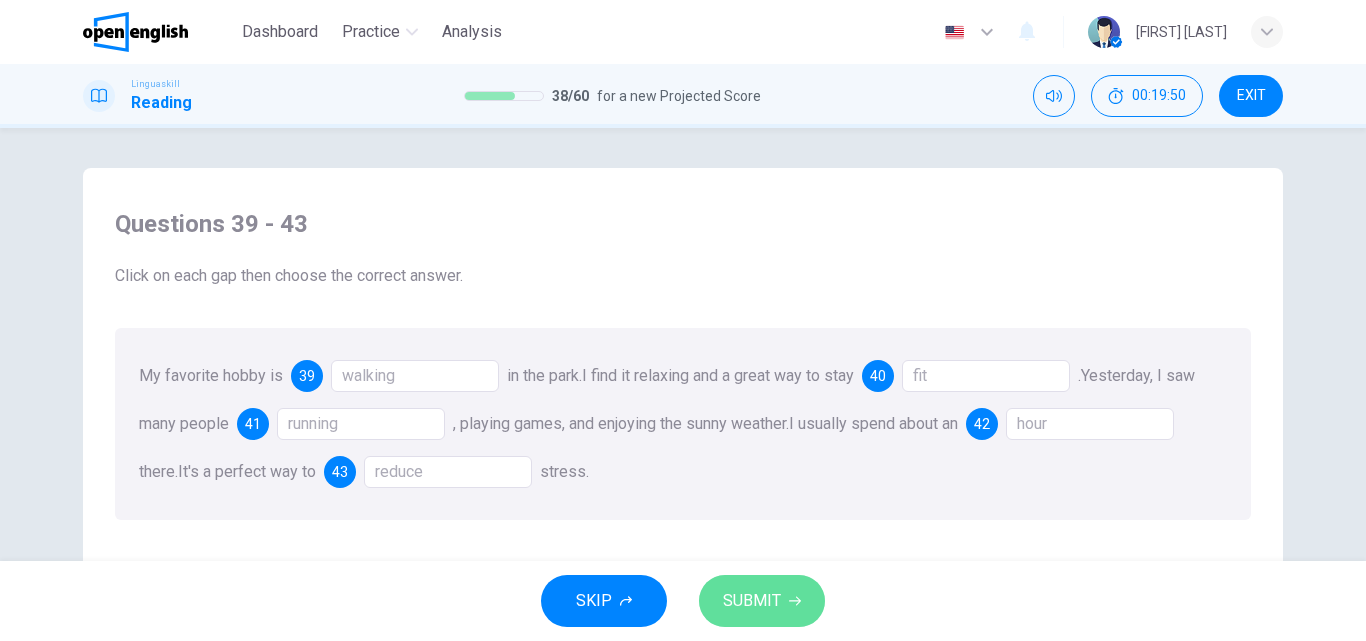 click on "SUBMIT" at bounding box center (762, 601) 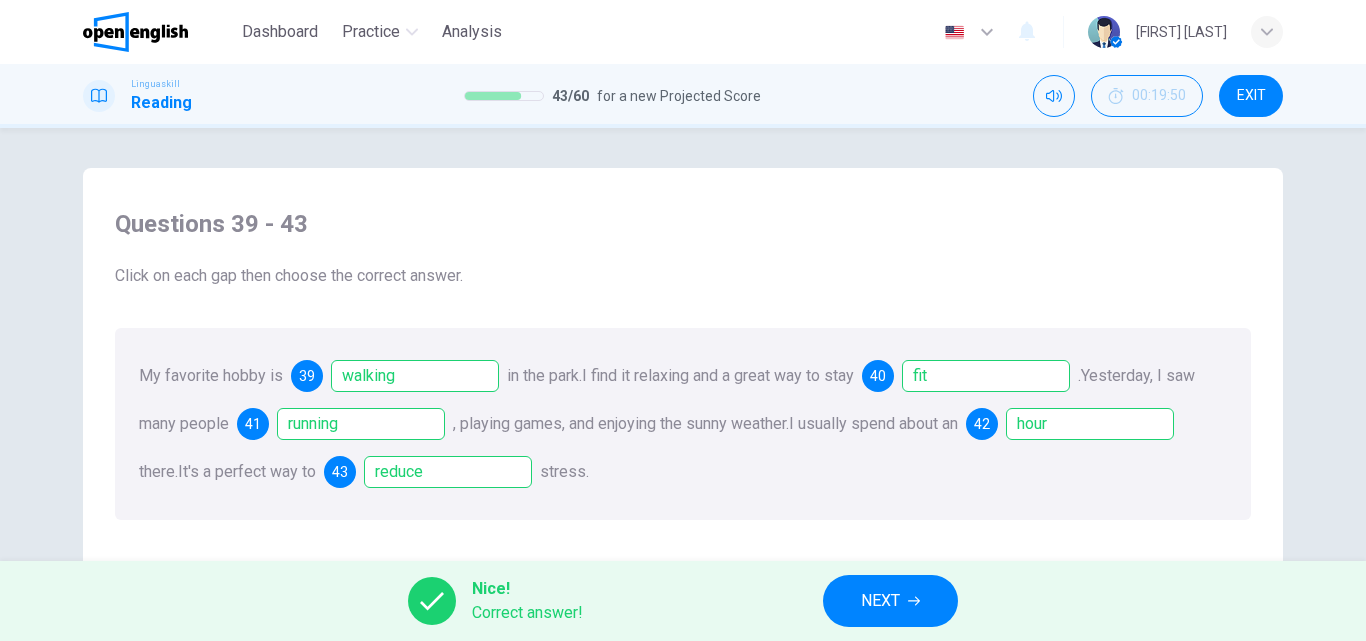 click on "NEXT" at bounding box center (890, 601) 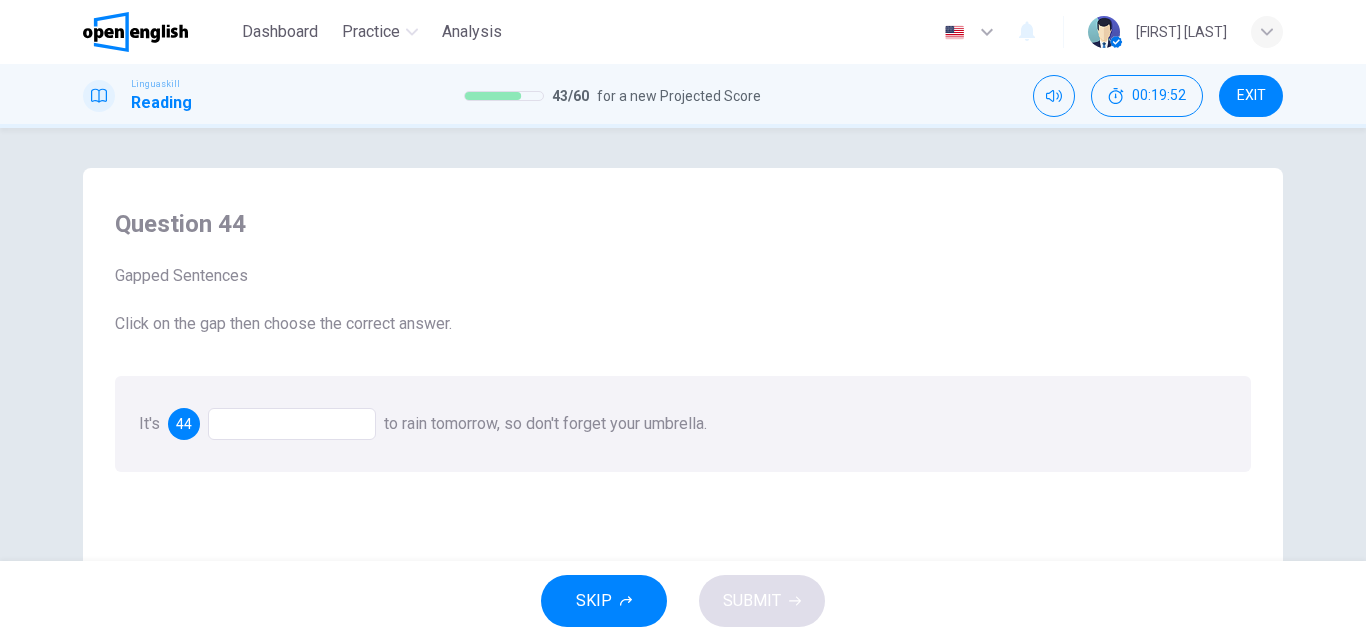 click at bounding box center [292, 424] 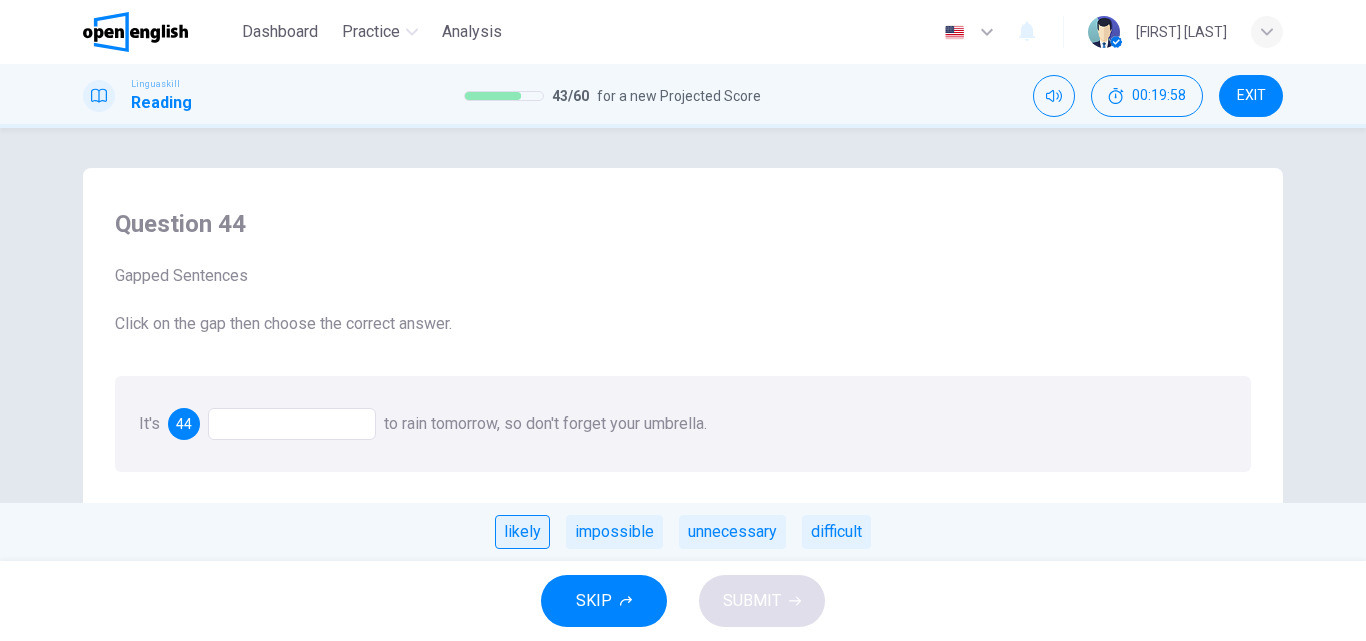 click on "likely" at bounding box center (522, 532) 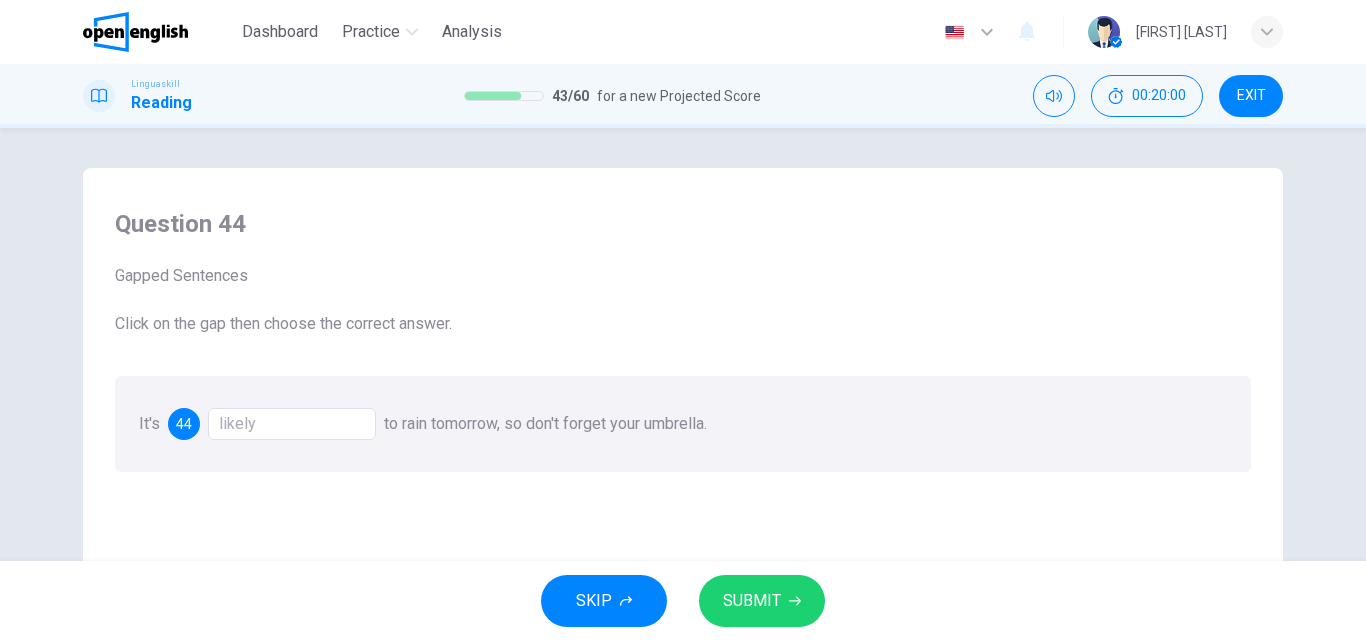 click on "likely" at bounding box center (292, 424) 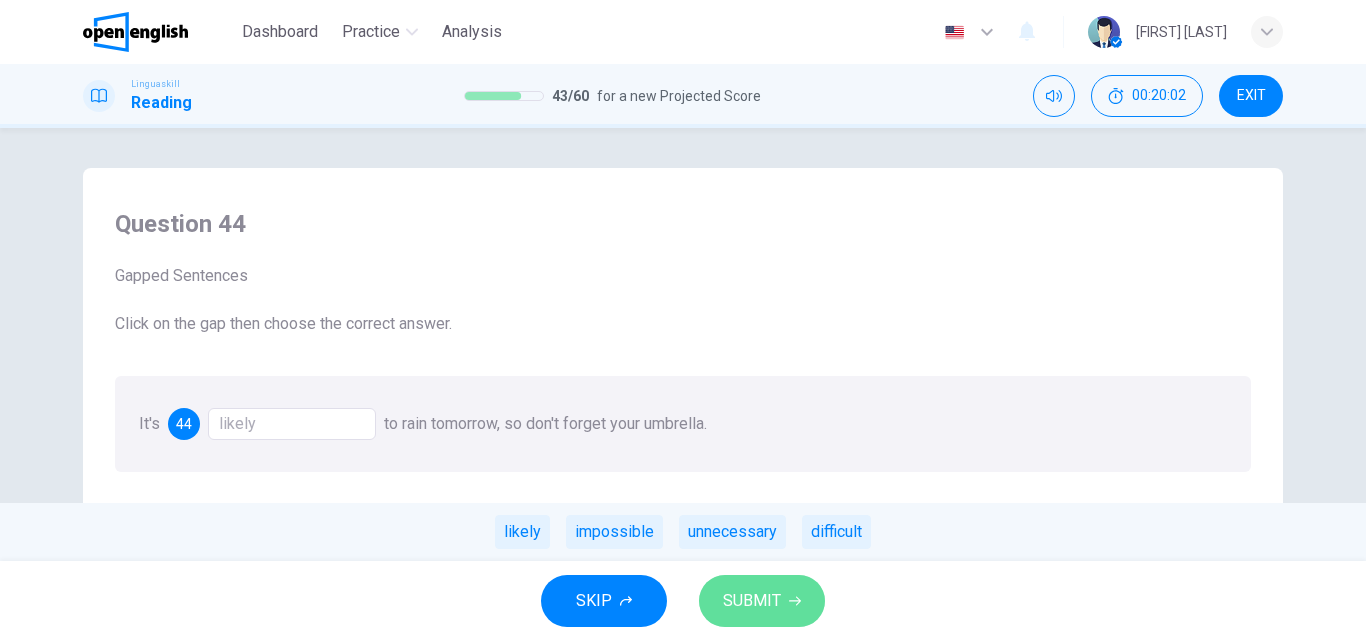 click on "SUBMIT" at bounding box center [762, 601] 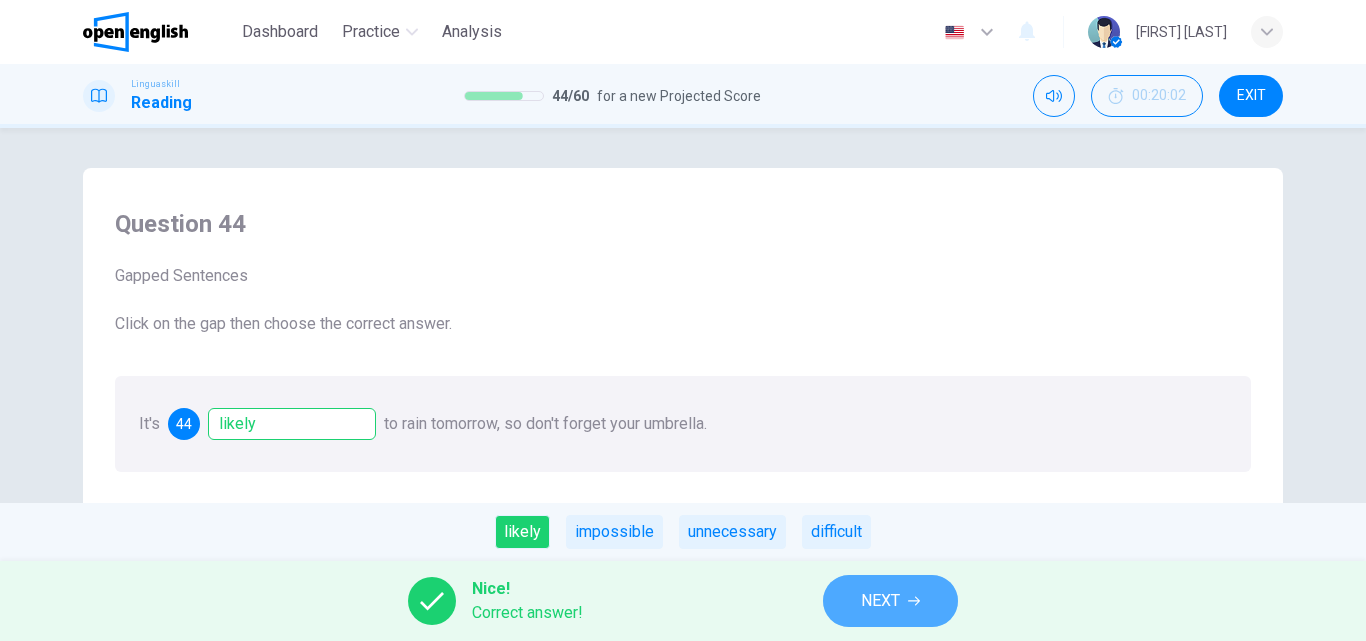 click on "NEXT" at bounding box center (890, 601) 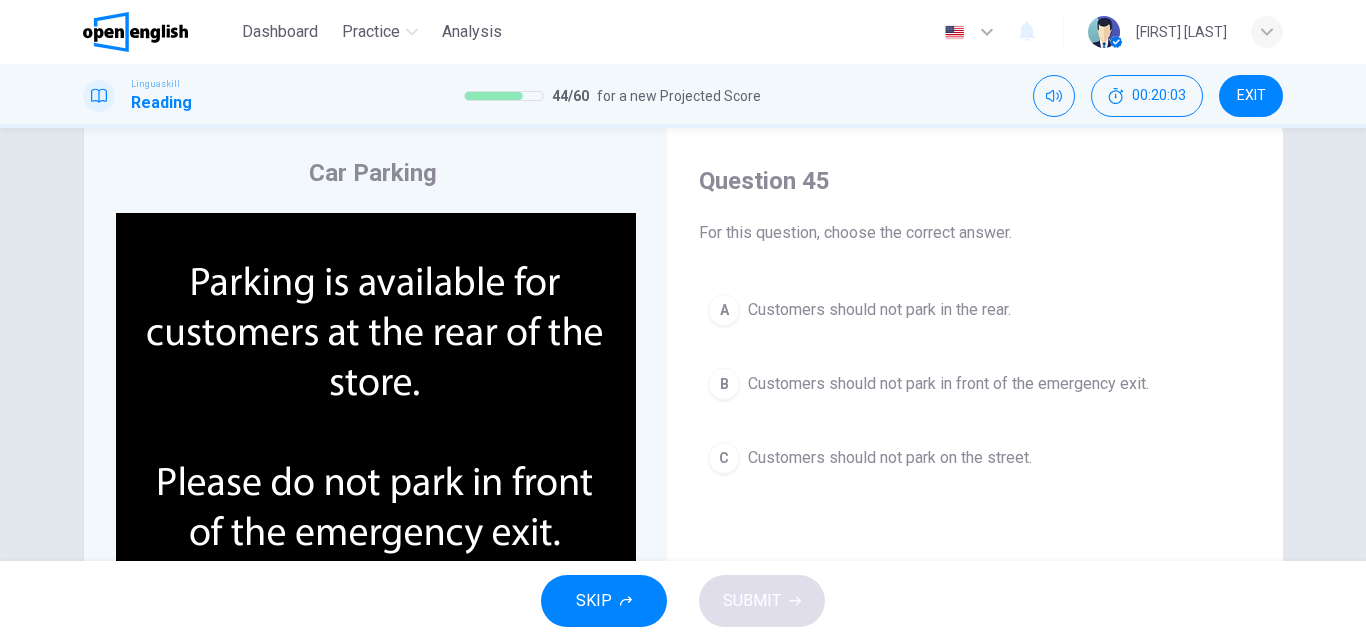 scroll, scrollTop: 93, scrollLeft: 0, axis: vertical 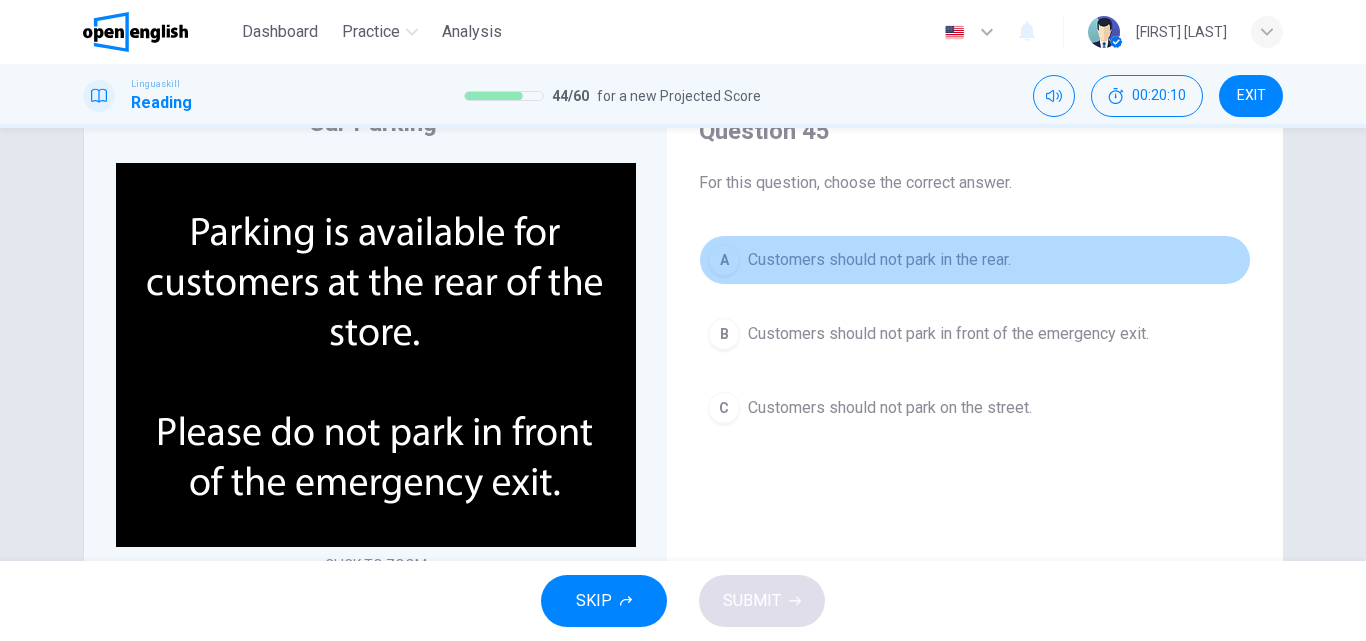 click on "A Customers should not park in the rear." at bounding box center [975, 260] 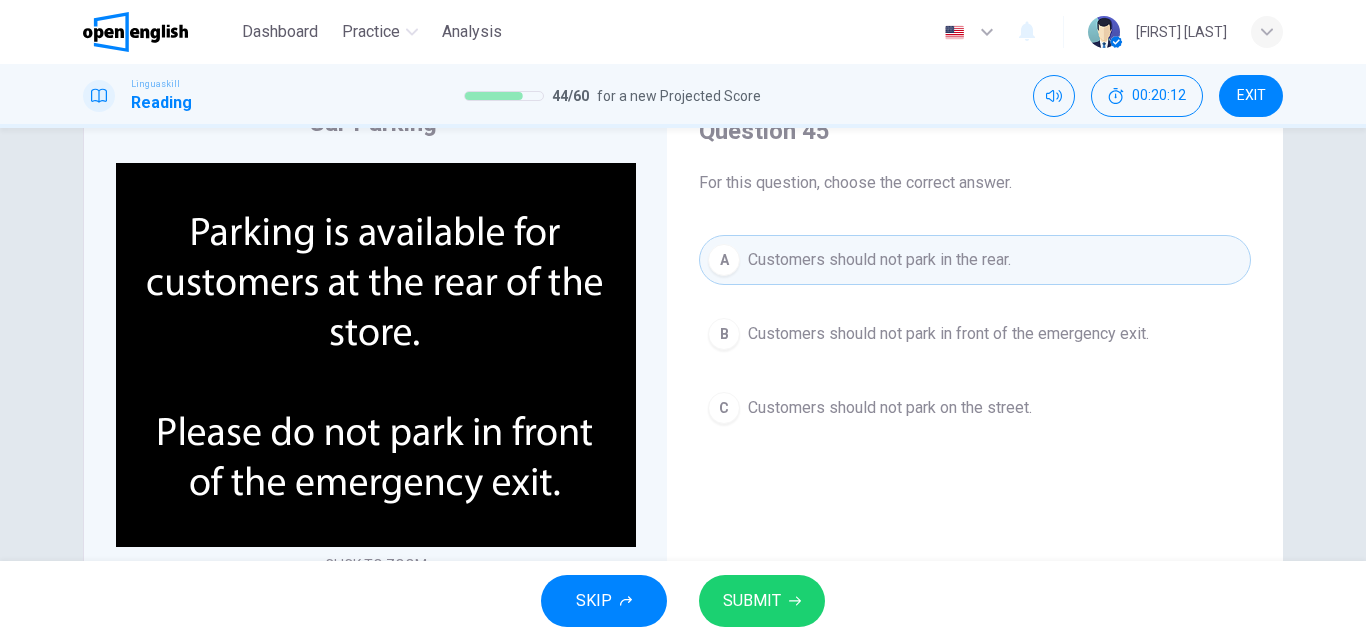 click on "SUBMIT" at bounding box center (762, 601) 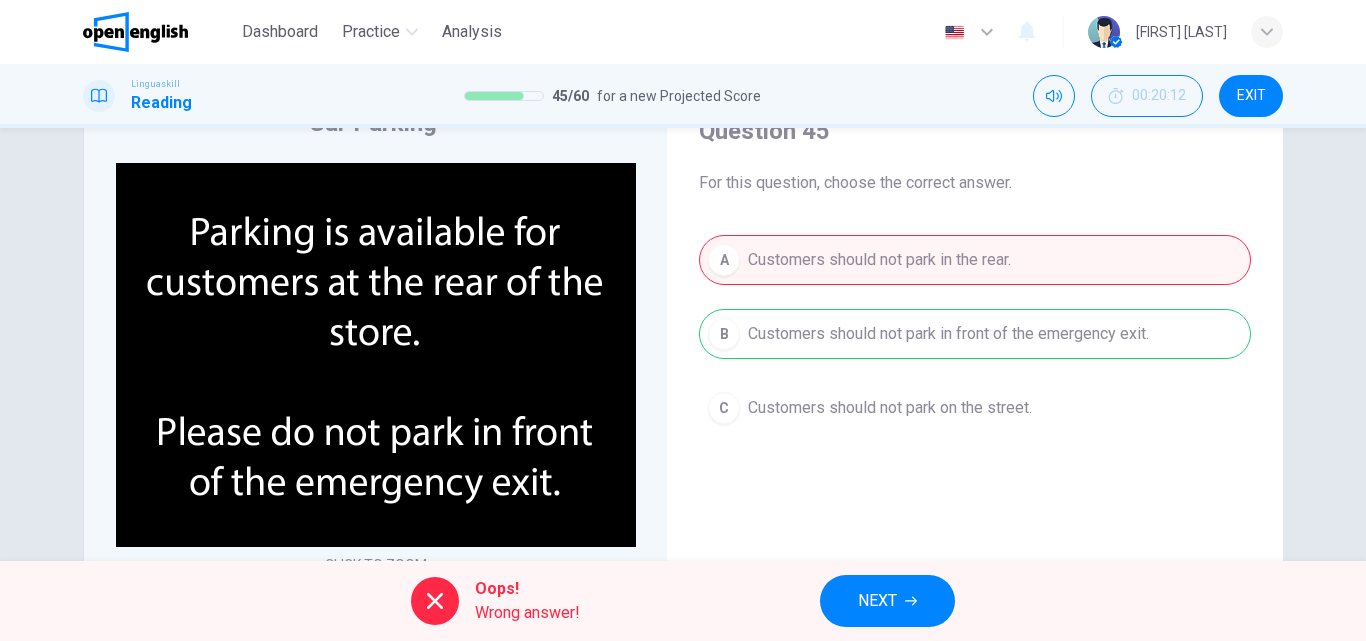 click on "NEXT" at bounding box center [887, 601] 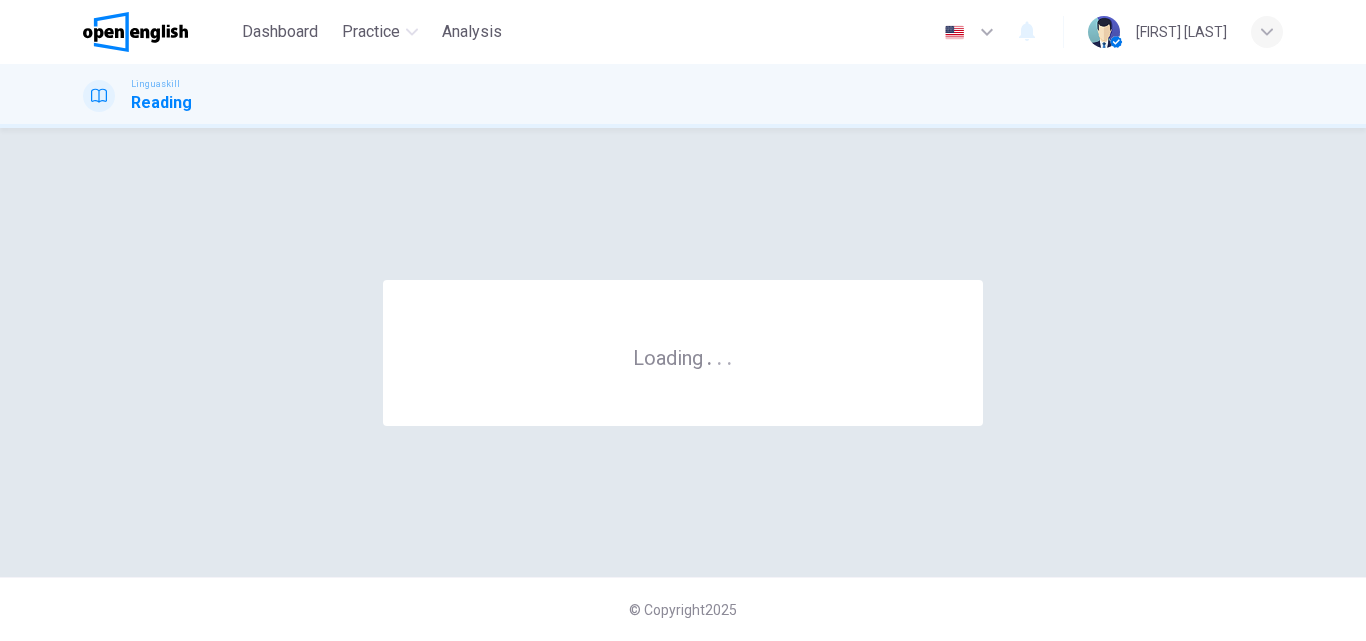 scroll, scrollTop: 0, scrollLeft: 0, axis: both 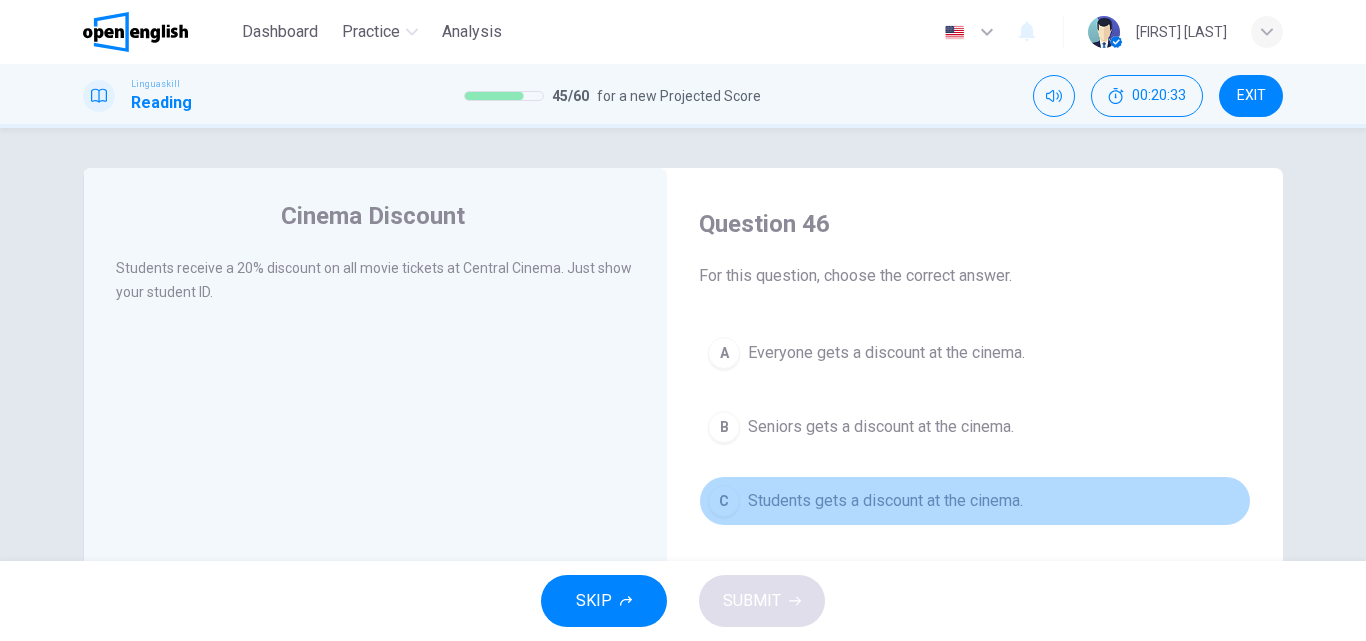 click on "Students gets a discount at the cinema." at bounding box center [885, 501] 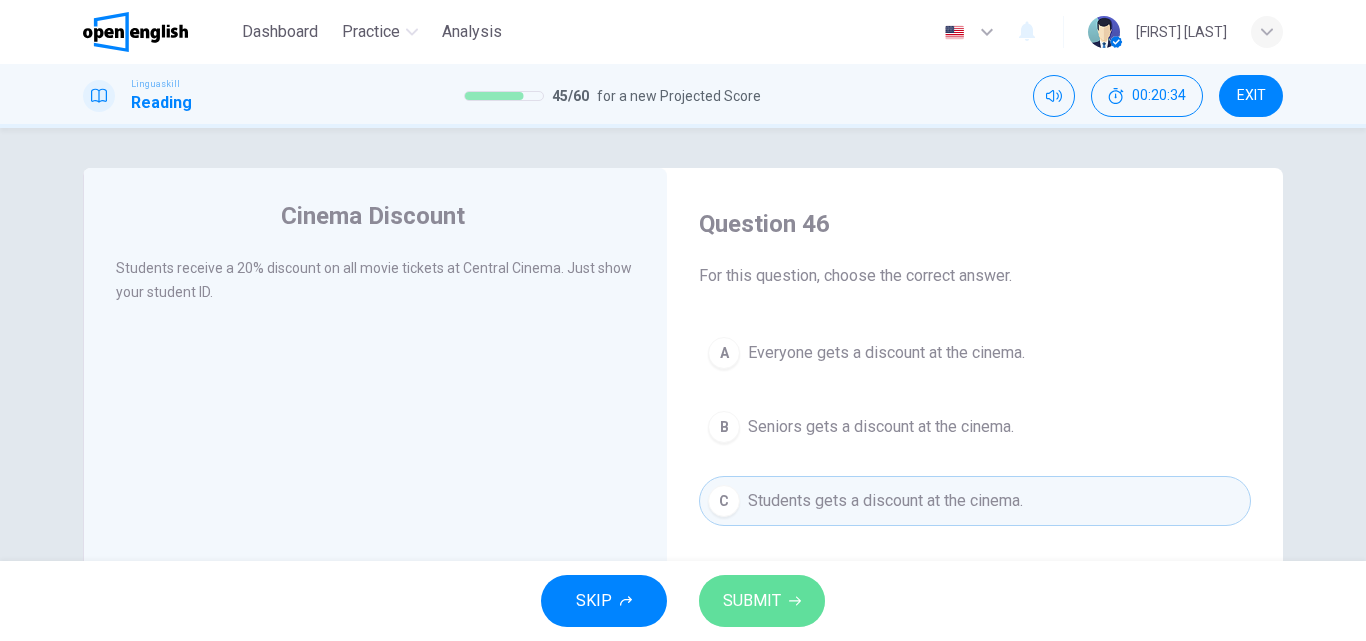 click on "SUBMIT" at bounding box center [752, 601] 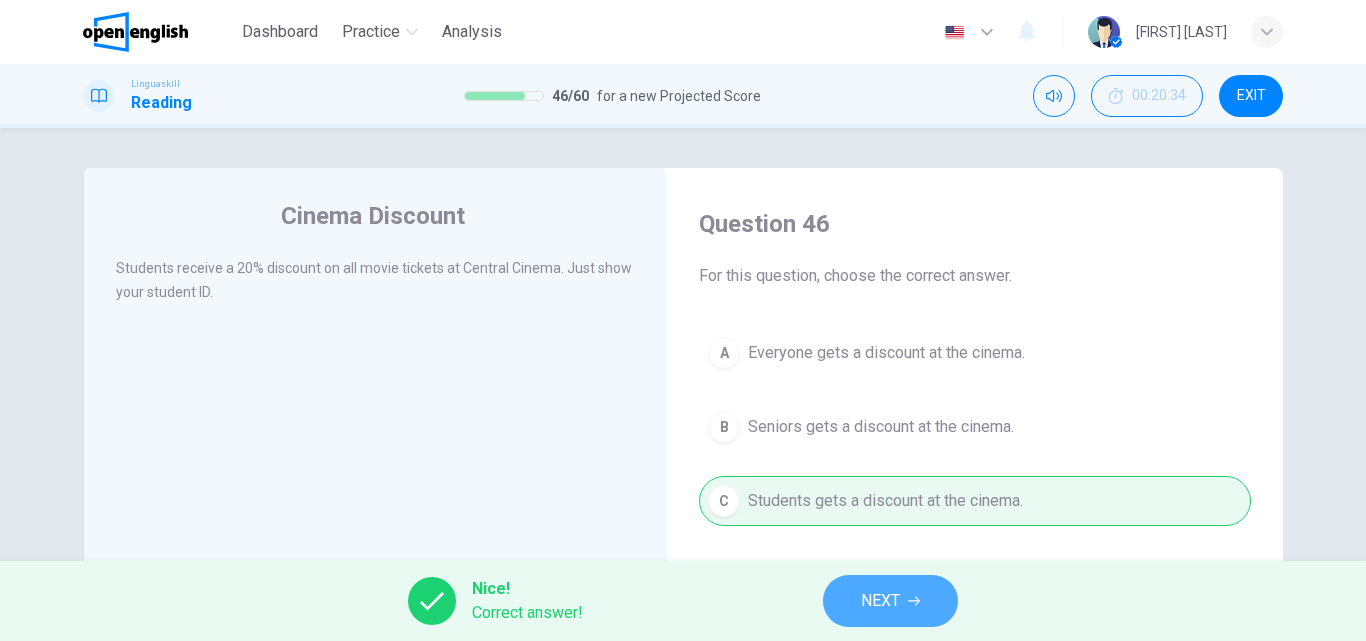 click on "NEXT" at bounding box center [890, 601] 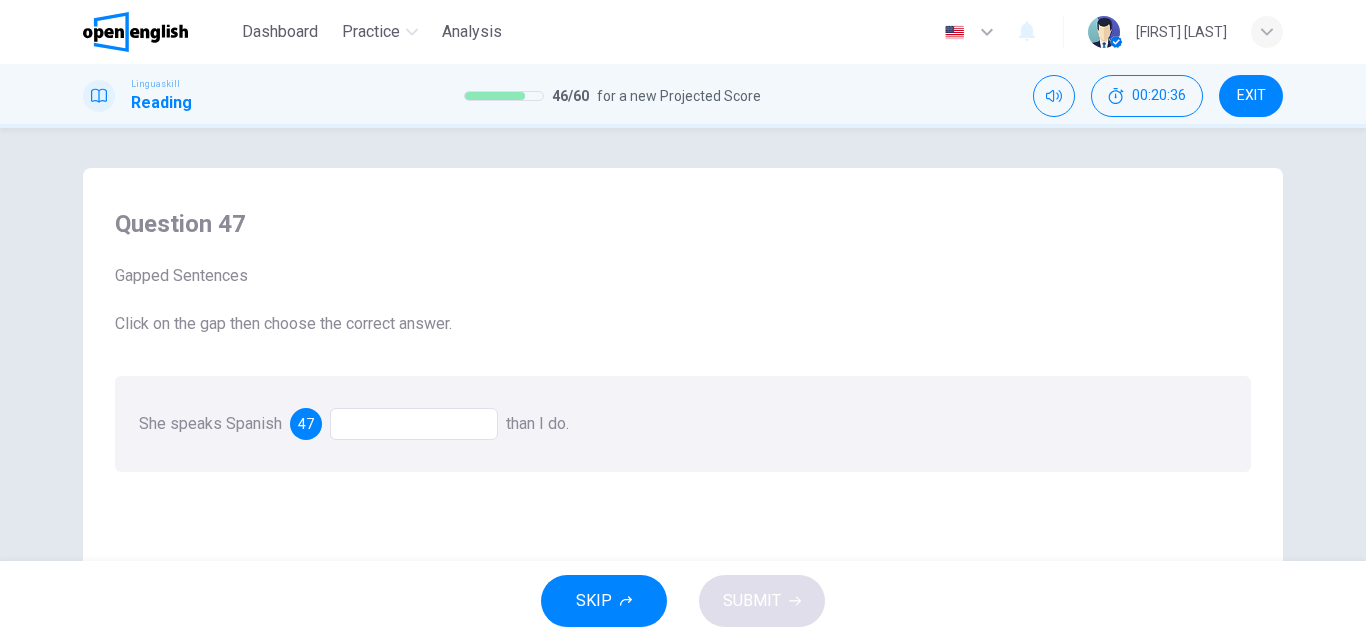 click at bounding box center [414, 424] 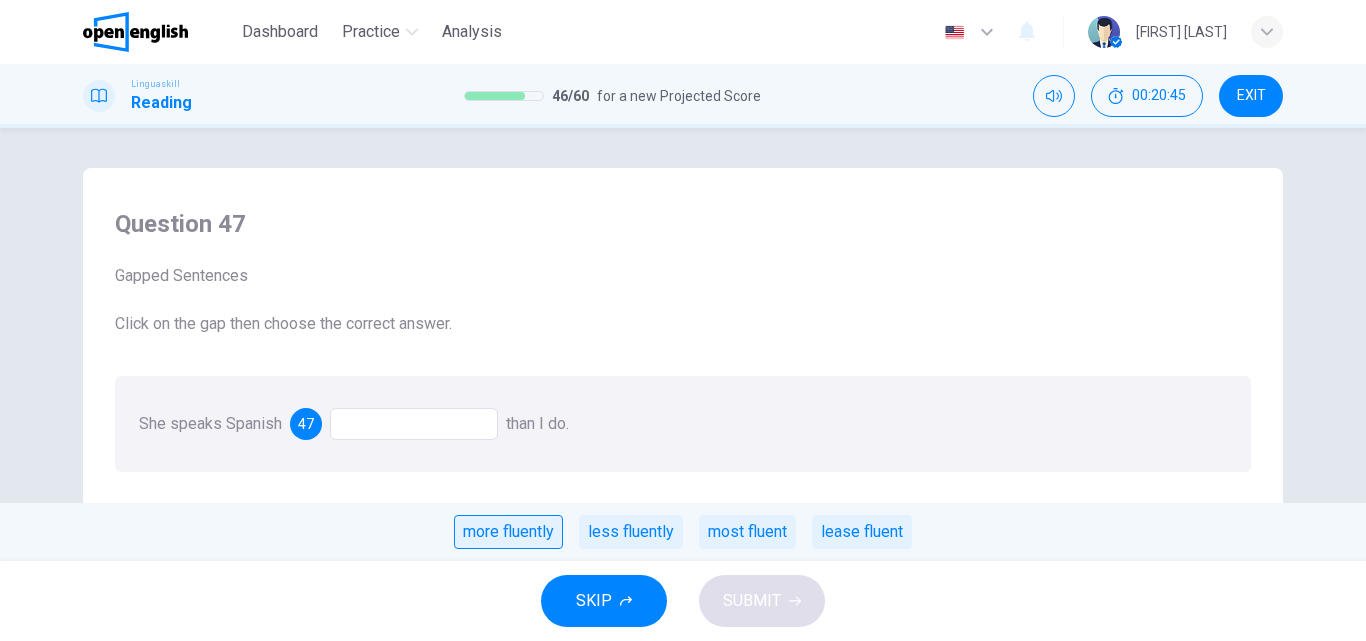 click on "more fluently" at bounding box center [508, 532] 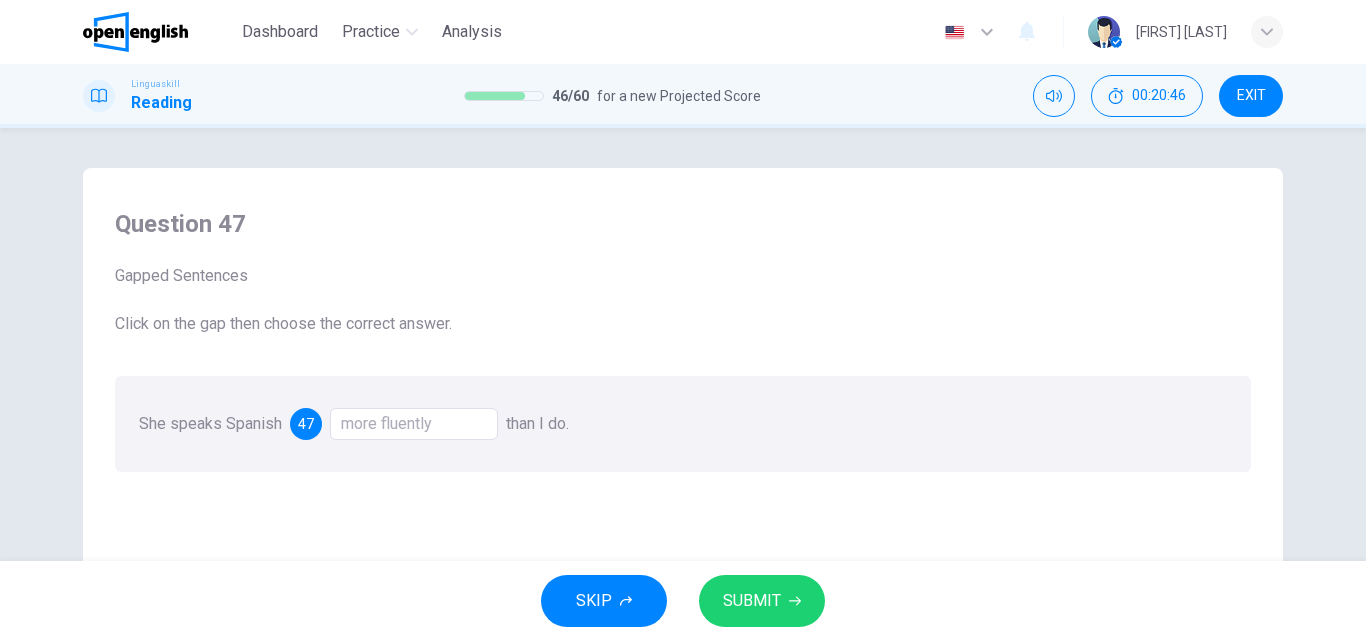 click on "SUBMIT" at bounding box center [762, 601] 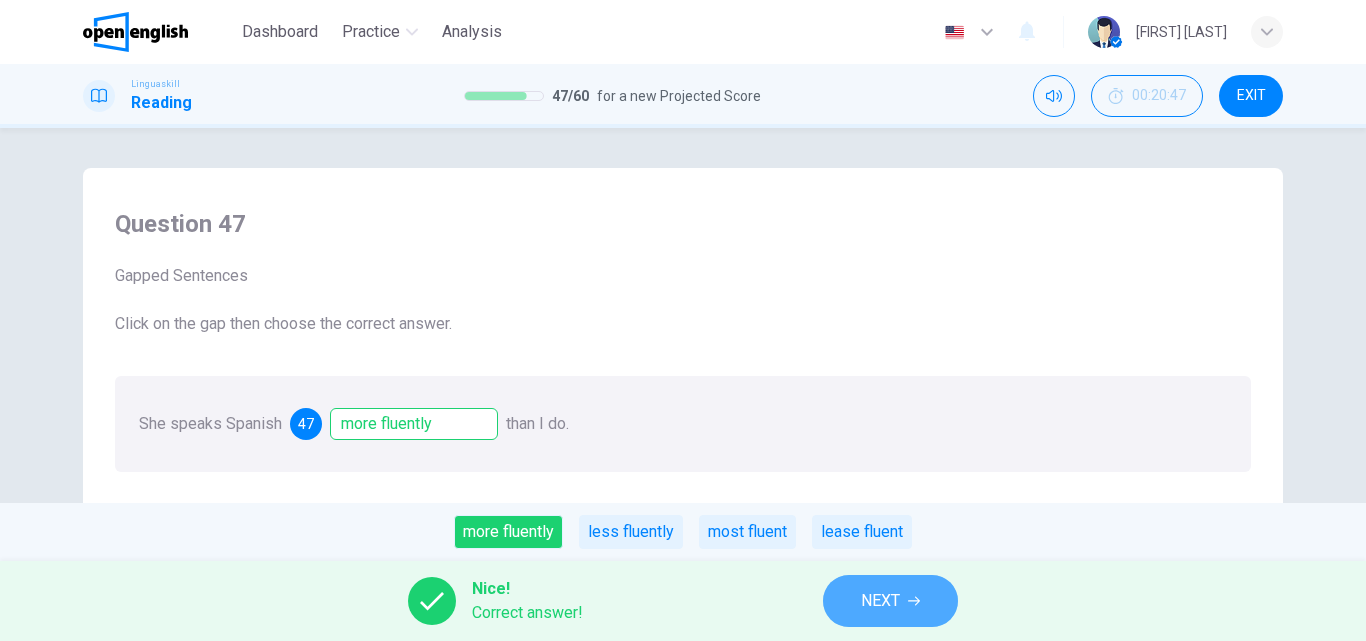 click on "NEXT" at bounding box center (880, 601) 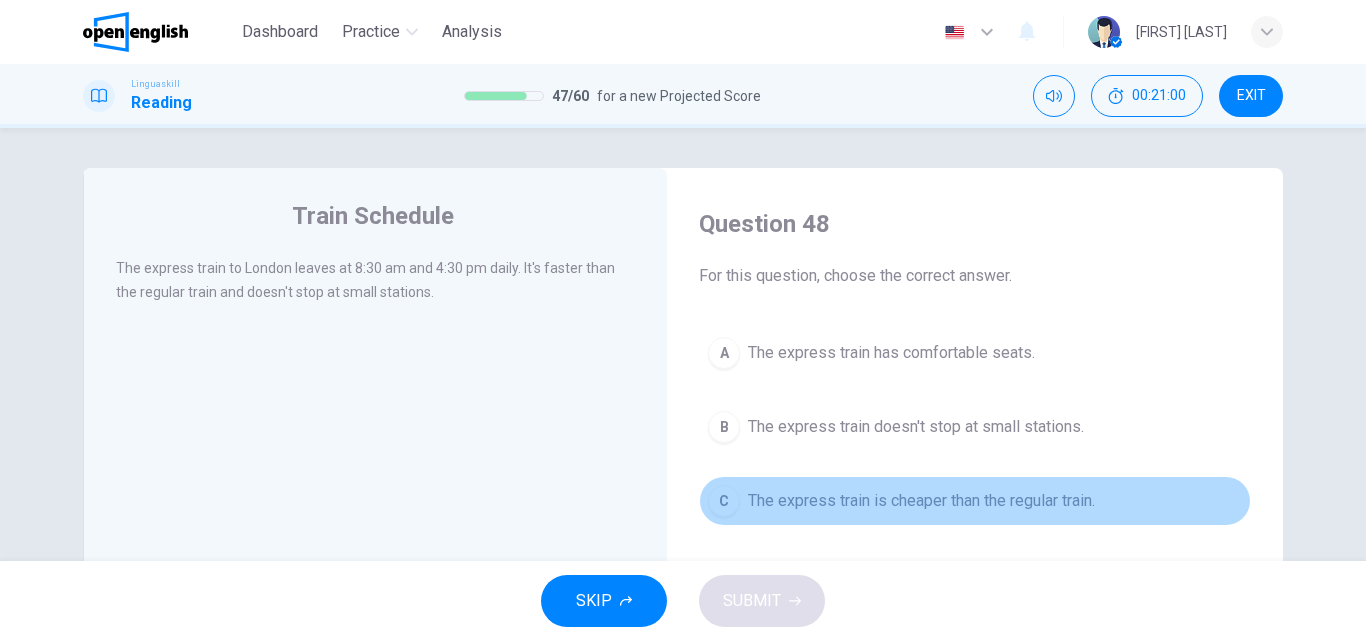 click on "C The express train is cheaper than the regular train." at bounding box center [975, 501] 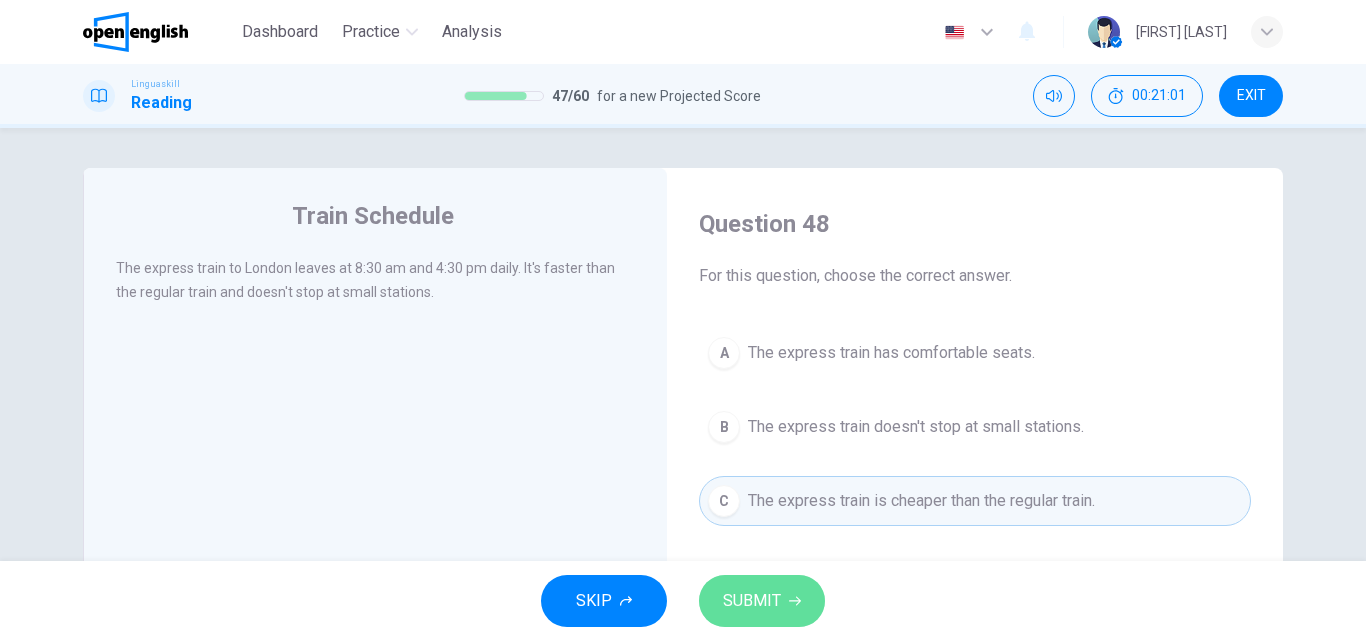 click on "SUBMIT" at bounding box center (752, 601) 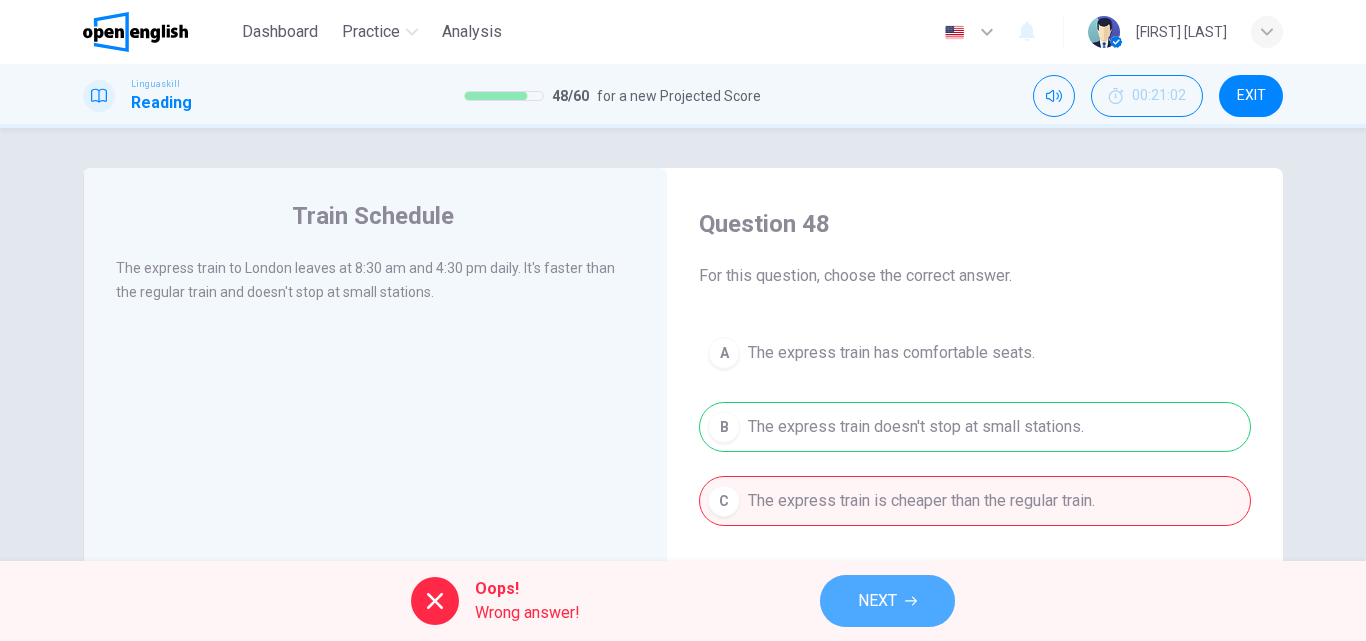 click on "NEXT" at bounding box center [877, 601] 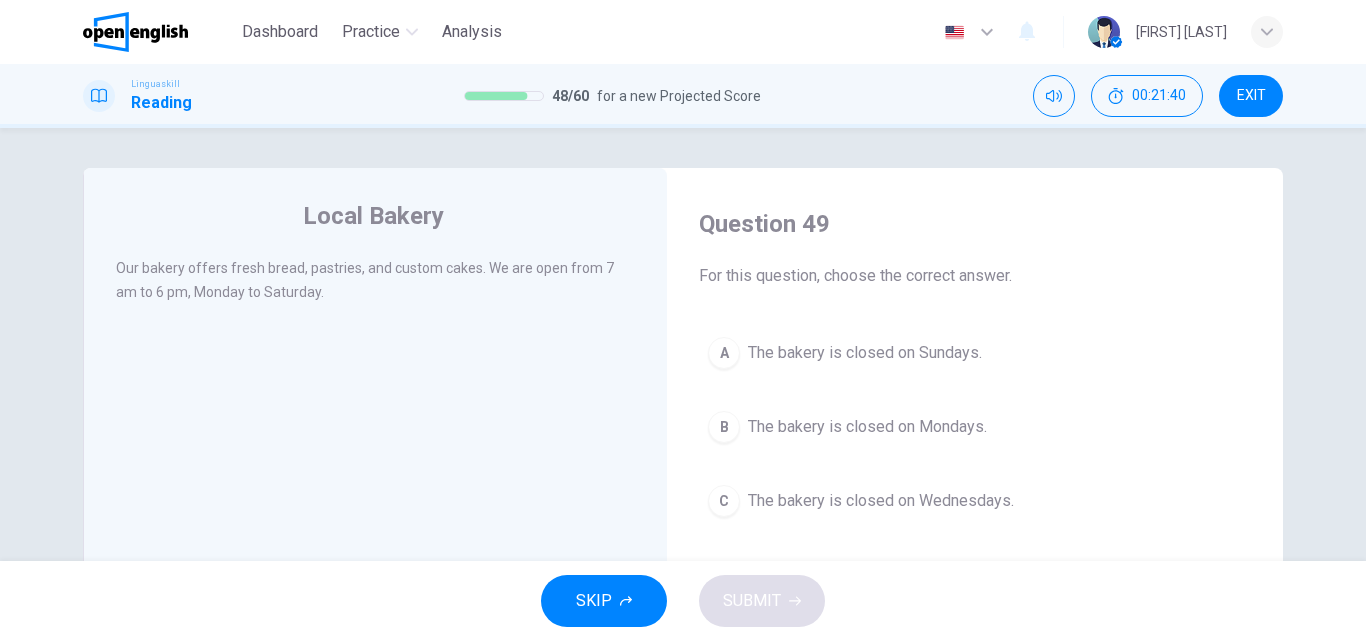 click on "The bakery is closed on Mondays." at bounding box center [867, 427] 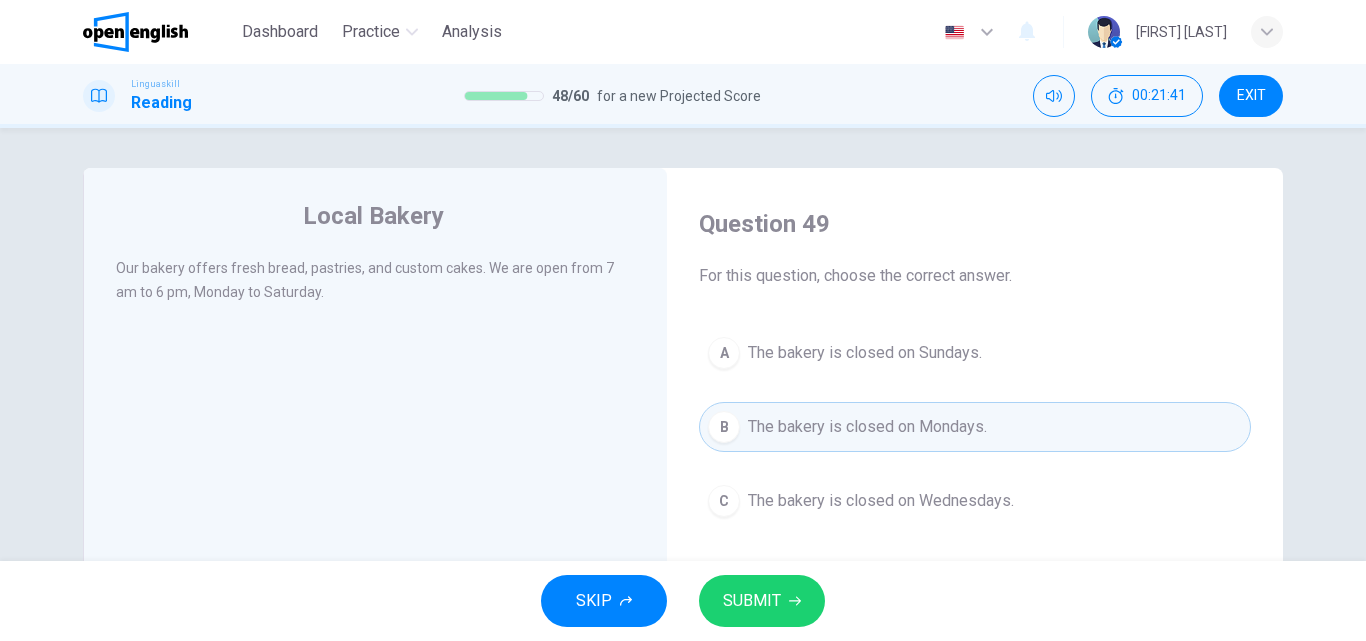 click on "SUBMIT" at bounding box center (752, 601) 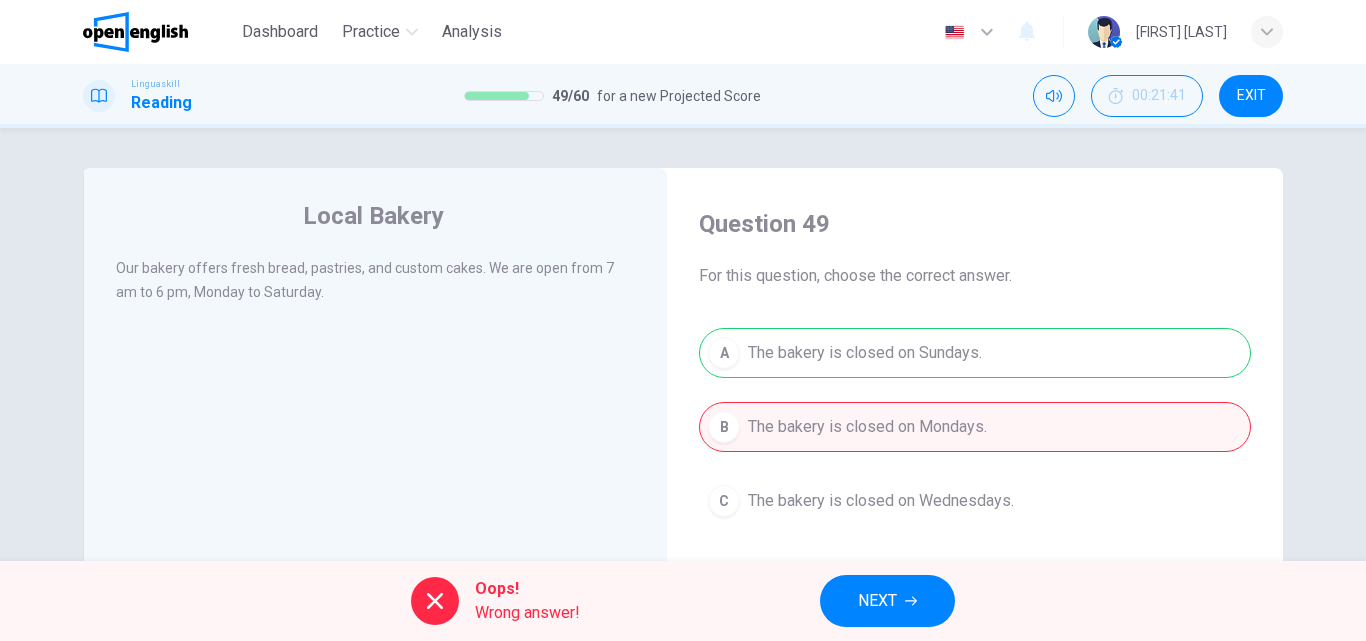 click 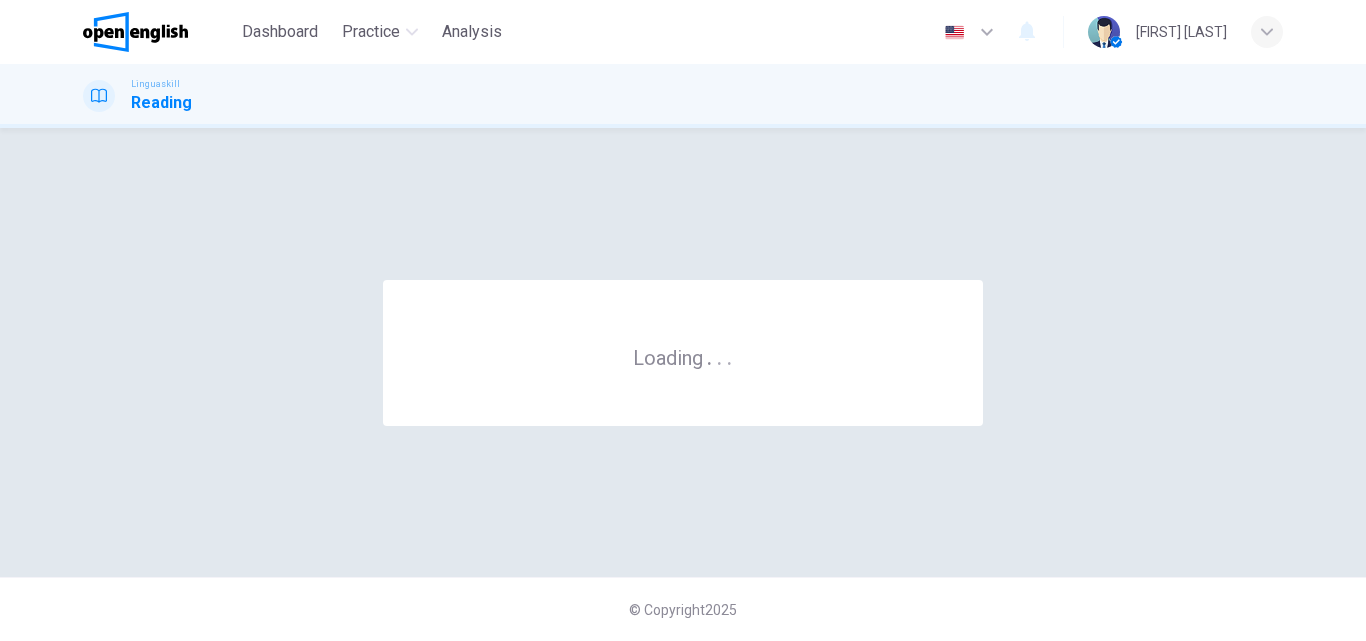click on "© Copyright  2025" at bounding box center [683, 609] 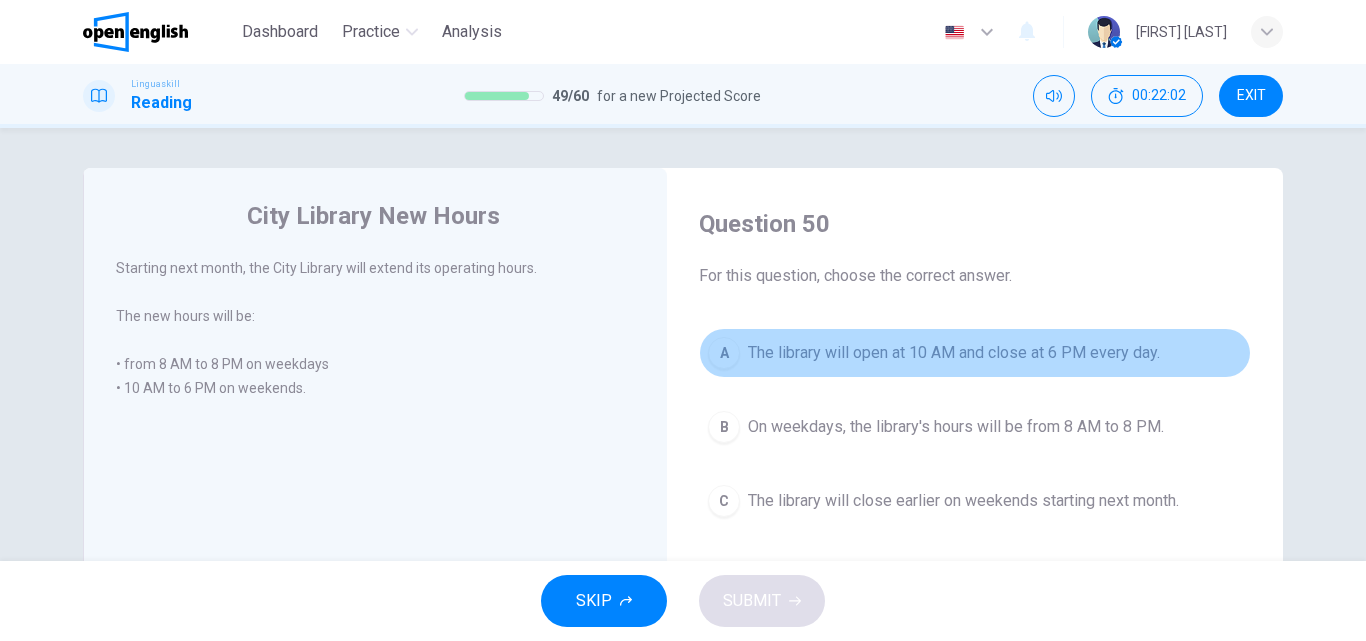 click on "A The library will open at 10 AM and close at 6 PM every day." at bounding box center (975, 353) 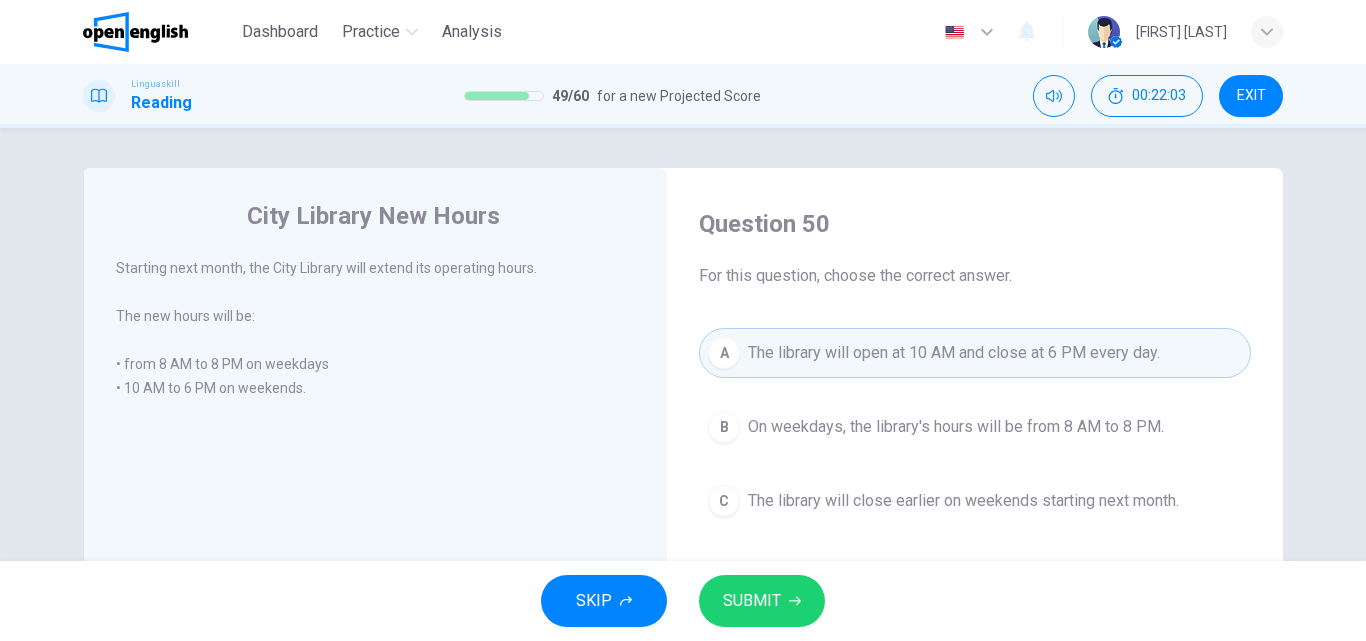 click on "SUBMIT" at bounding box center [762, 601] 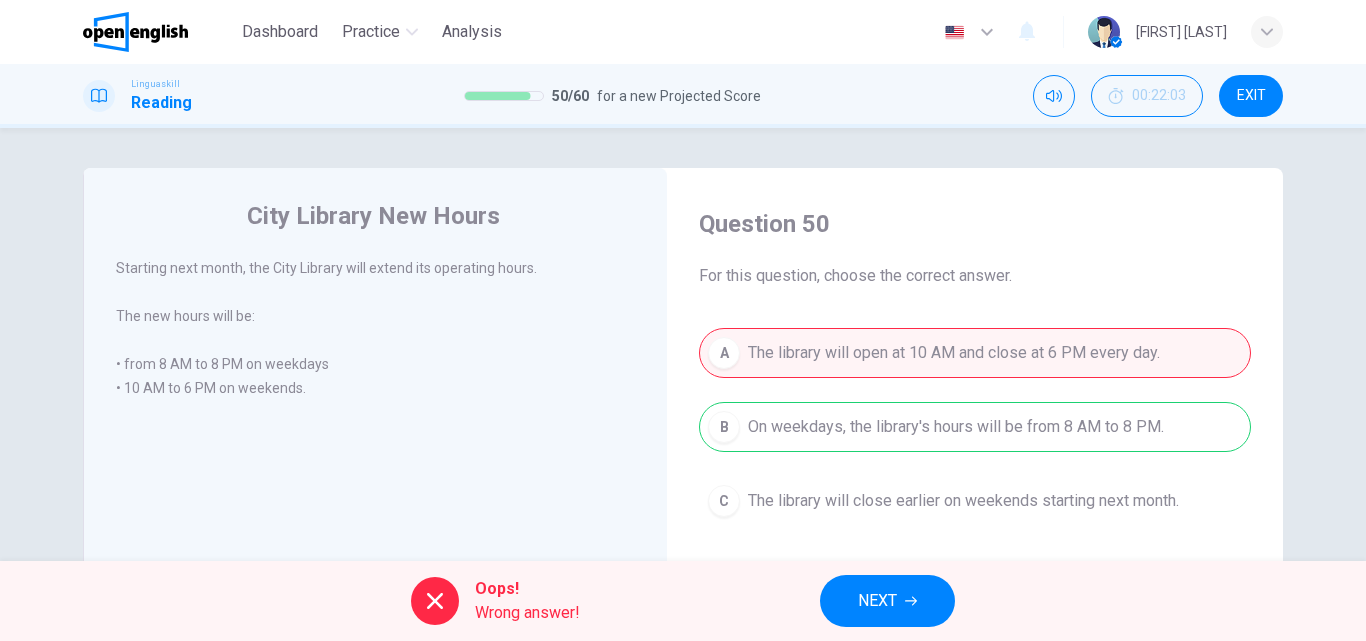 click on "NEXT" at bounding box center [887, 601] 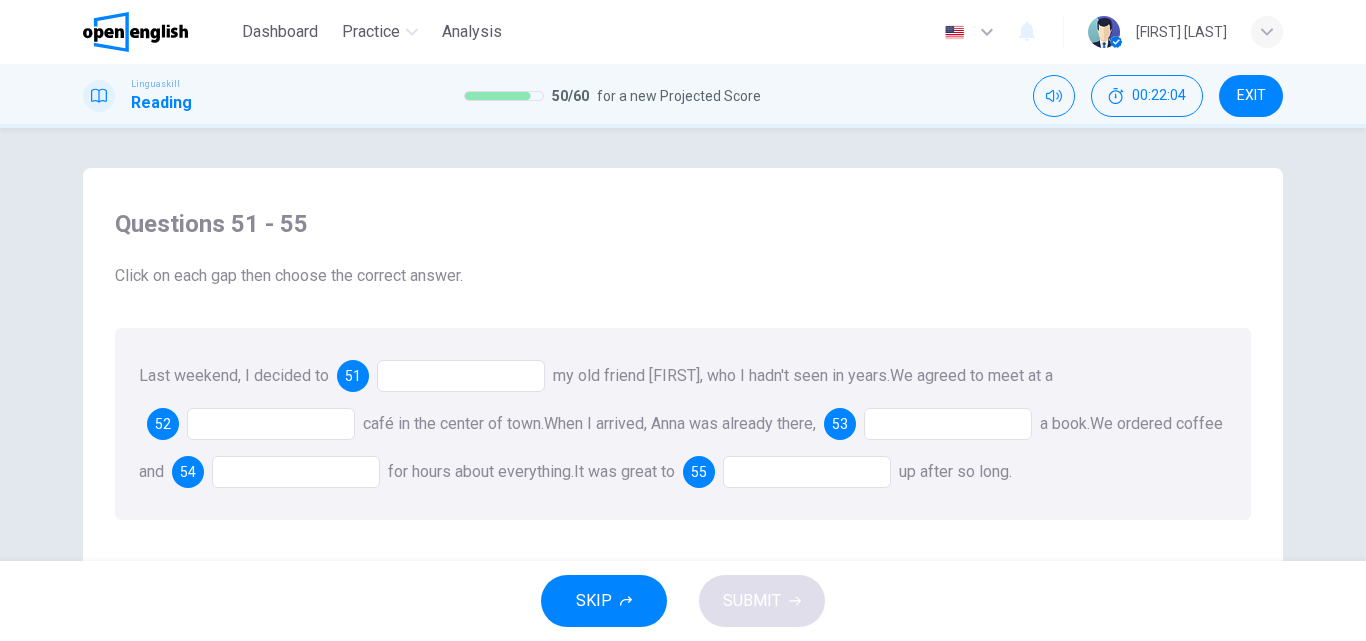 click at bounding box center (461, 376) 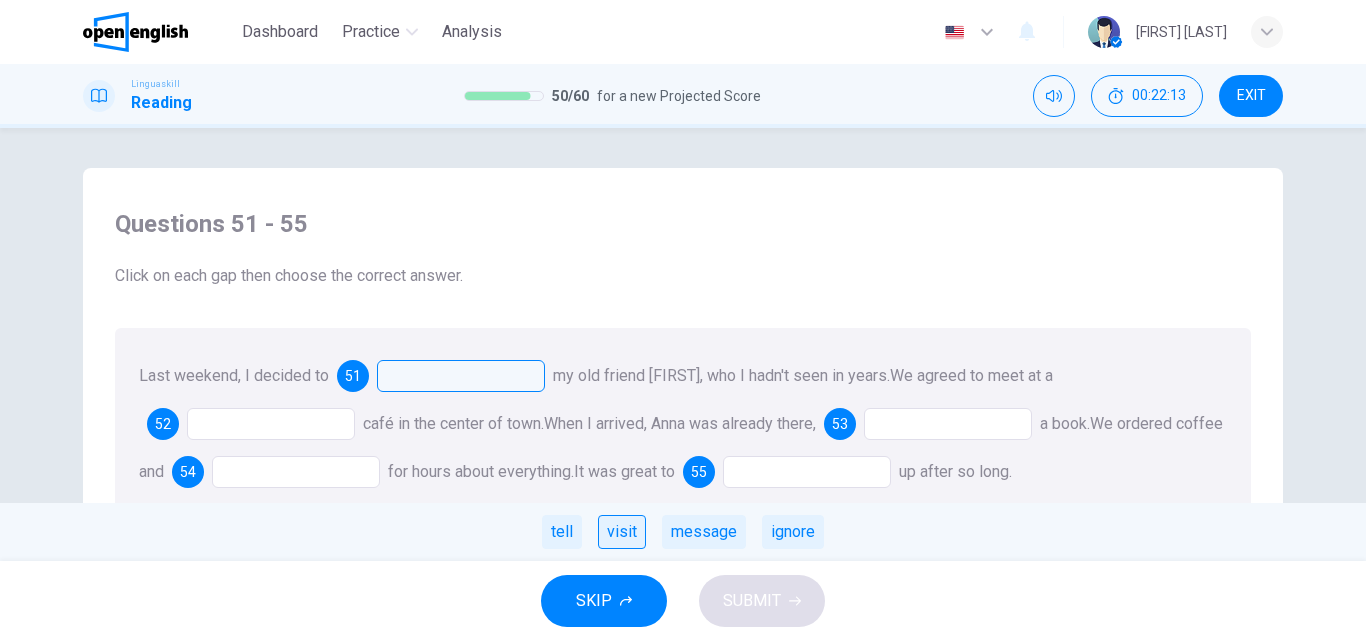 click on "visit" at bounding box center (622, 532) 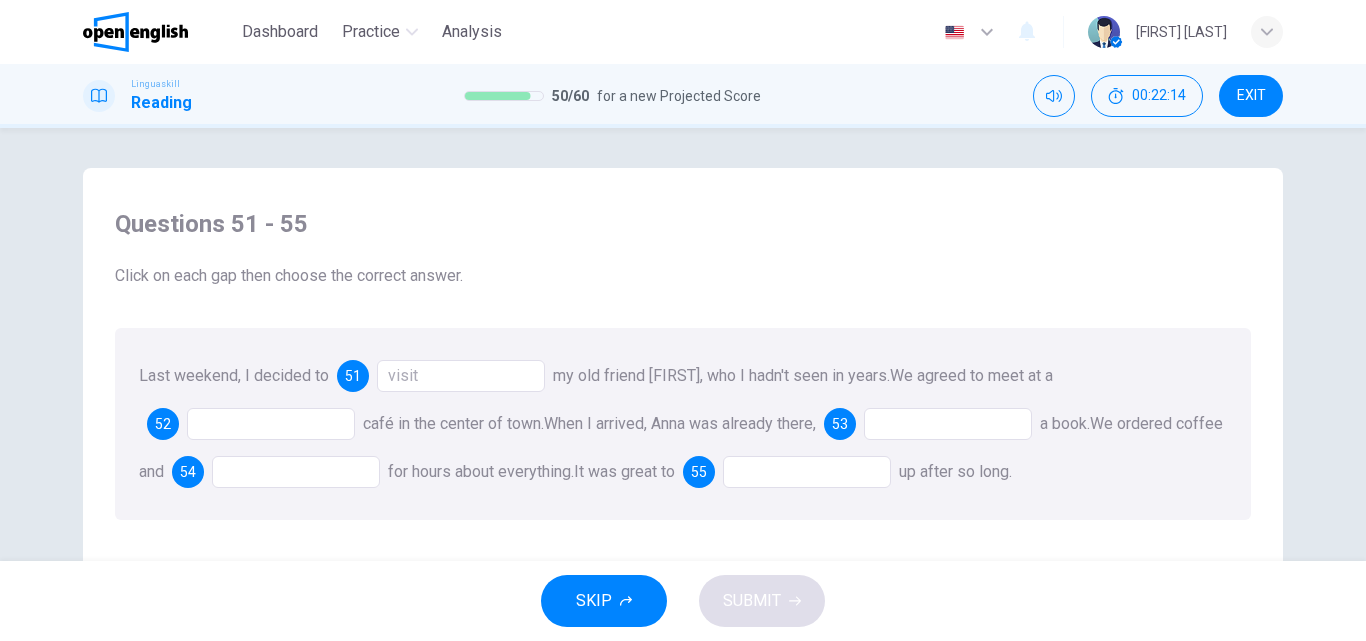 click at bounding box center (271, 424) 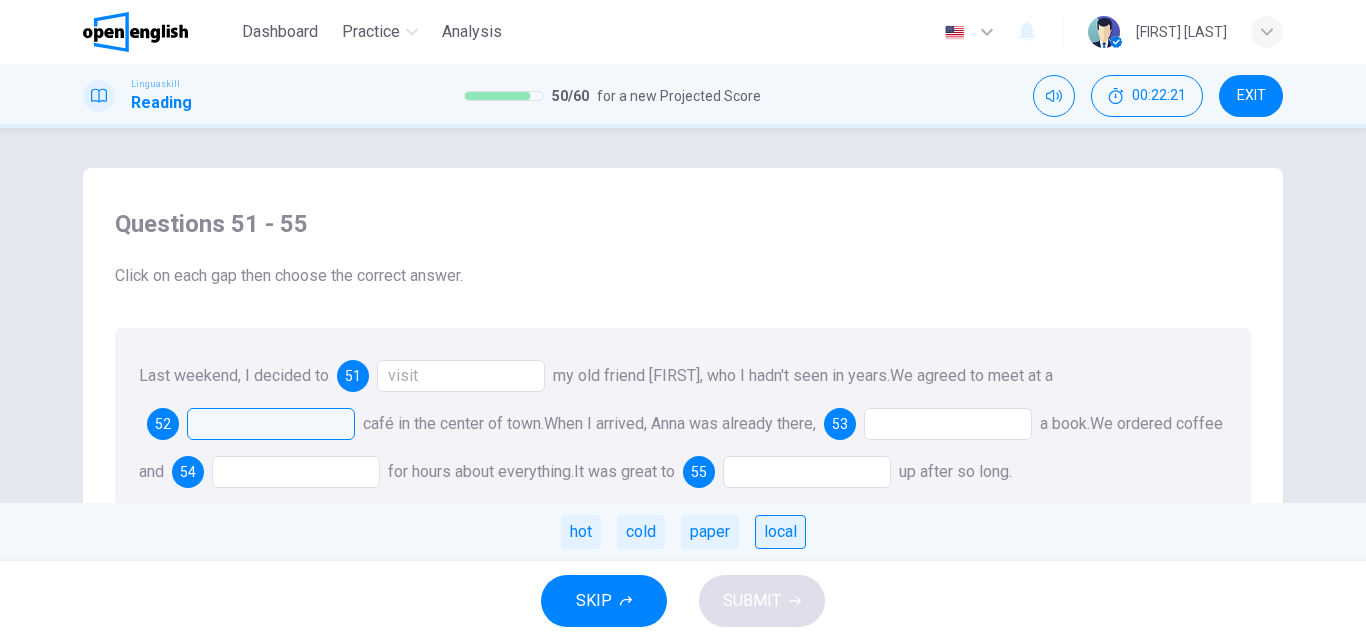 click on "local" at bounding box center (780, 532) 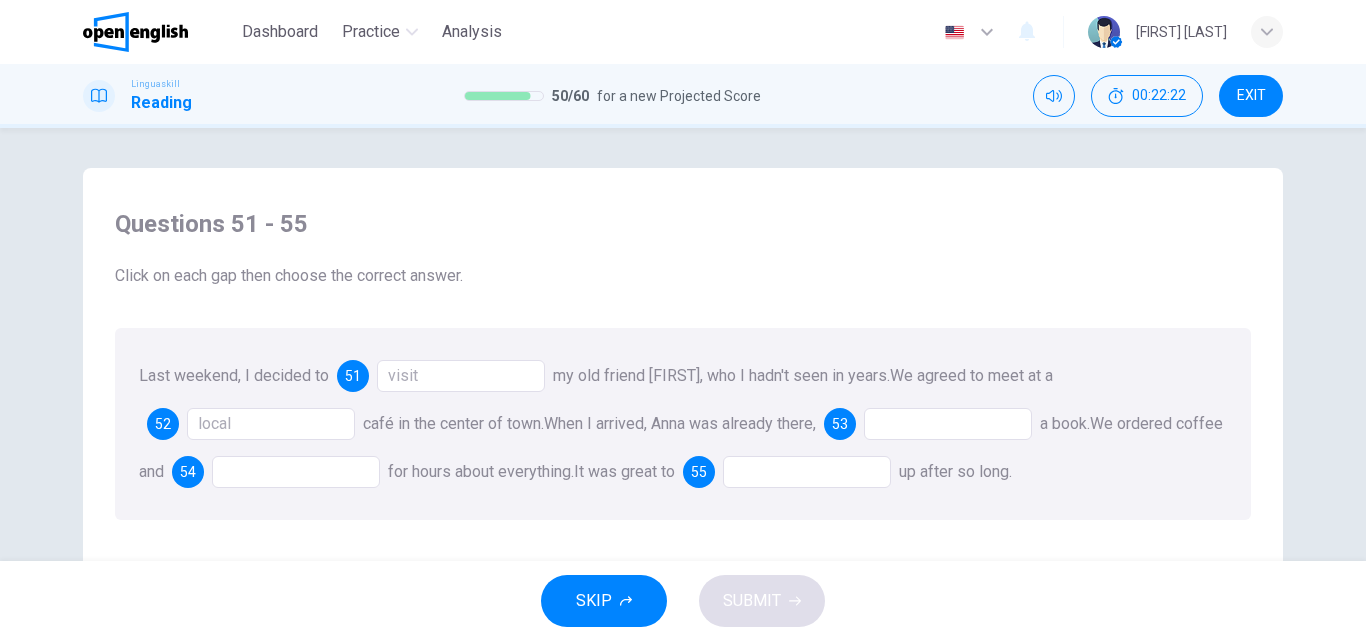 click at bounding box center [948, 424] 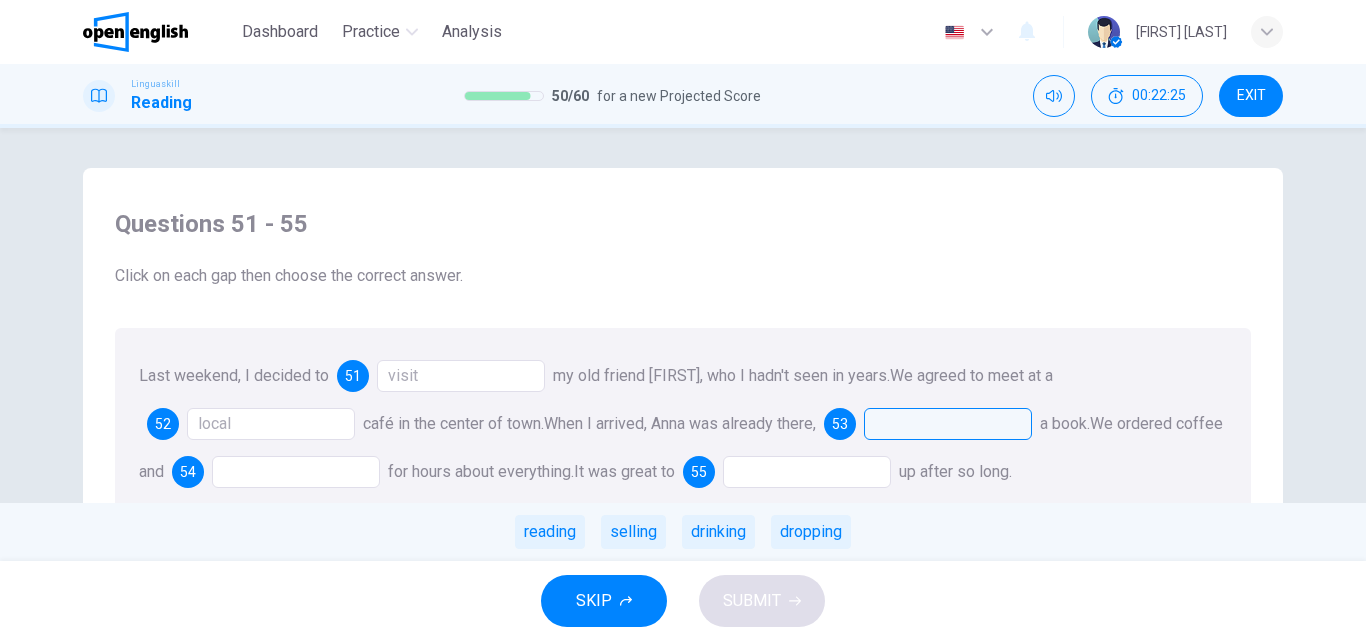 click at bounding box center [948, 424] 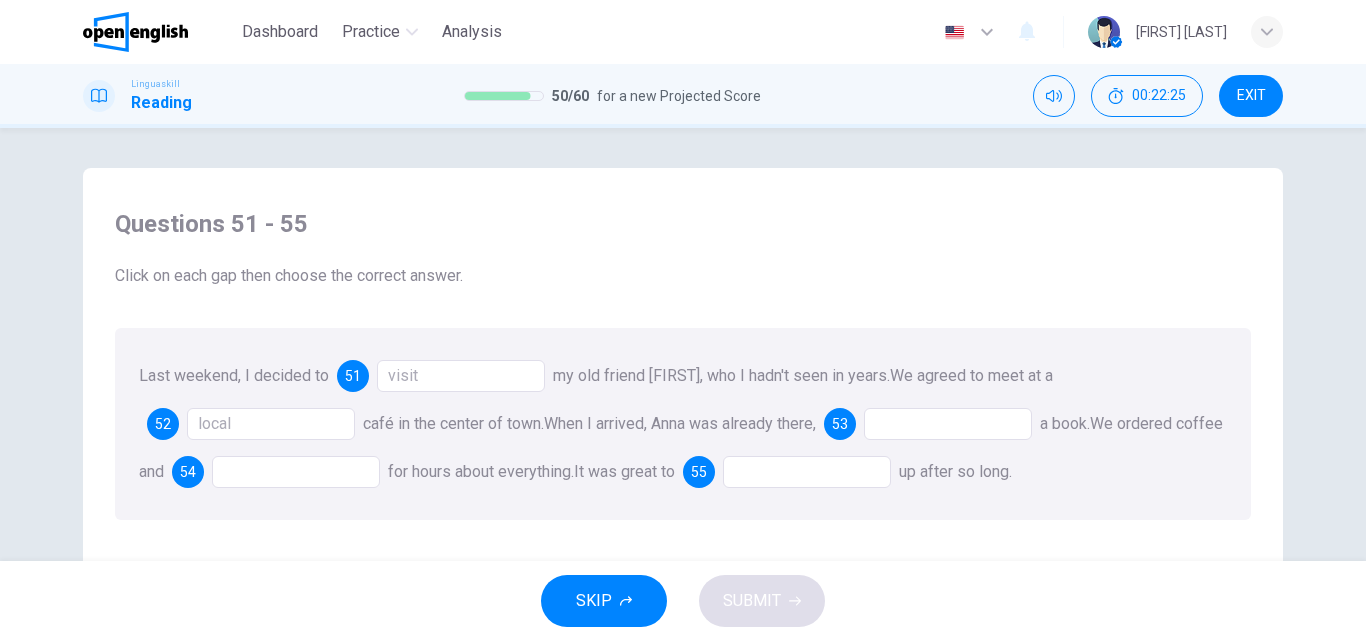 click at bounding box center [948, 424] 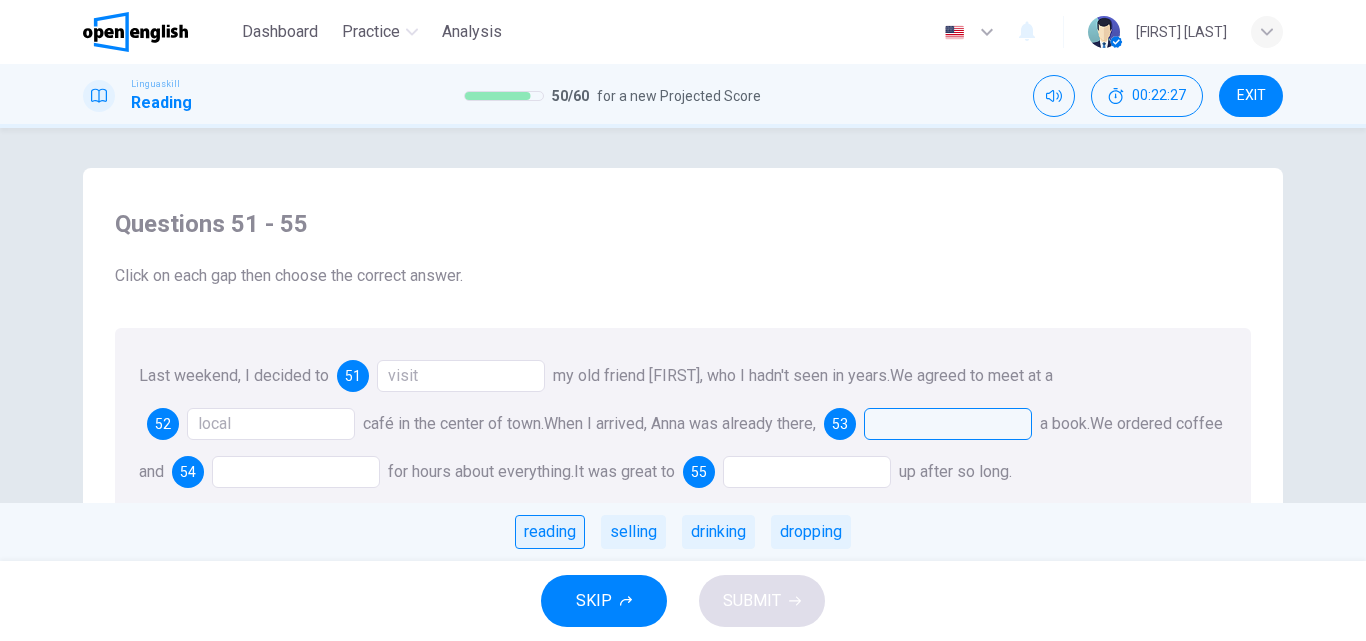 click on "reading" at bounding box center (550, 532) 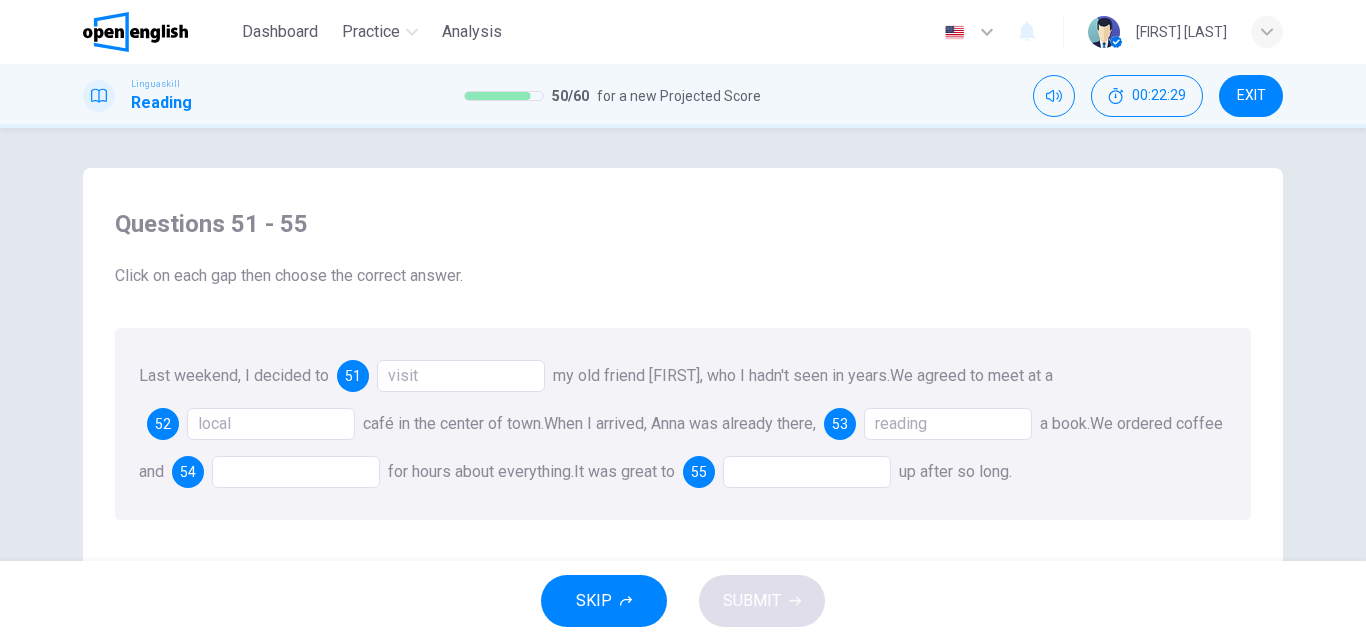 click at bounding box center (296, 472) 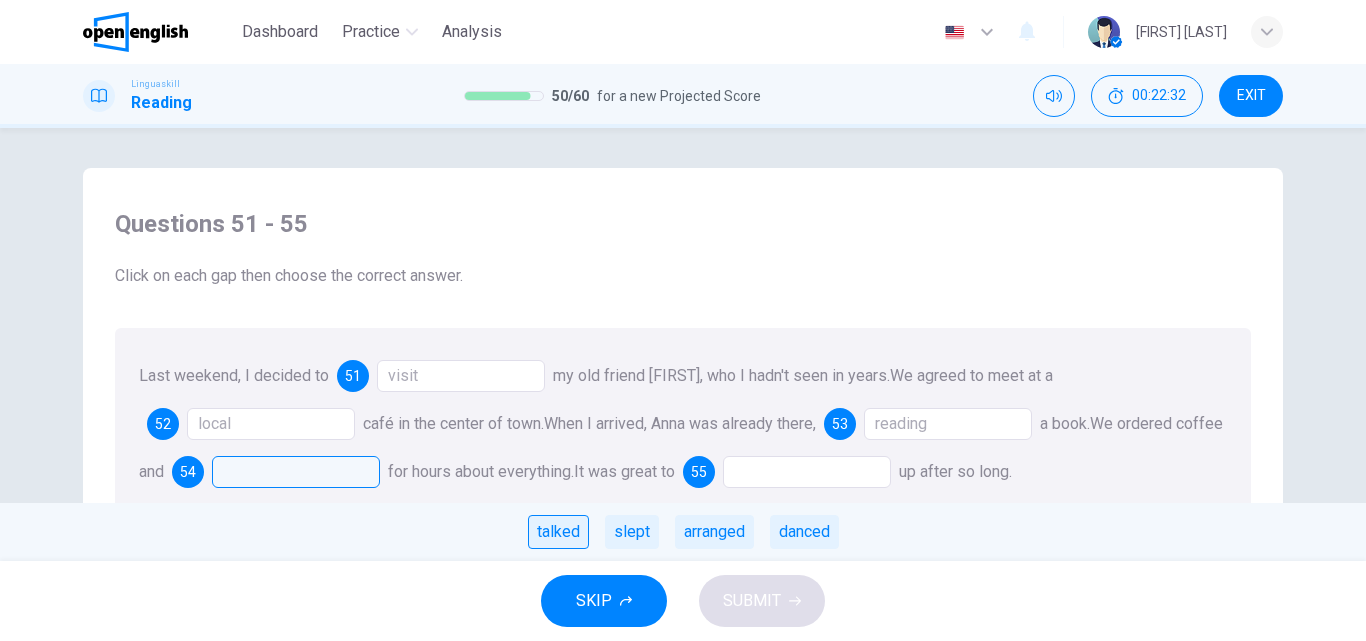 click on "talked" at bounding box center [558, 532] 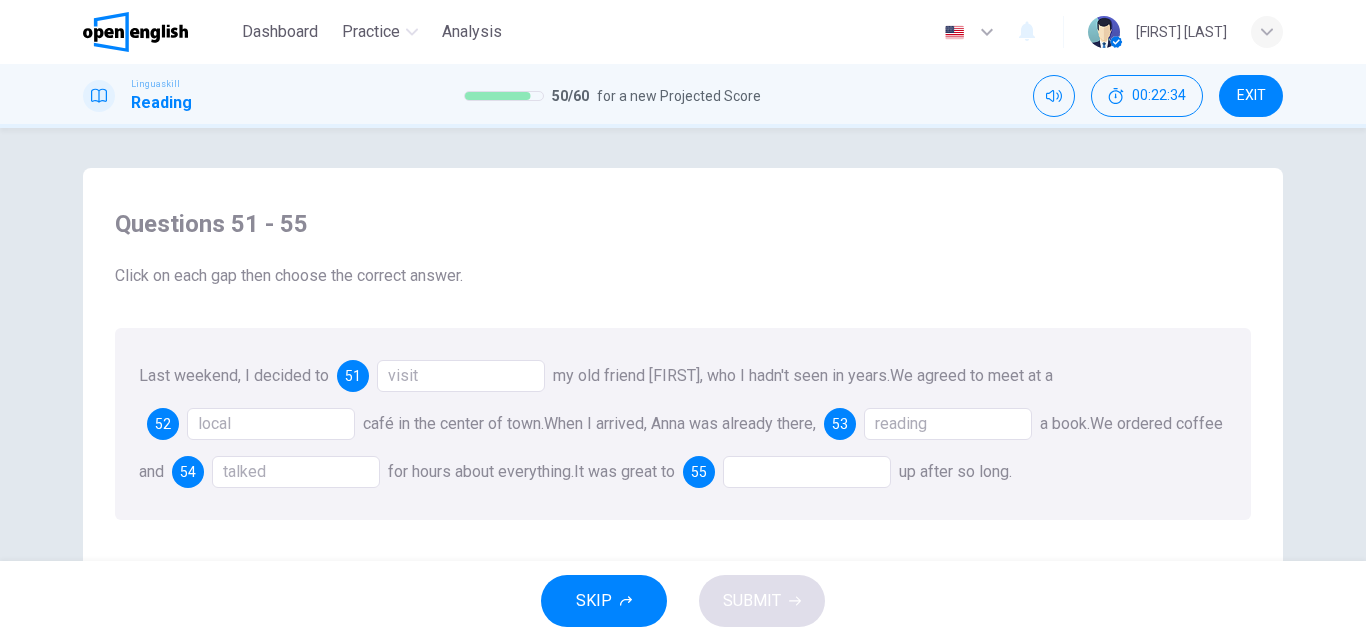 click at bounding box center [807, 472] 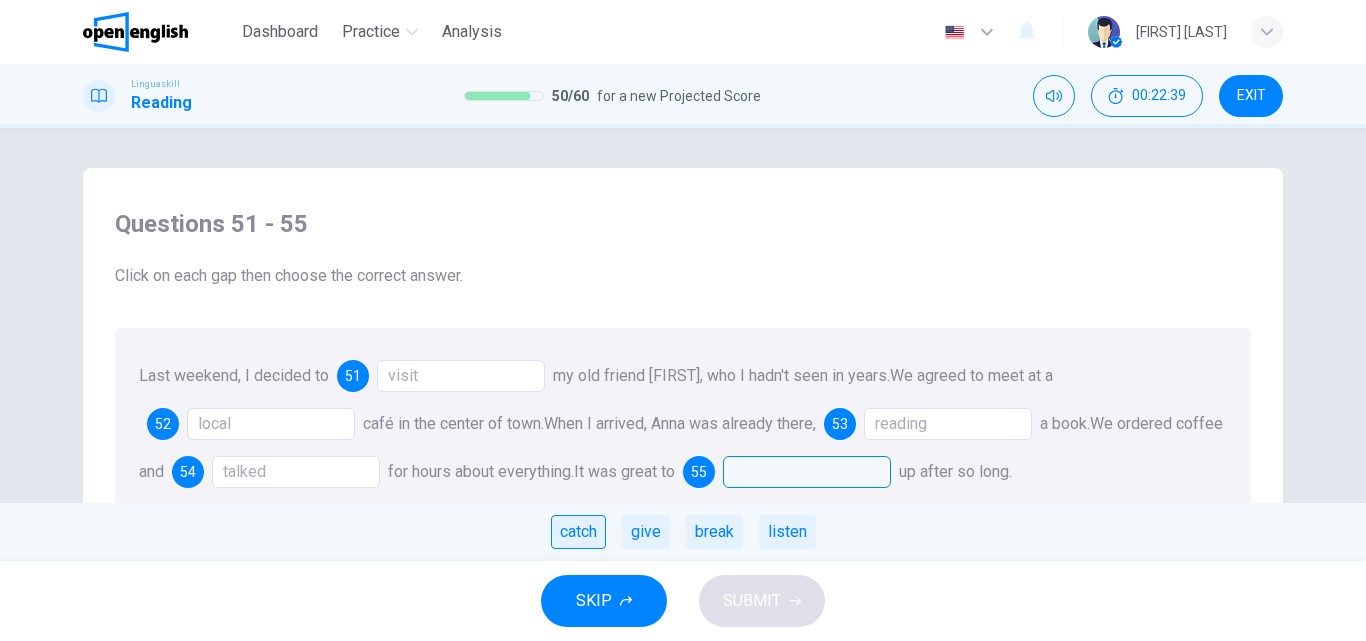 click on "catch" at bounding box center (578, 532) 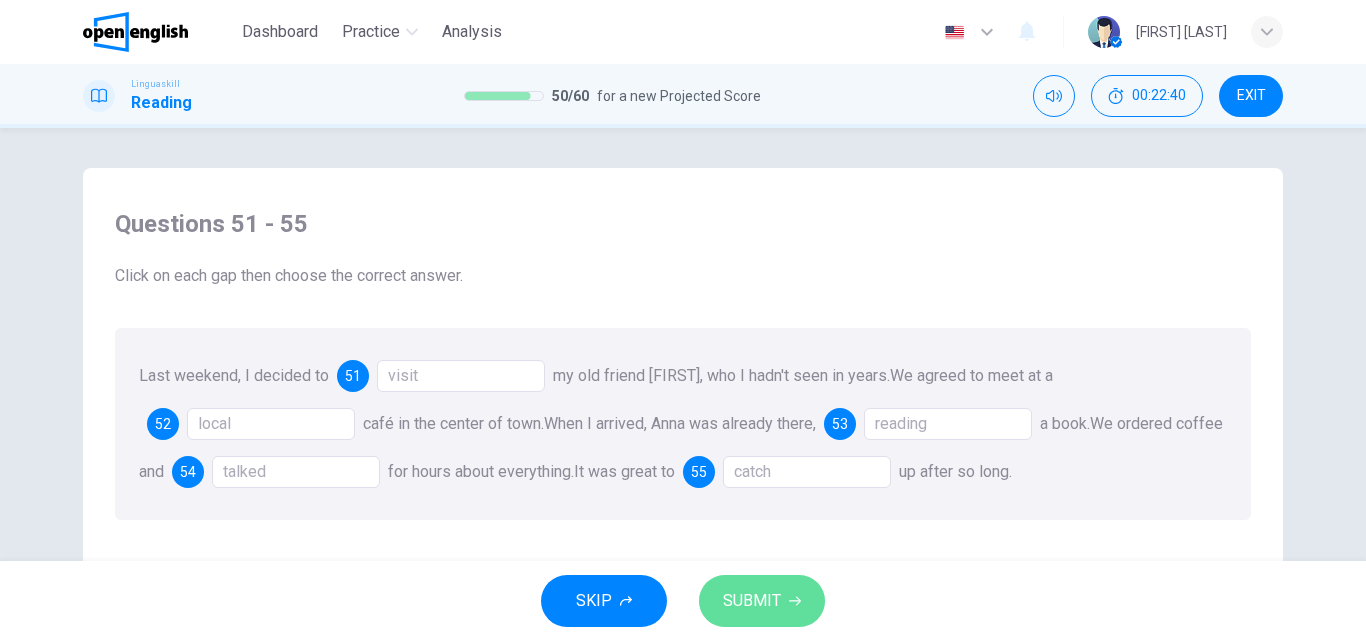 click on "SUBMIT" at bounding box center (762, 601) 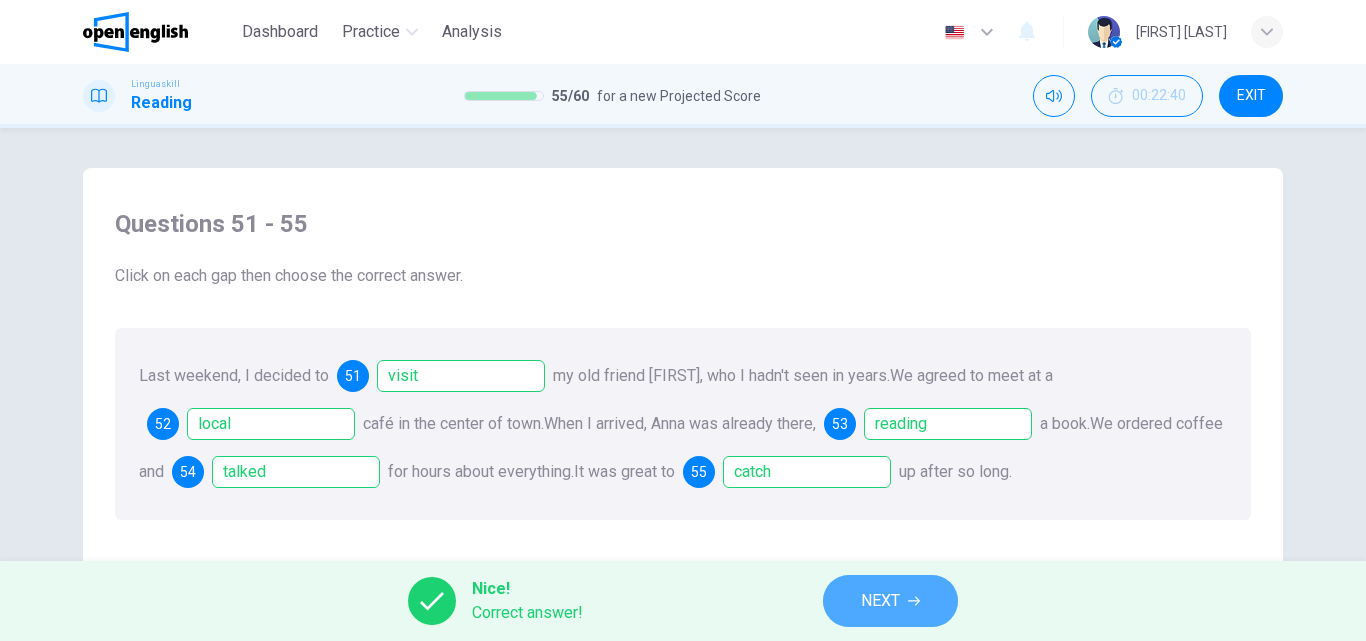 click on "NEXT" at bounding box center (880, 601) 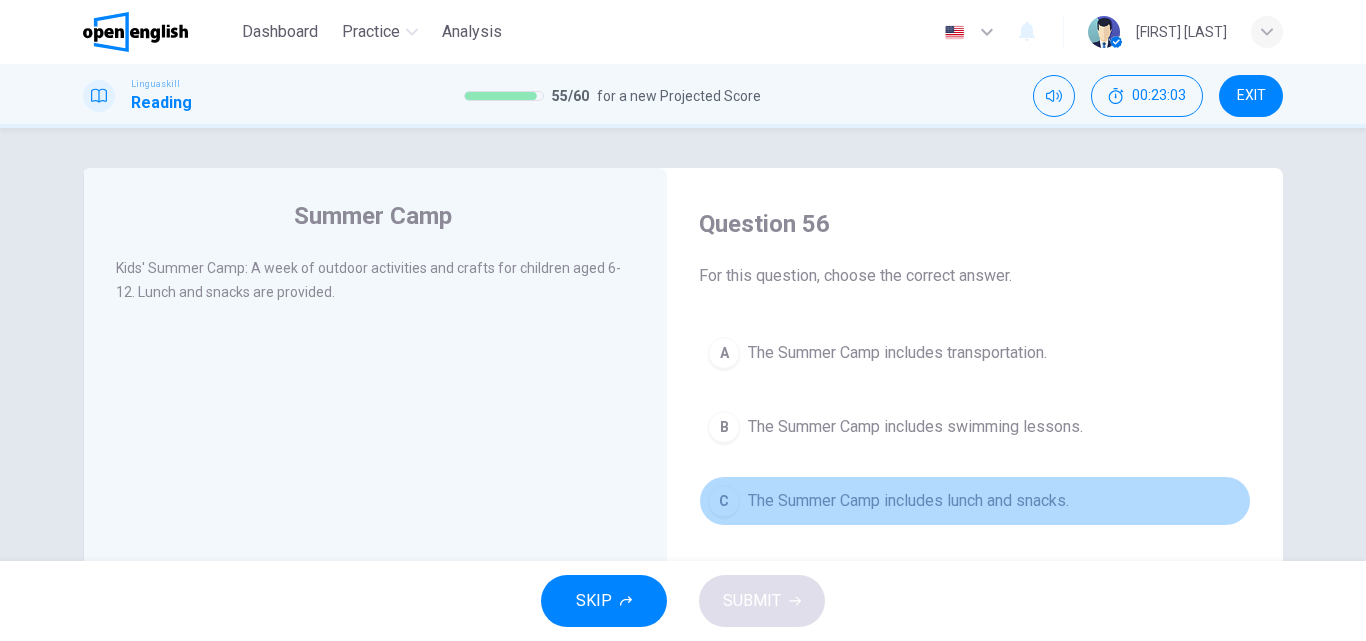 click on "The Summer Camp includes lunch and snacks." at bounding box center [908, 501] 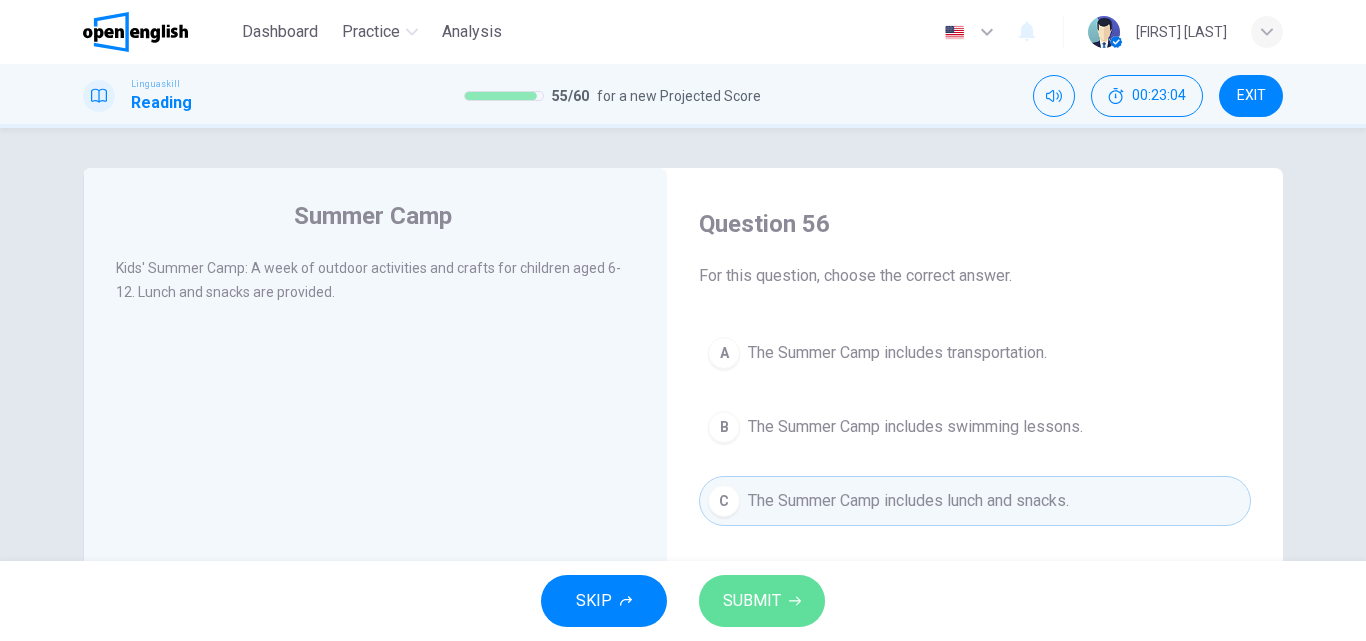 click on "SUBMIT" at bounding box center (762, 601) 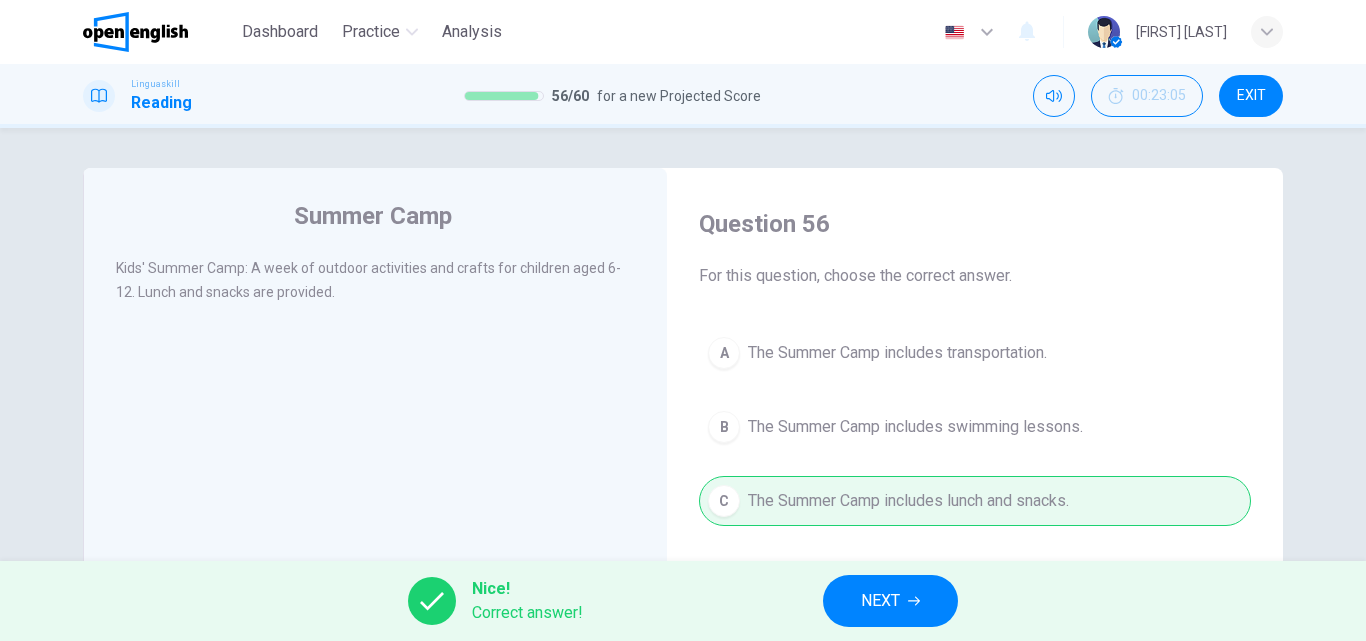 click on "NEXT" at bounding box center (890, 601) 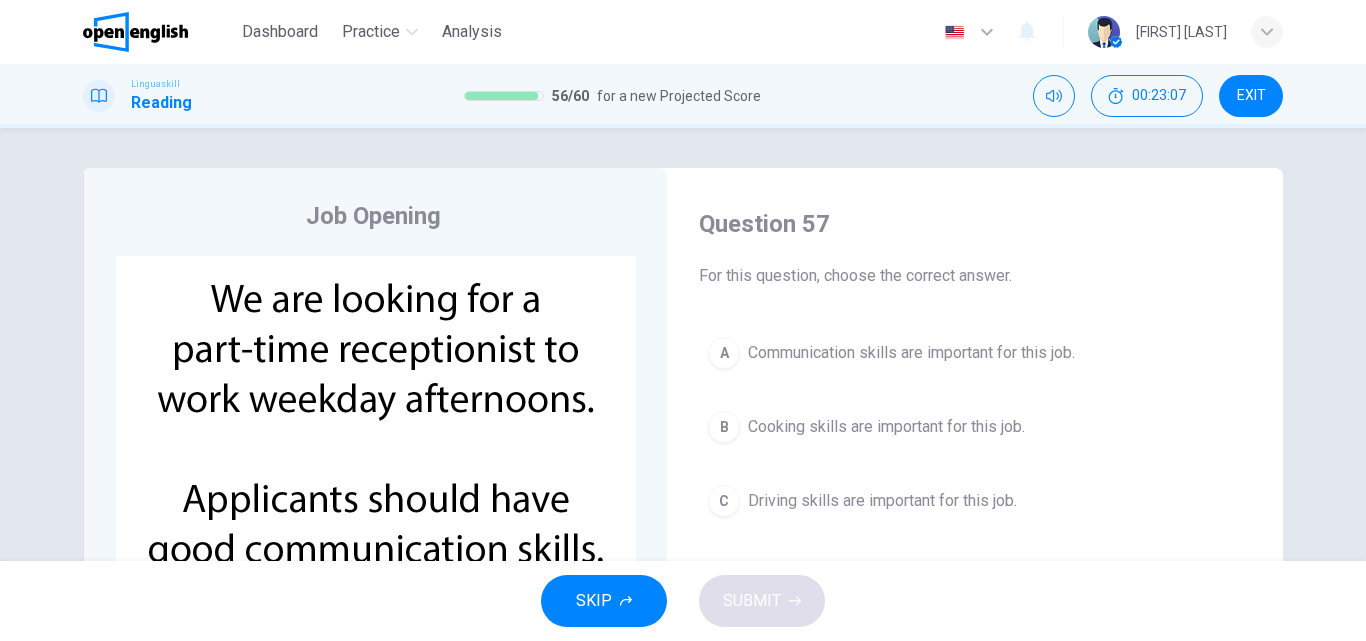 scroll, scrollTop: 70, scrollLeft: 0, axis: vertical 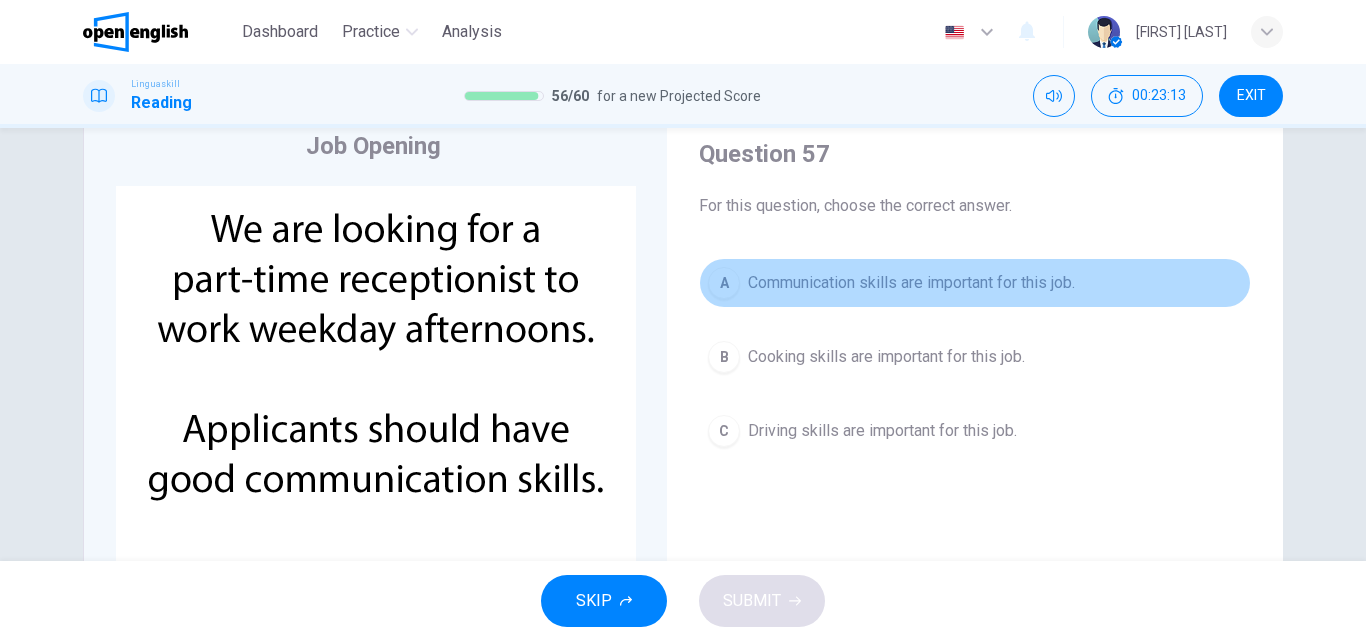 click on "A Communication skills are important for this job." at bounding box center (975, 283) 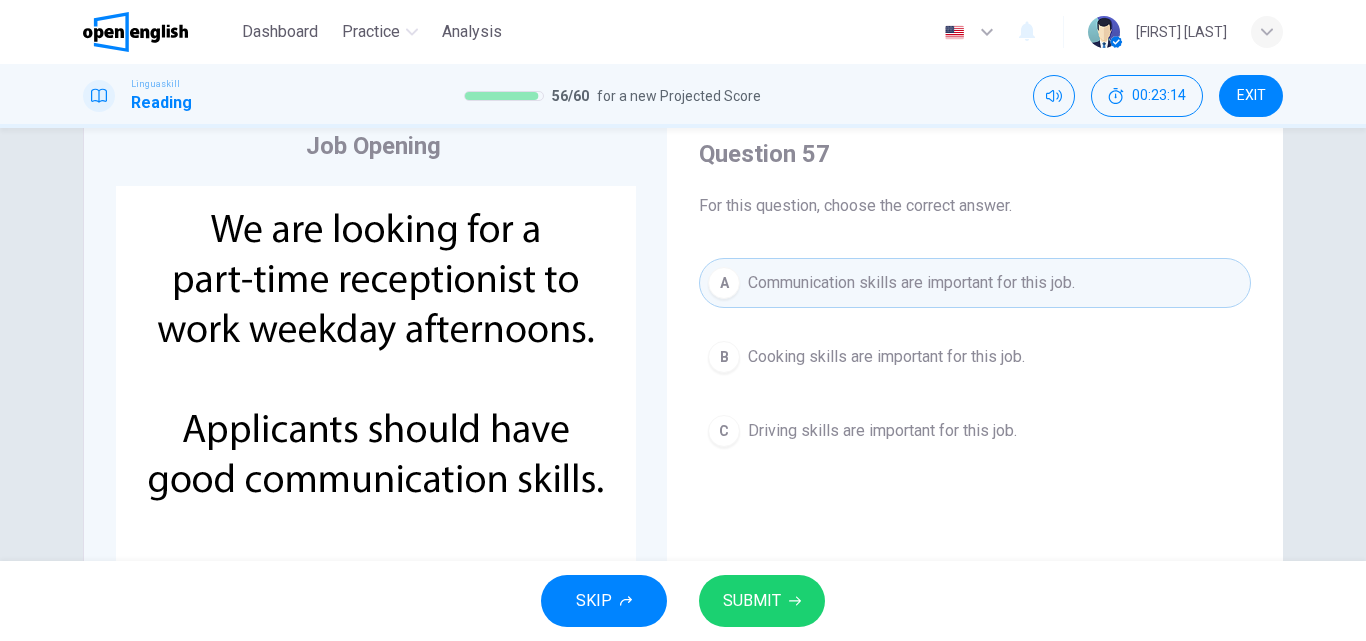 click on "SUBMIT" at bounding box center [752, 601] 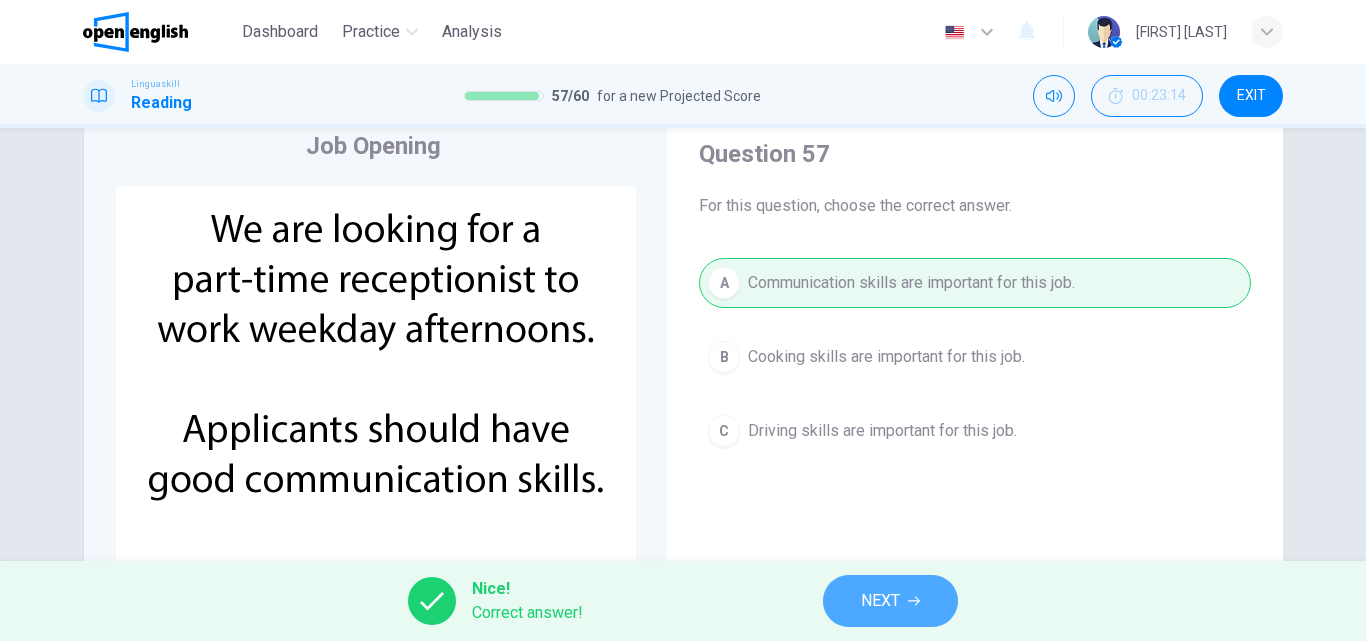 click on "NEXT" at bounding box center (880, 601) 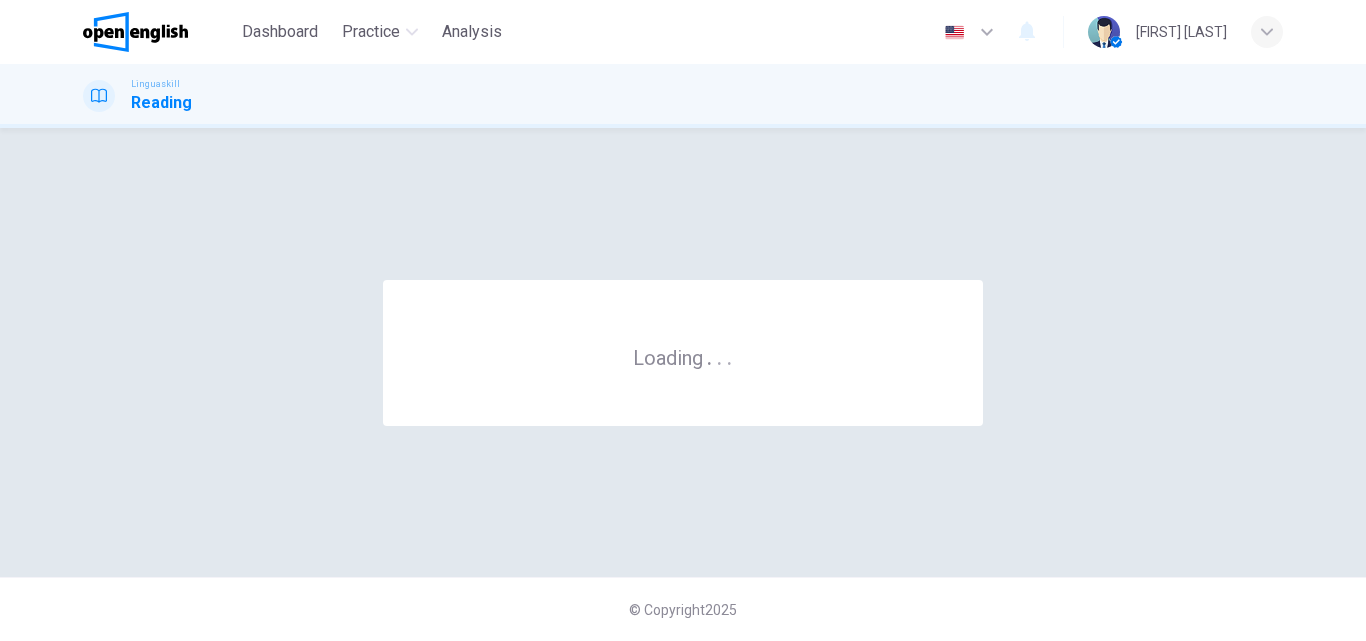 scroll, scrollTop: 0, scrollLeft: 0, axis: both 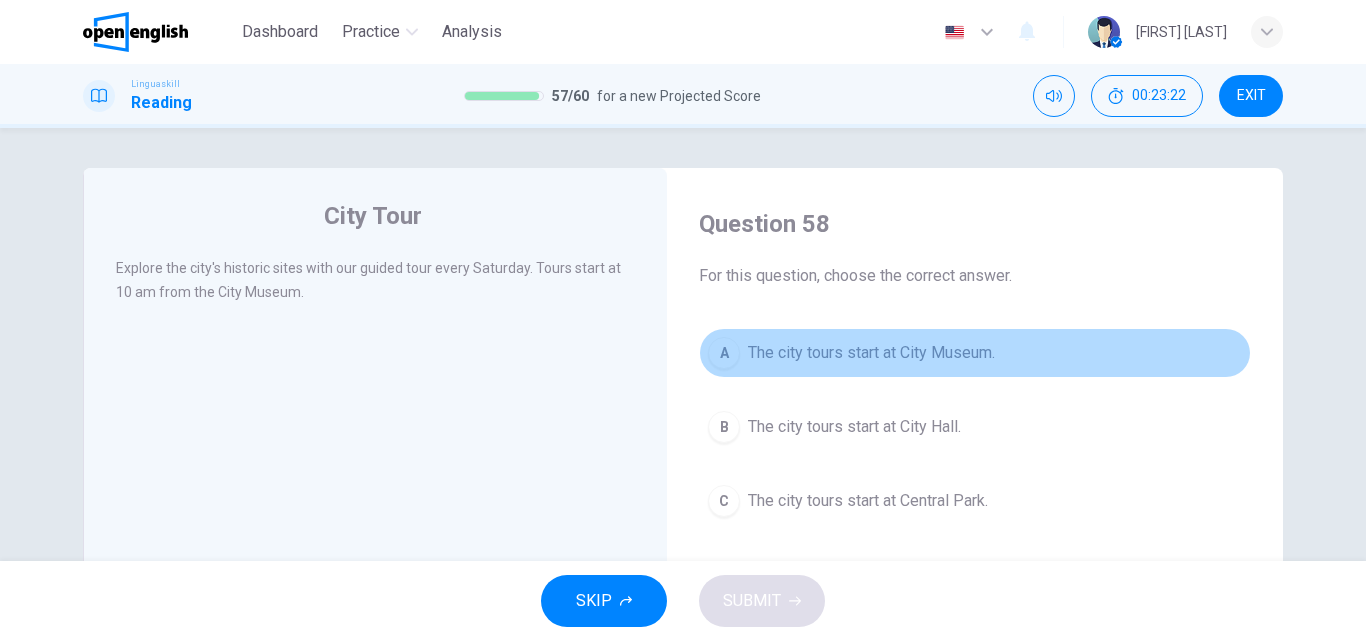 click on "The city tours start at City Museum." at bounding box center (871, 353) 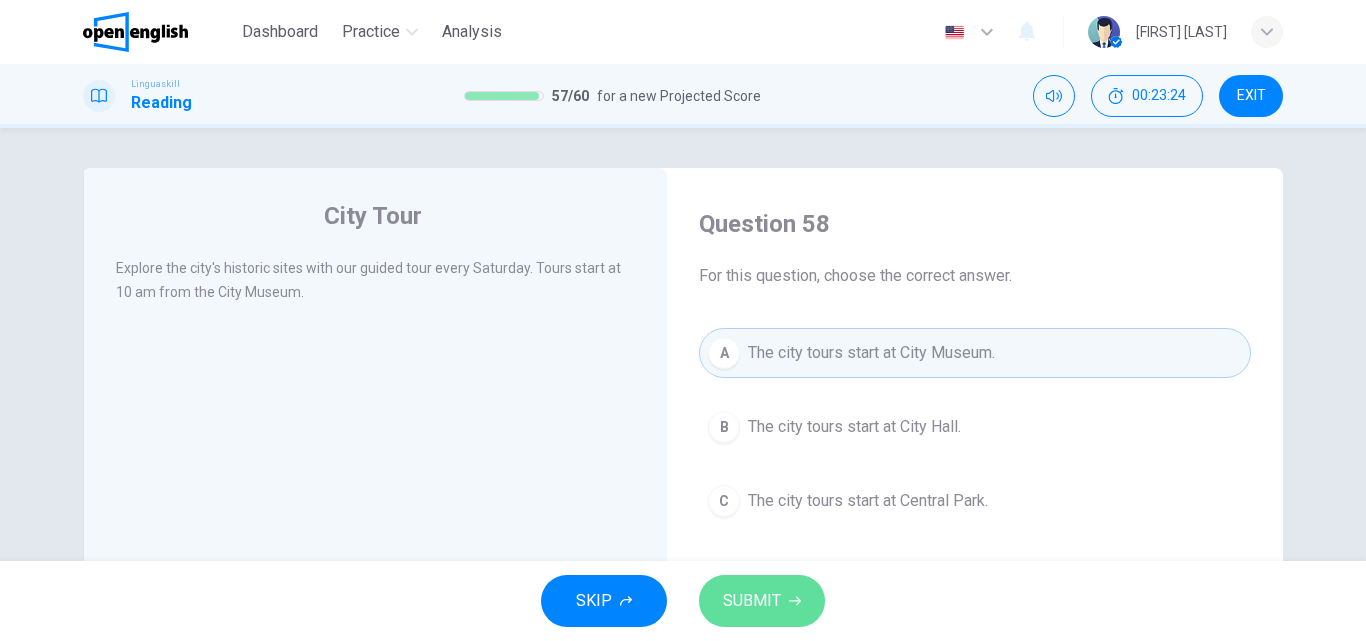 click on "SUBMIT" at bounding box center [762, 601] 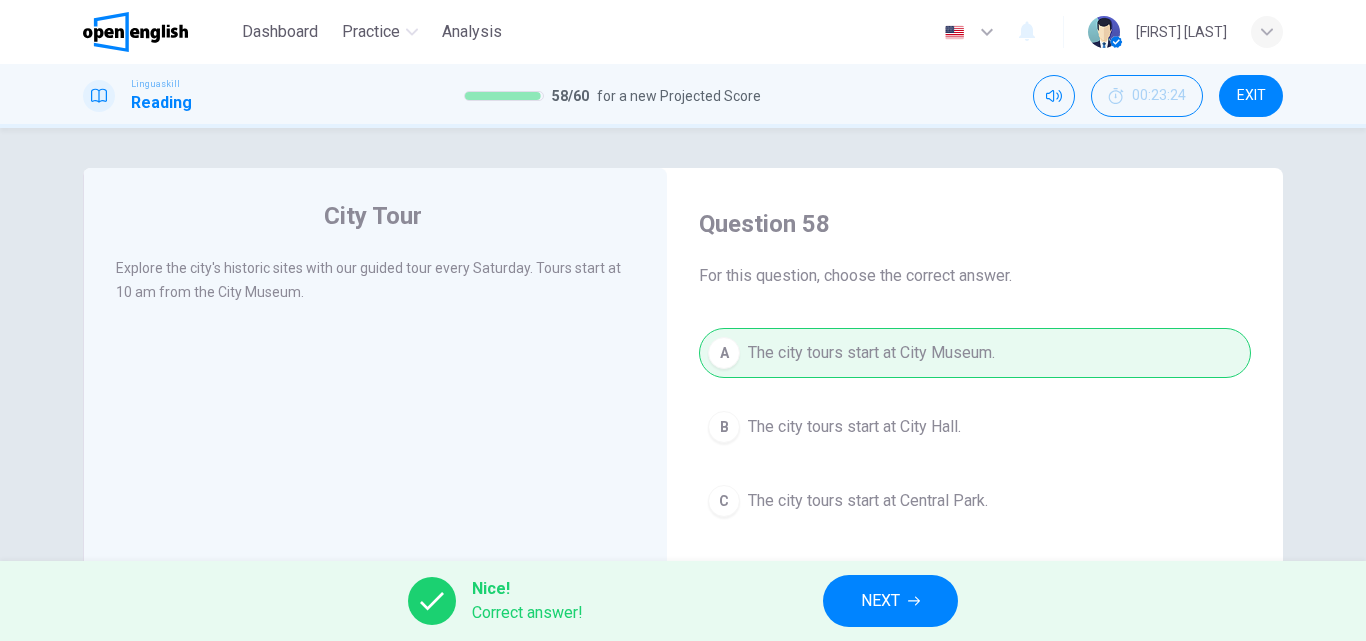 click on "Nice! Correct answer! NEXT" at bounding box center [683, 601] 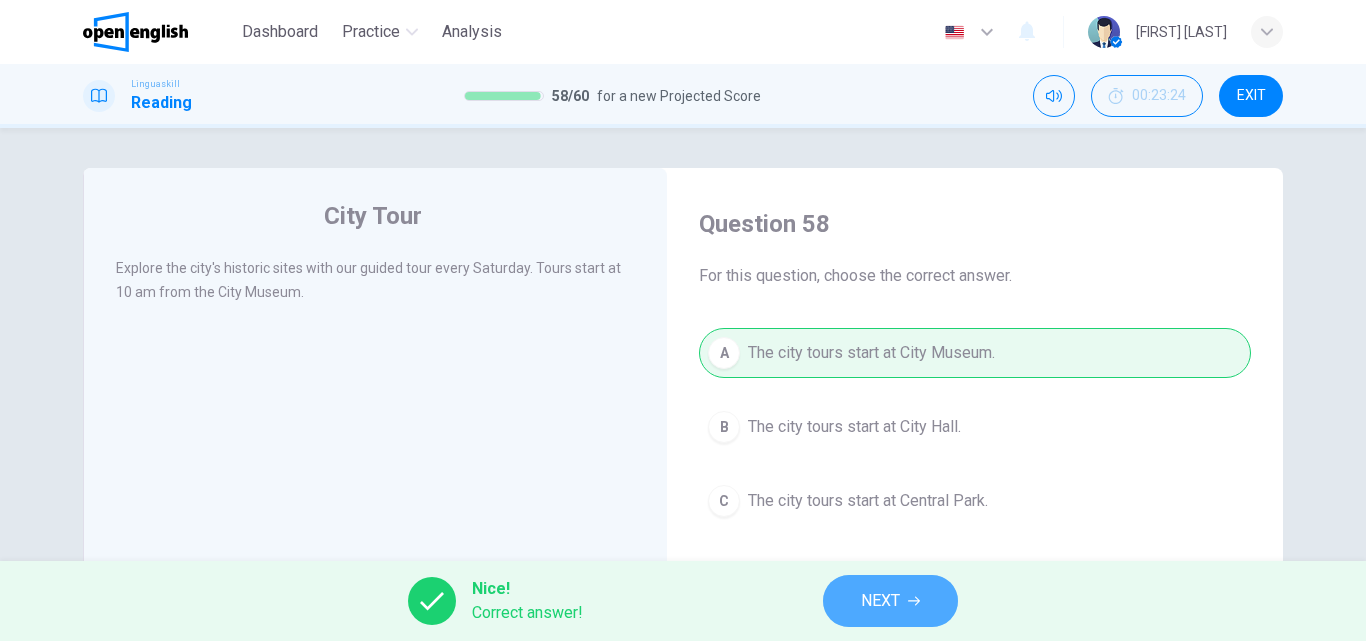 click on "NEXT" at bounding box center (890, 601) 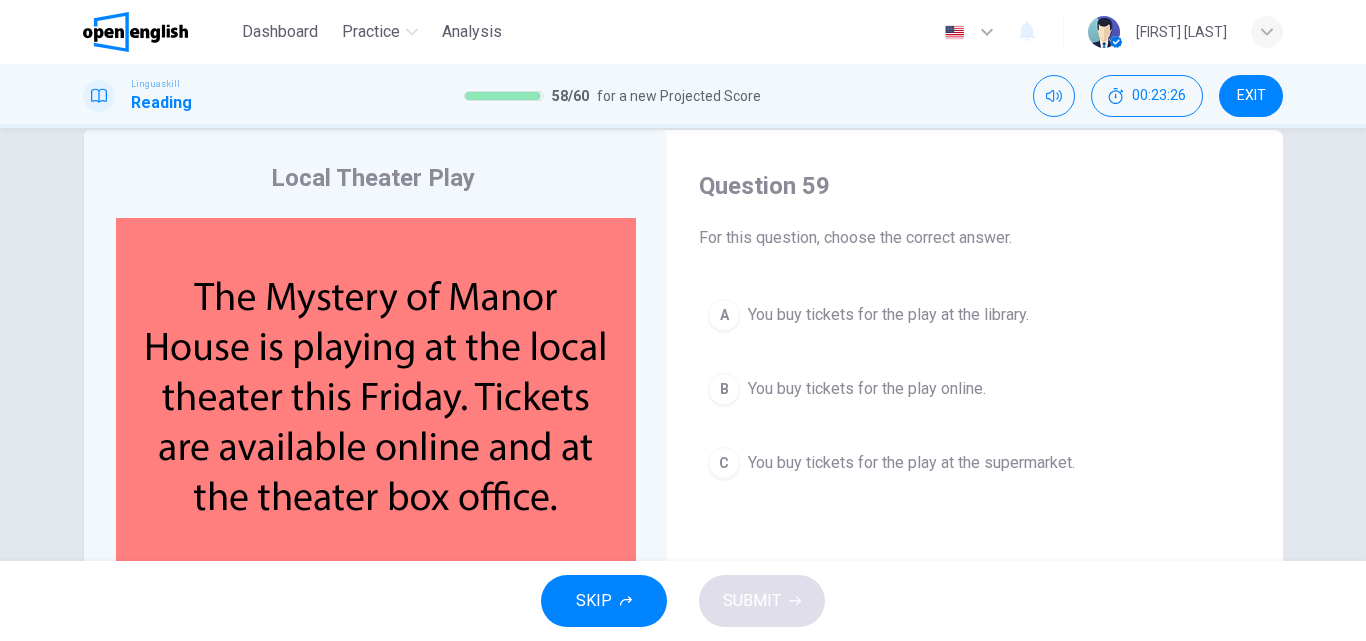 scroll, scrollTop: 46, scrollLeft: 0, axis: vertical 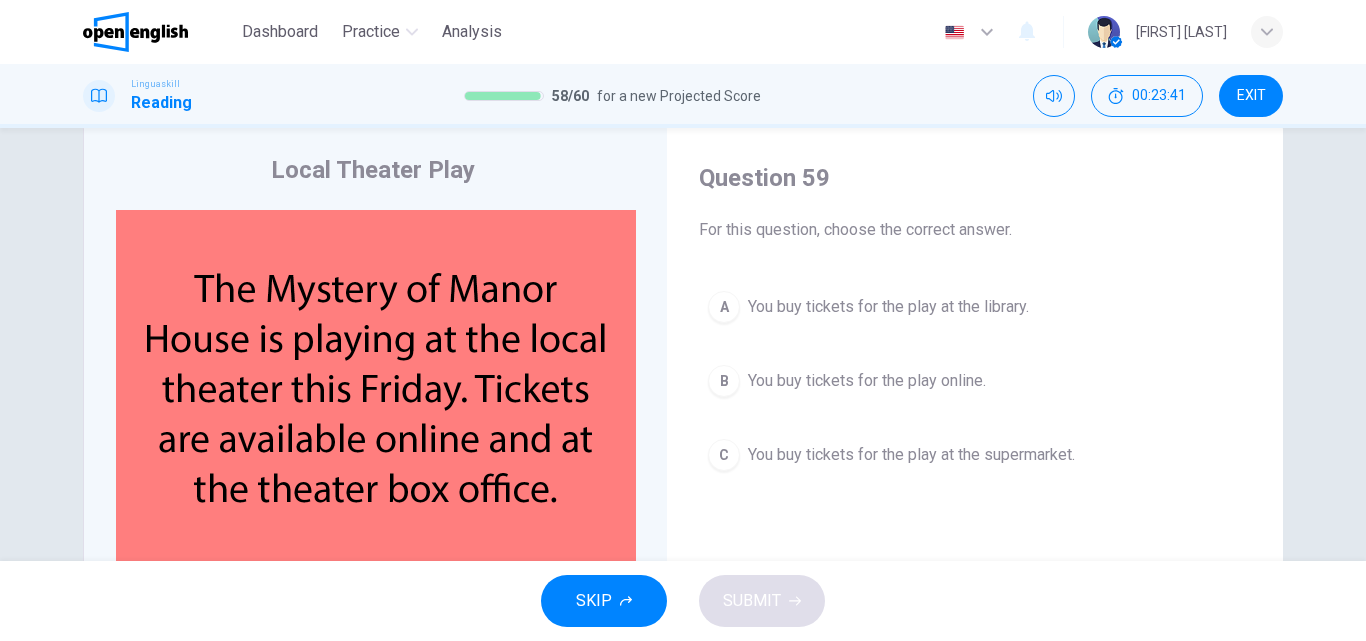 click on "A You buy tickets for the play at the library. B You buy tickets for the play online.  C You buy tickets for the play at the supermarket." at bounding box center [975, 381] 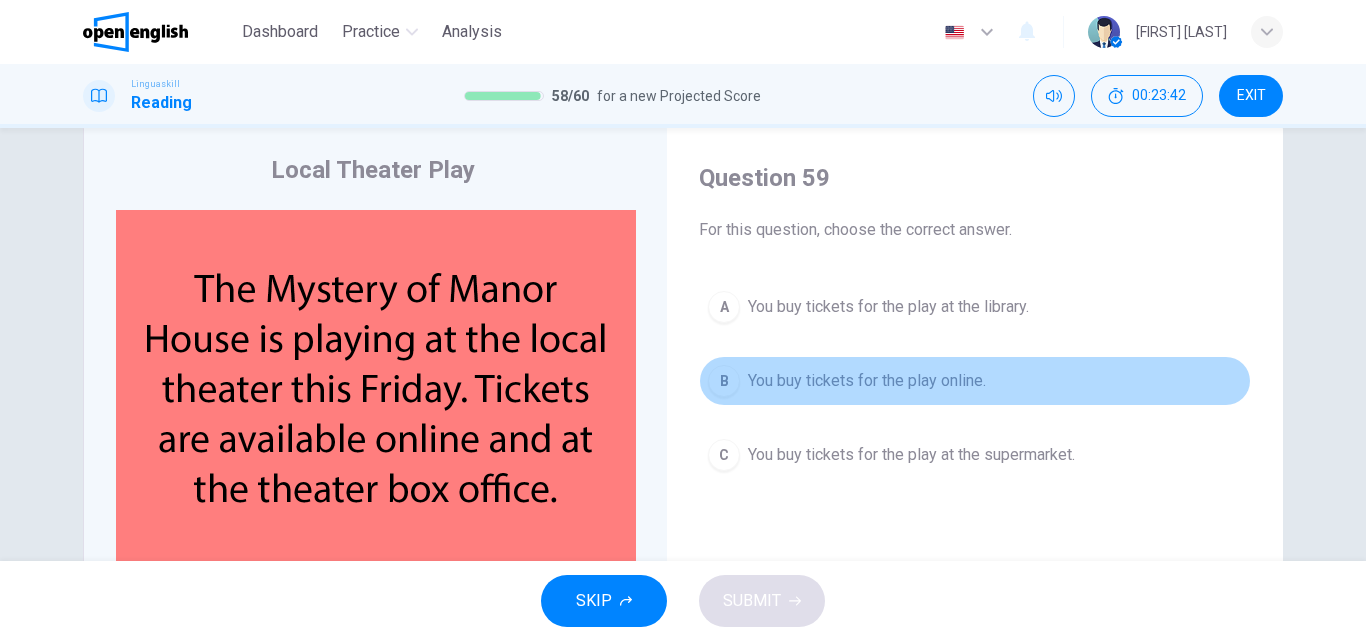 click on "You buy tickets for the play online." at bounding box center (867, 381) 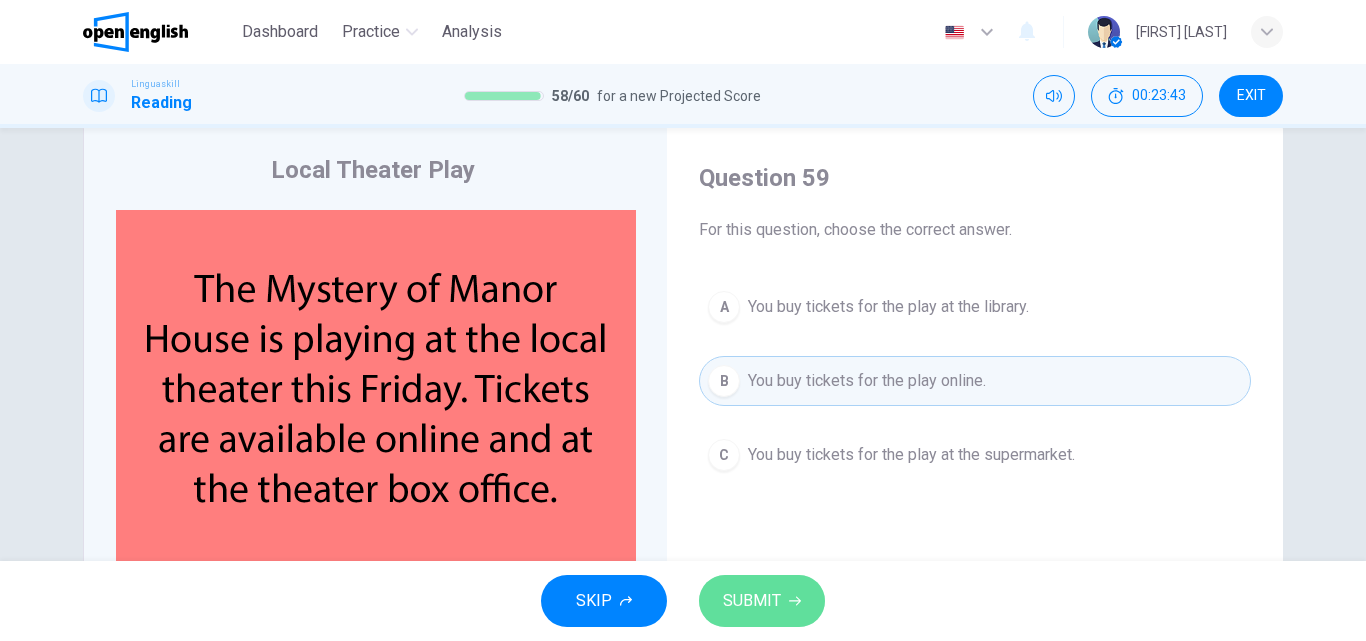 click 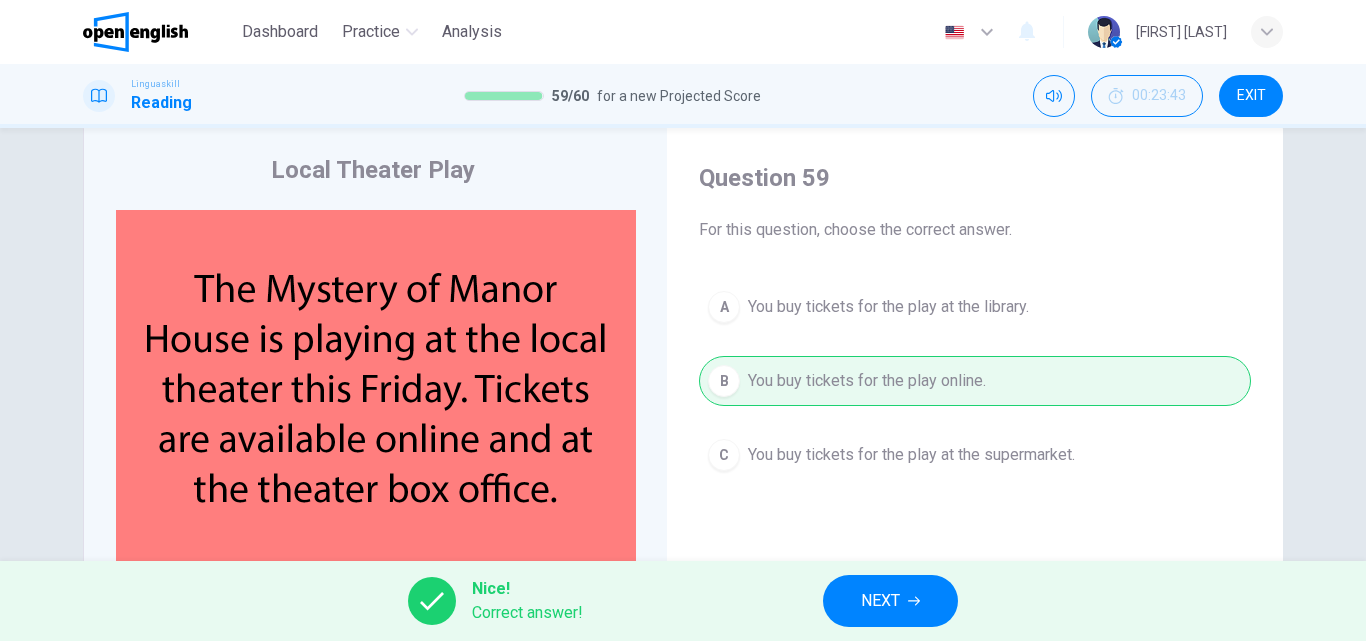click 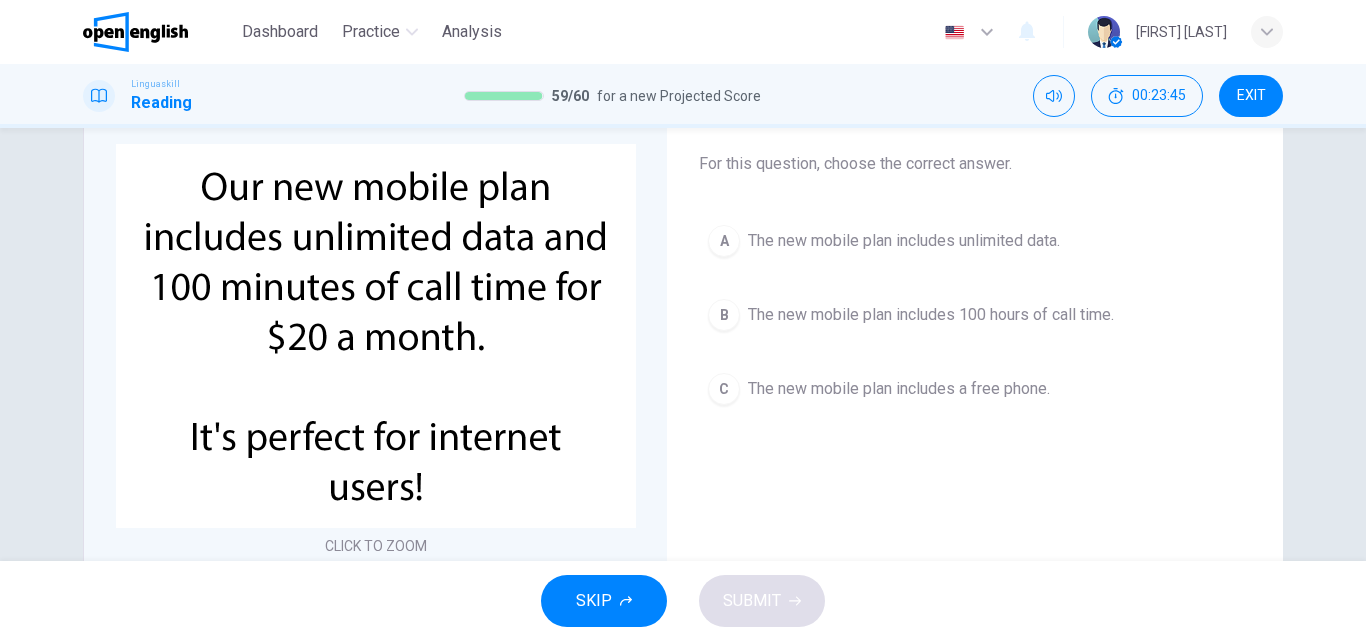 scroll, scrollTop: 140, scrollLeft: 0, axis: vertical 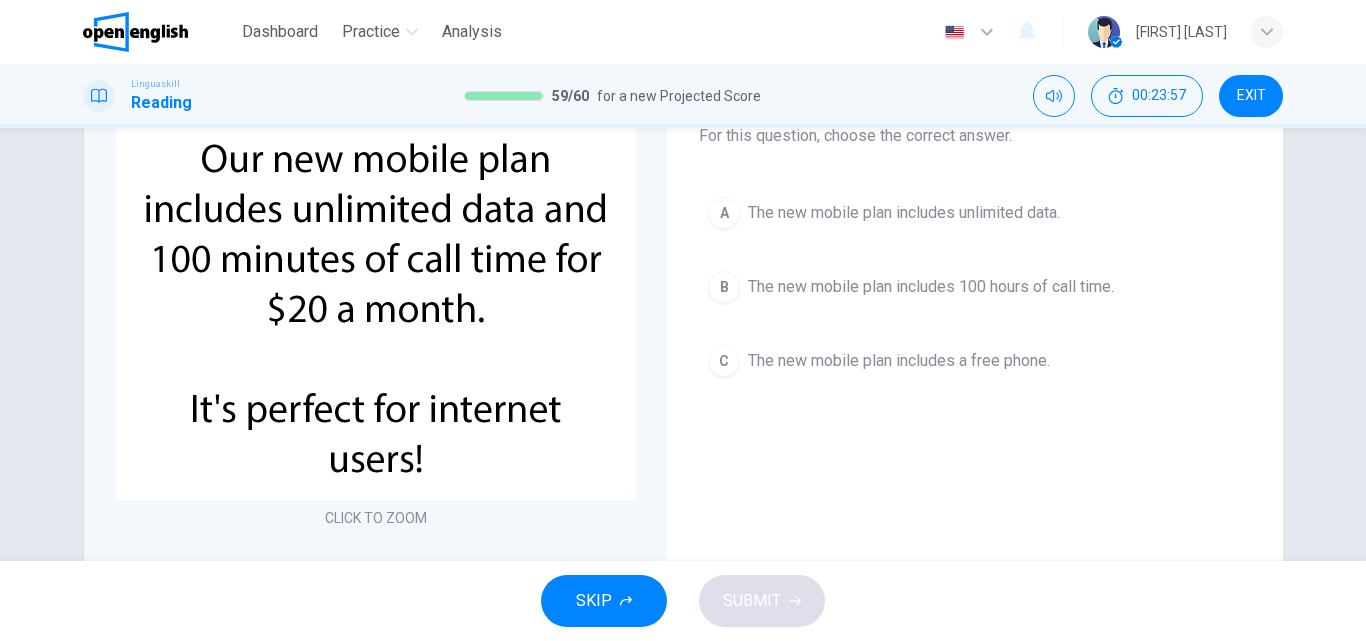 click on "B The new mobile plan includes 100 hours of call time." at bounding box center [975, 287] 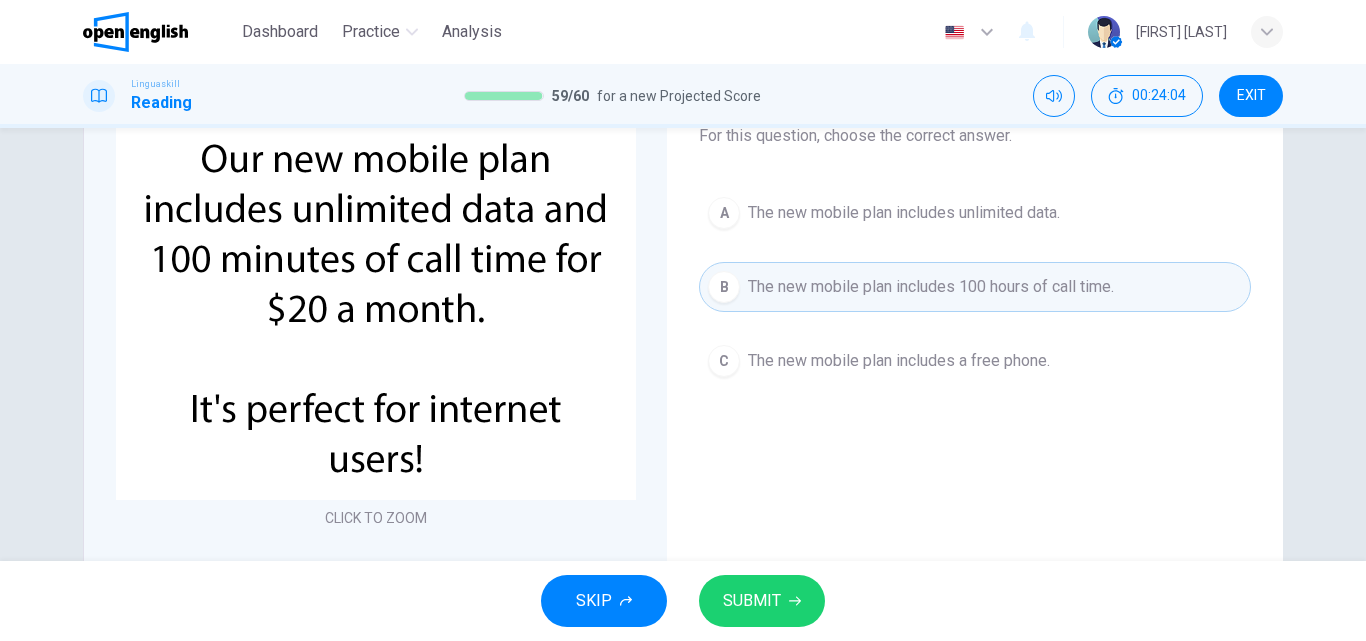 click on "SUBMIT" at bounding box center [762, 601] 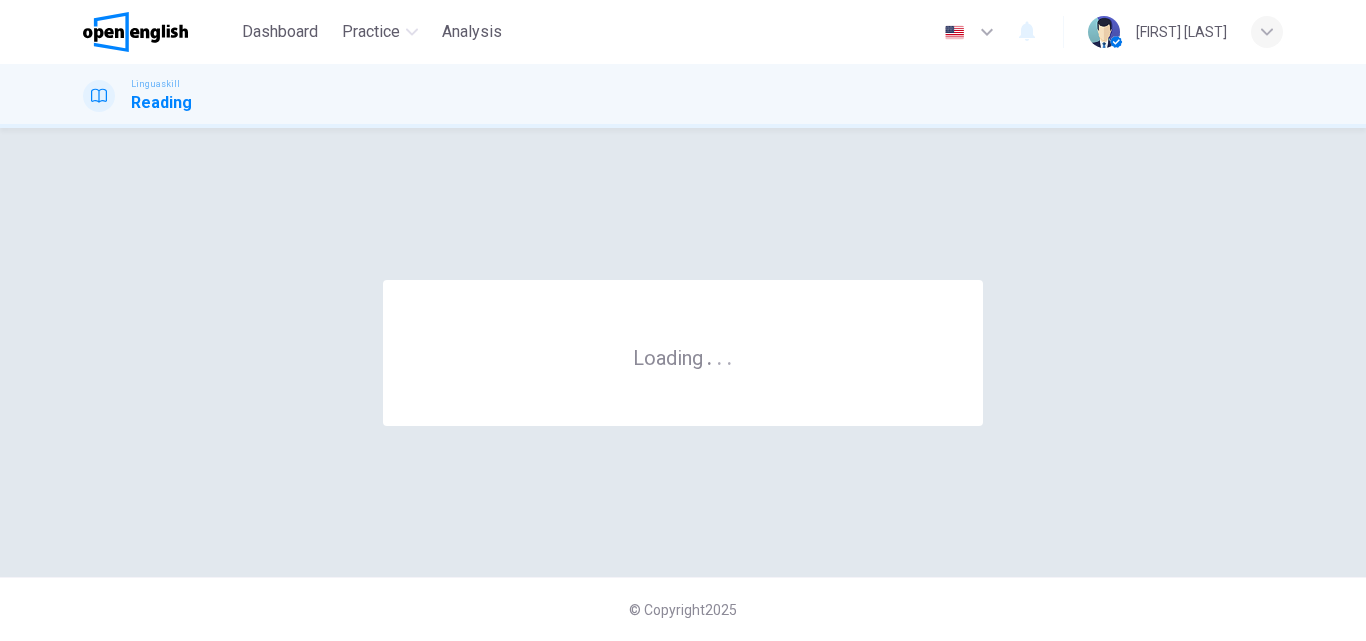 scroll, scrollTop: 0, scrollLeft: 0, axis: both 